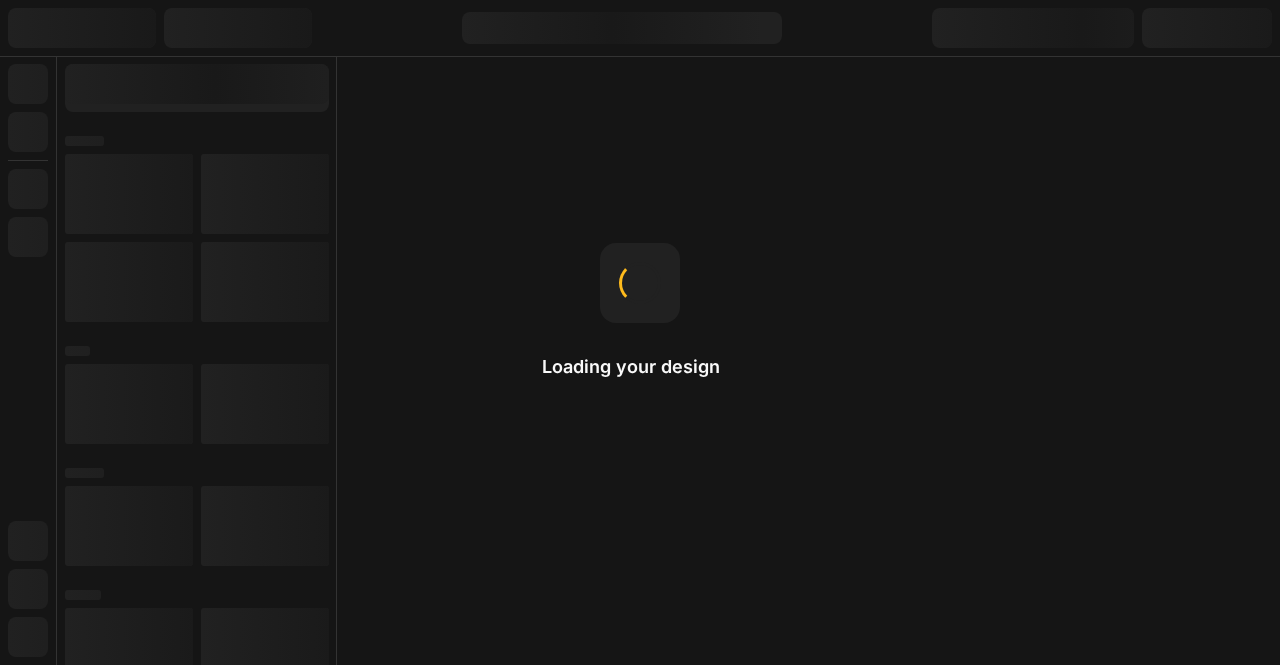 scroll, scrollTop: 0, scrollLeft: 0, axis: both 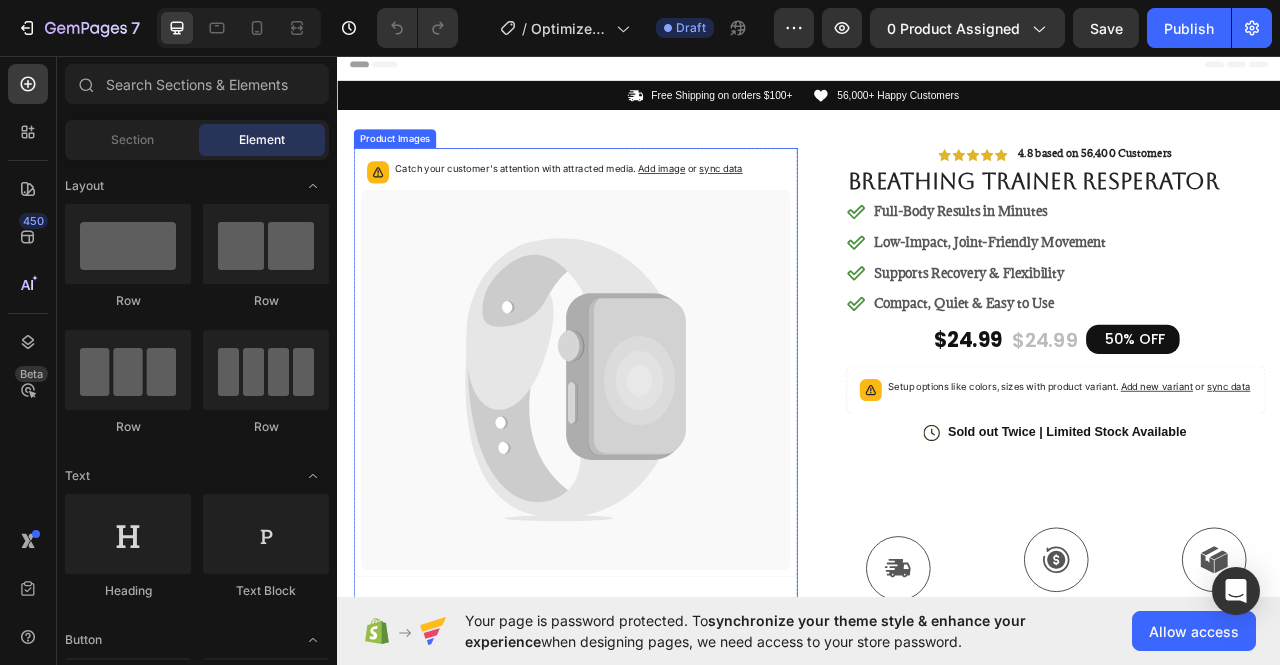 click 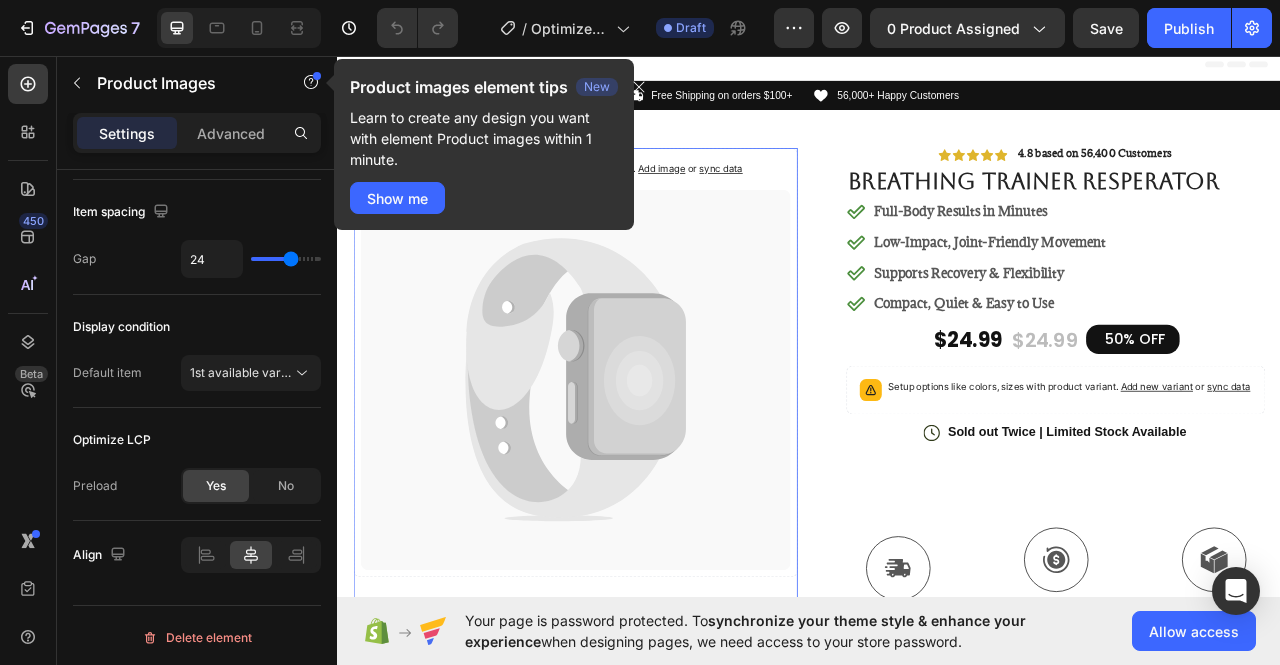 scroll, scrollTop: 0, scrollLeft: 0, axis: both 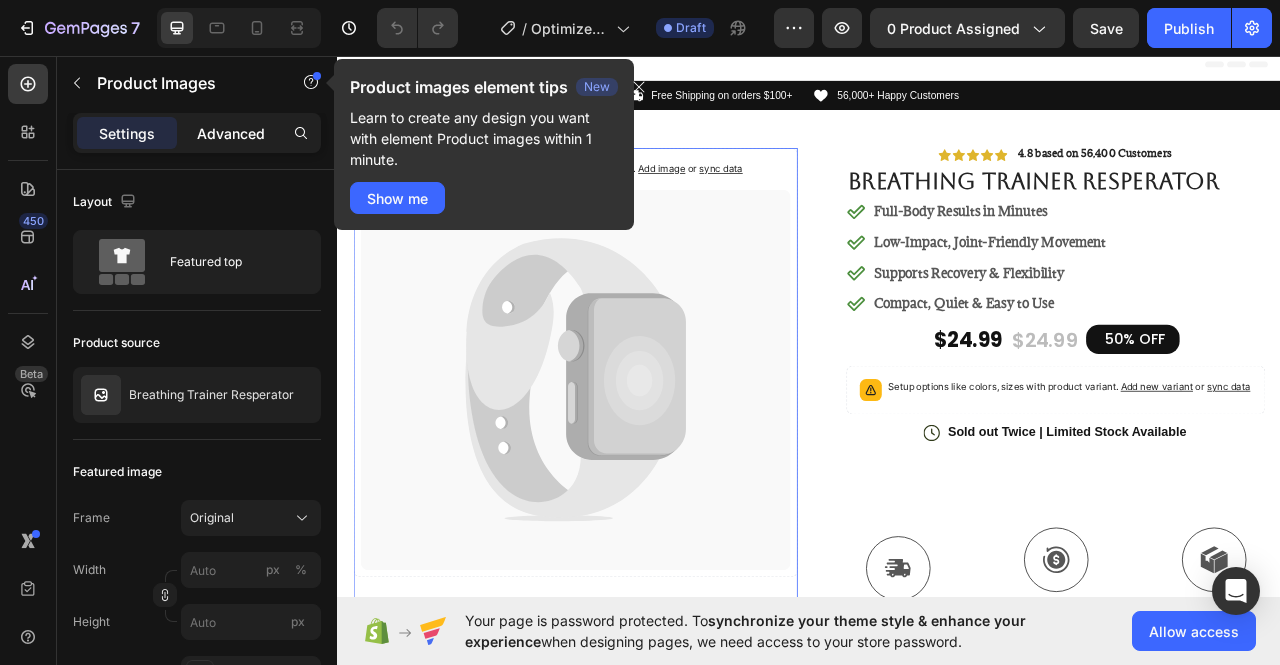 click on "Advanced" at bounding box center [231, 133] 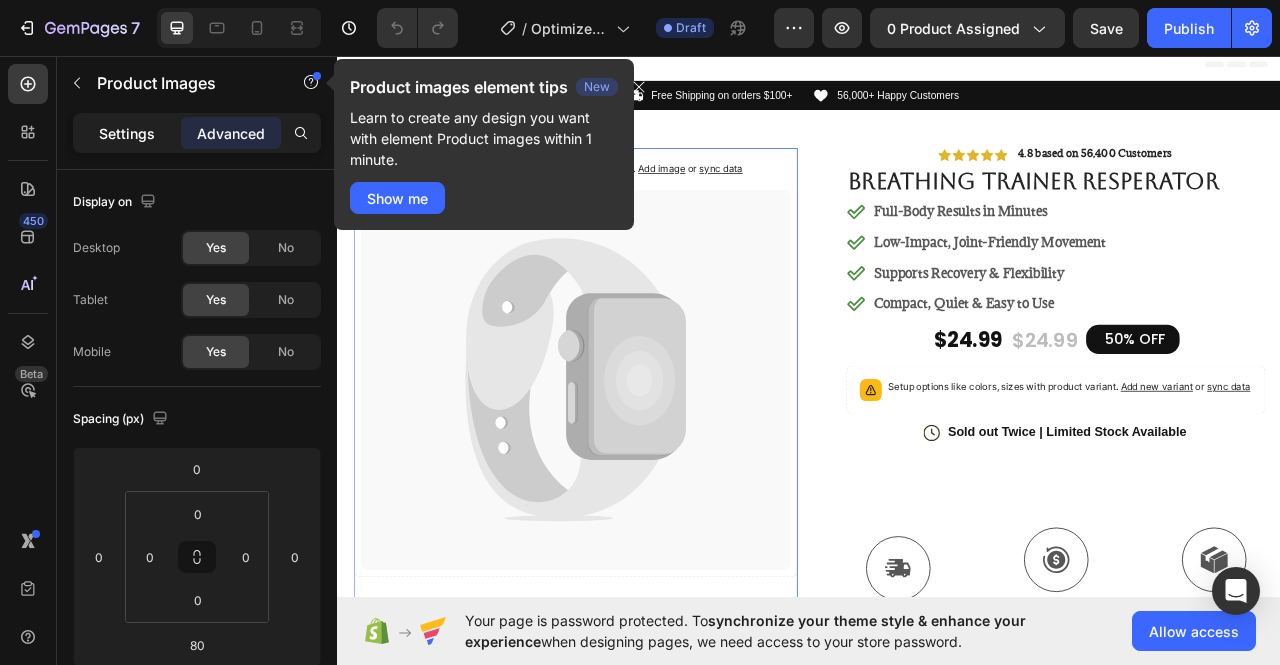 click on "Settings" at bounding box center (127, 133) 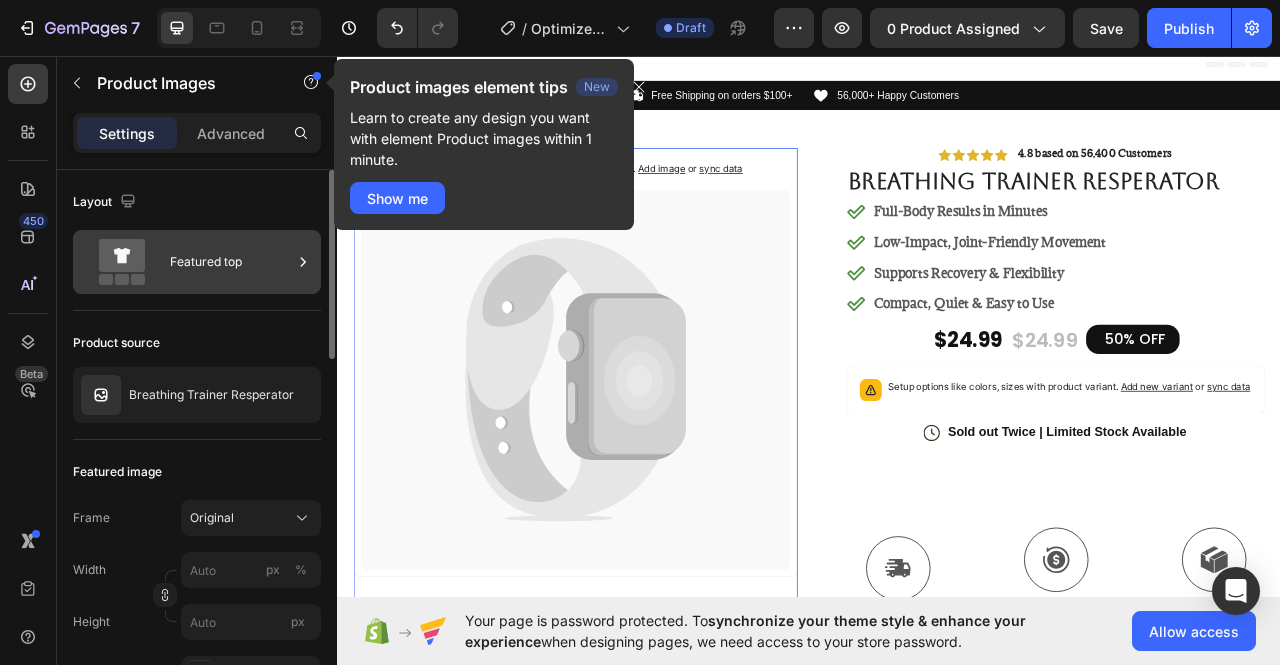 click on "Featured top" at bounding box center (231, 262) 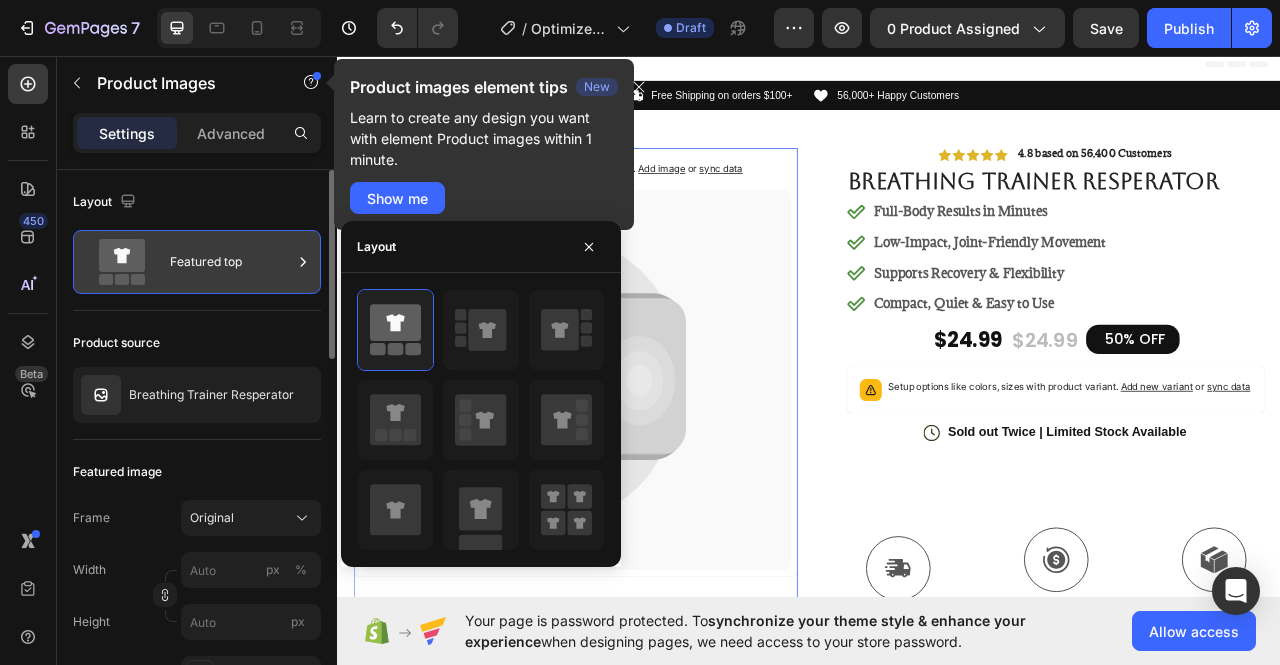 click on "Featured top" at bounding box center [231, 262] 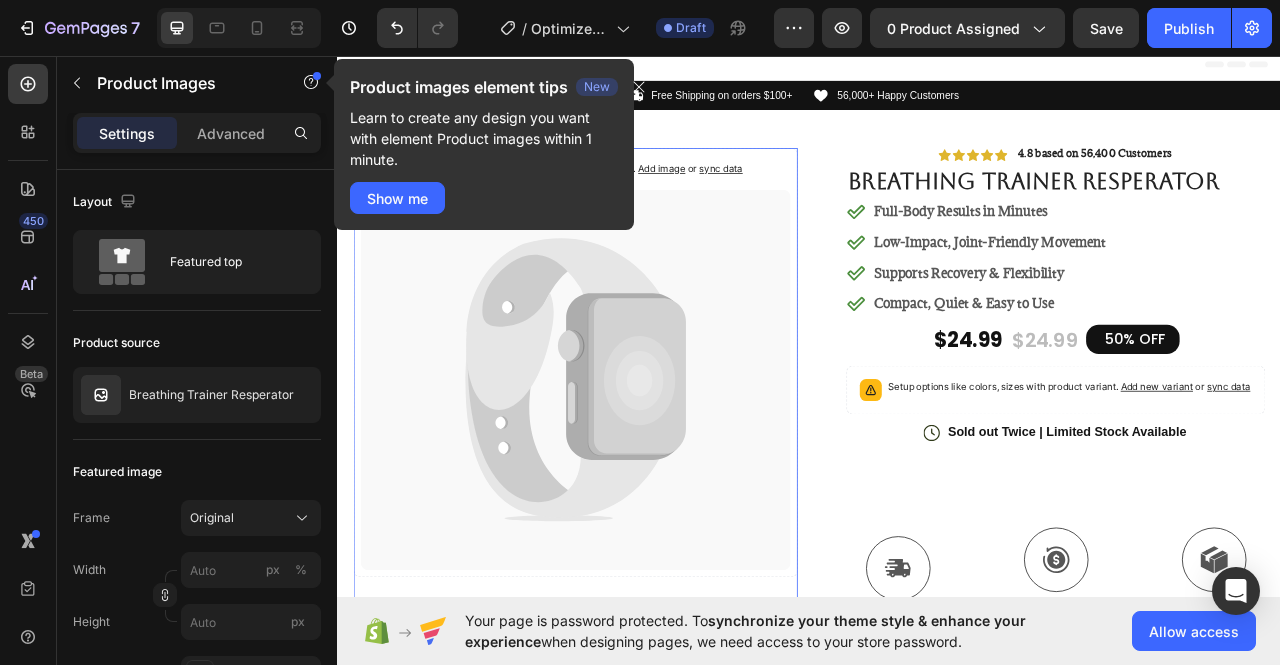 click 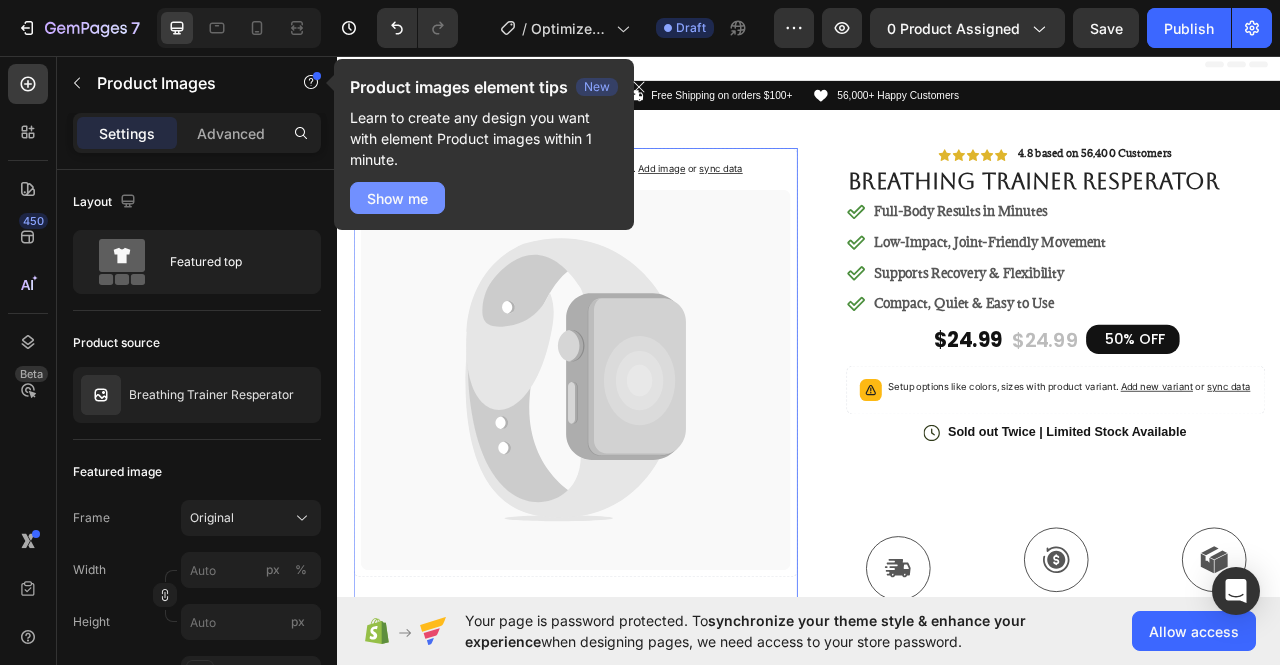 click on "Show me" at bounding box center (397, 198) 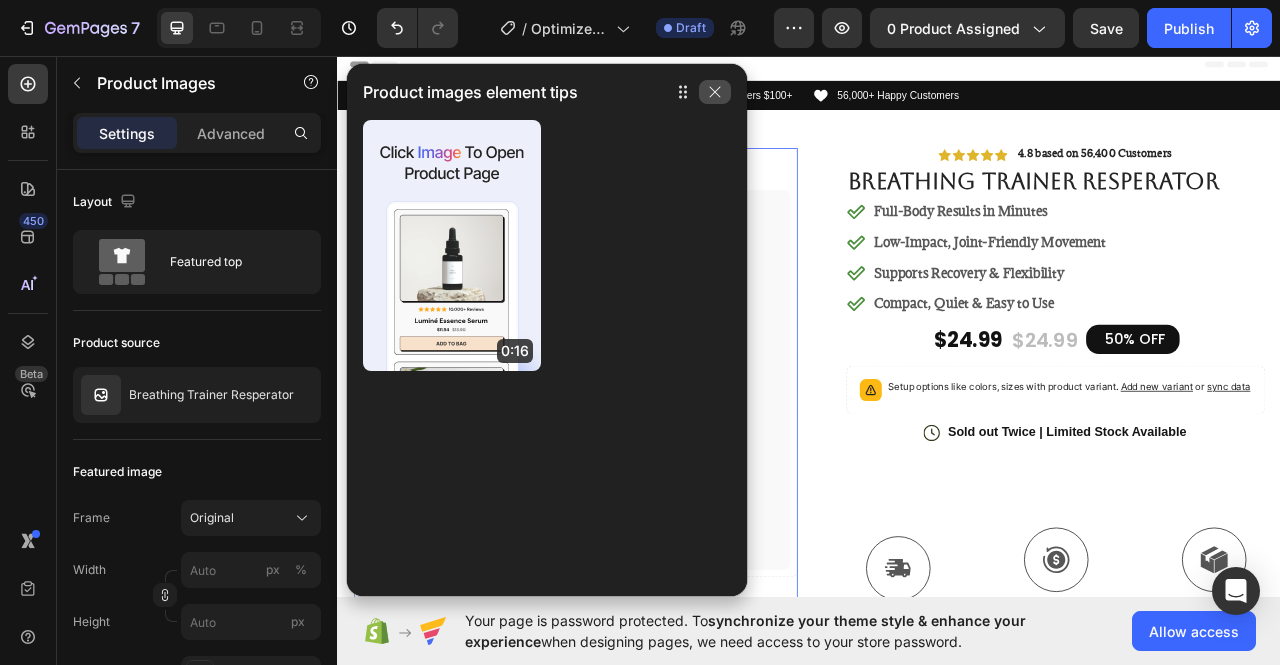 click at bounding box center [715, 92] 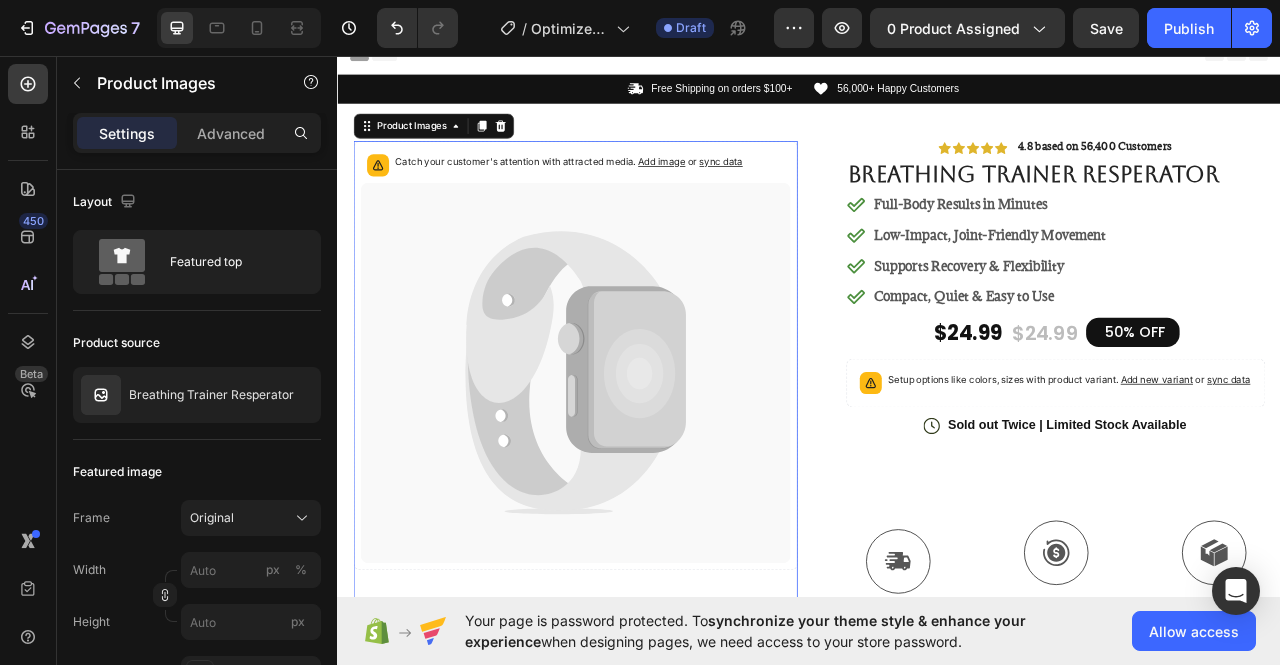 scroll, scrollTop: 9, scrollLeft: 0, axis: vertical 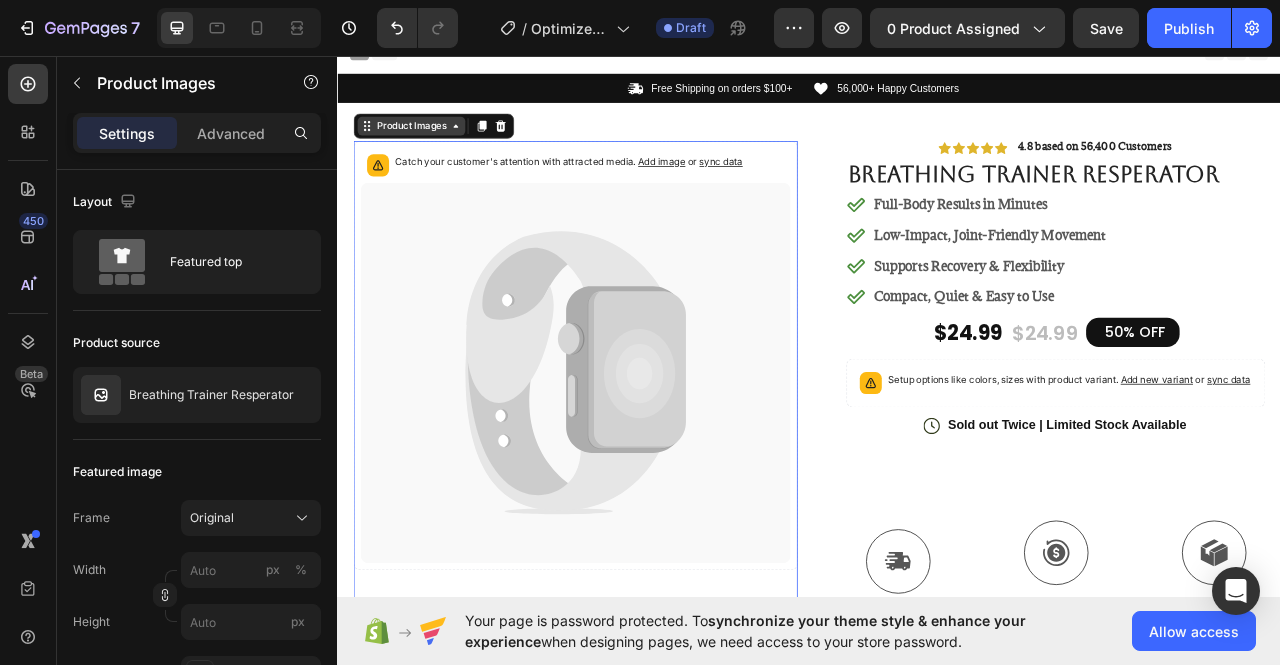 click 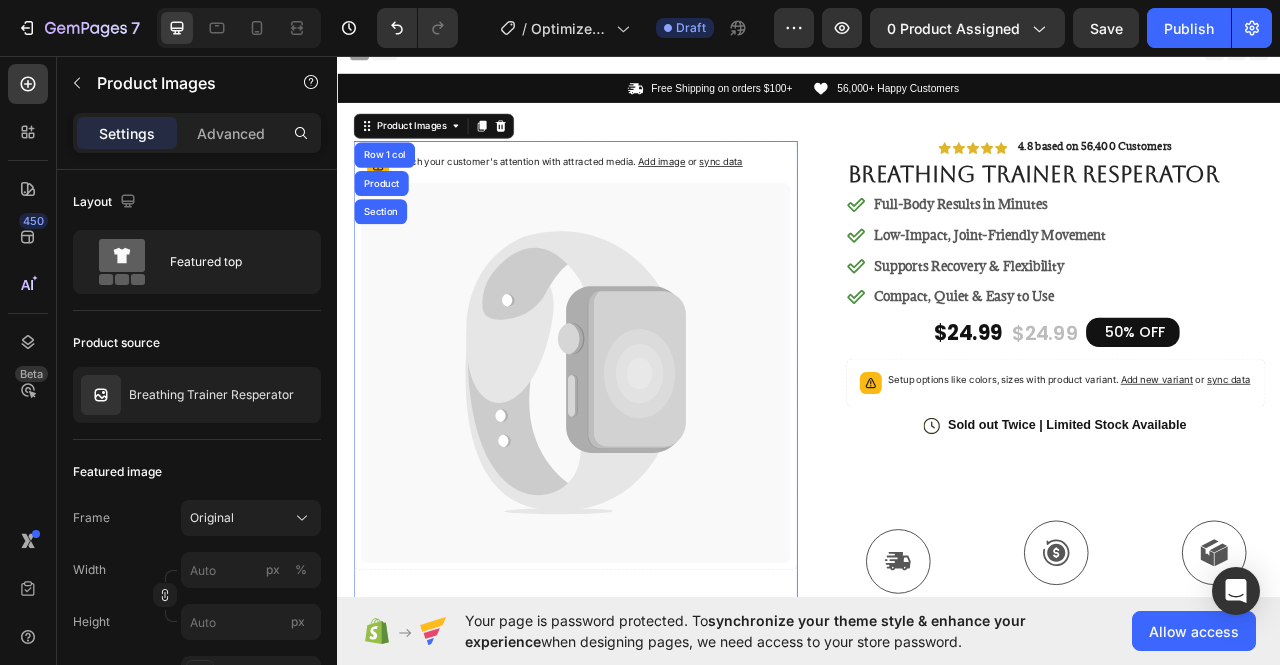 click 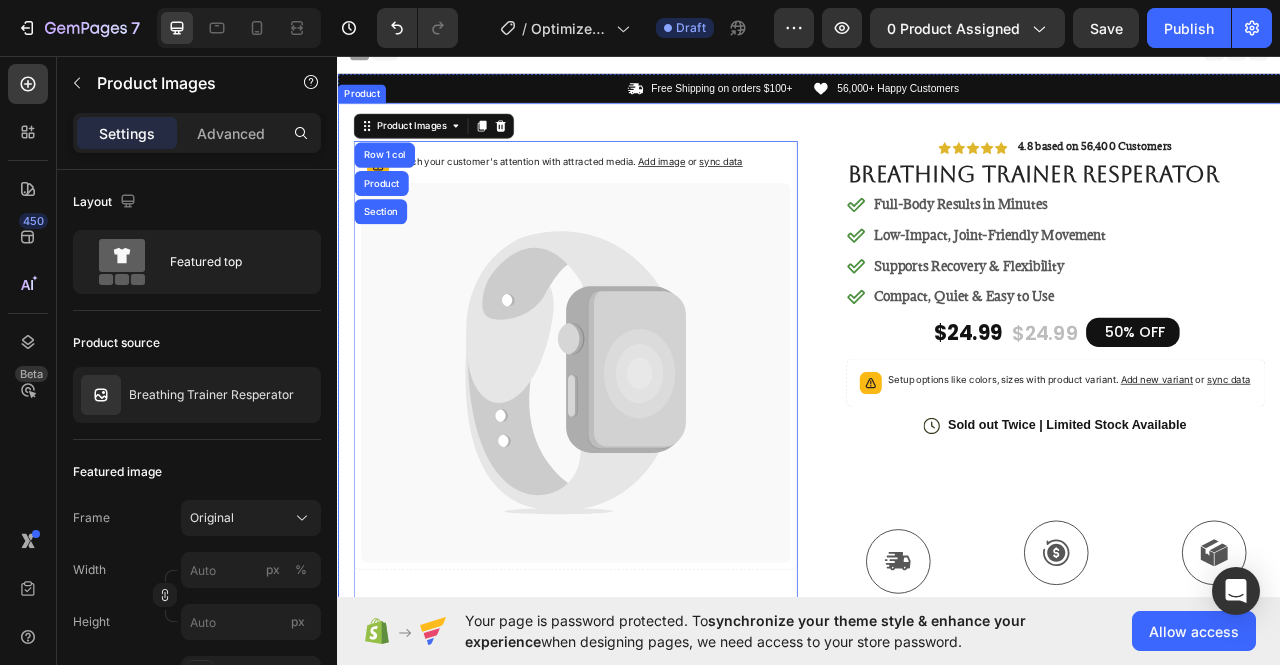 click on "Catch your customer's attention with attracted media.       Add image   or   sync data
Product Images Row 1 col Product Section   80 #1 Home fitness Product of 2024 Text Block Image Icon Icon Icon Icon Icon Icon List I’ve tried so many flea treatments and sprays, but nothing really worked long-term—until I found  COMFORA Chews!  Within just a few weeks, I noticed a  huge difference —my dog stopped scratching, her coat looked shinier, and I wasn’t seeing fleas or ticks after walks anymore. The best part?  It’s natural, mess-free, and she actually loves taking it.  I feel so much better knowing she’s protected daily—and I’ve never felt more confident as a dog parent. Highly recommend! Text Block
Icon [FIRST] [LAST]. ([CITY], [COUNTRY]) Text Block Row Row Row Icon Icon Icon Icon Icon Icon List Row" at bounding box center (937, 643) 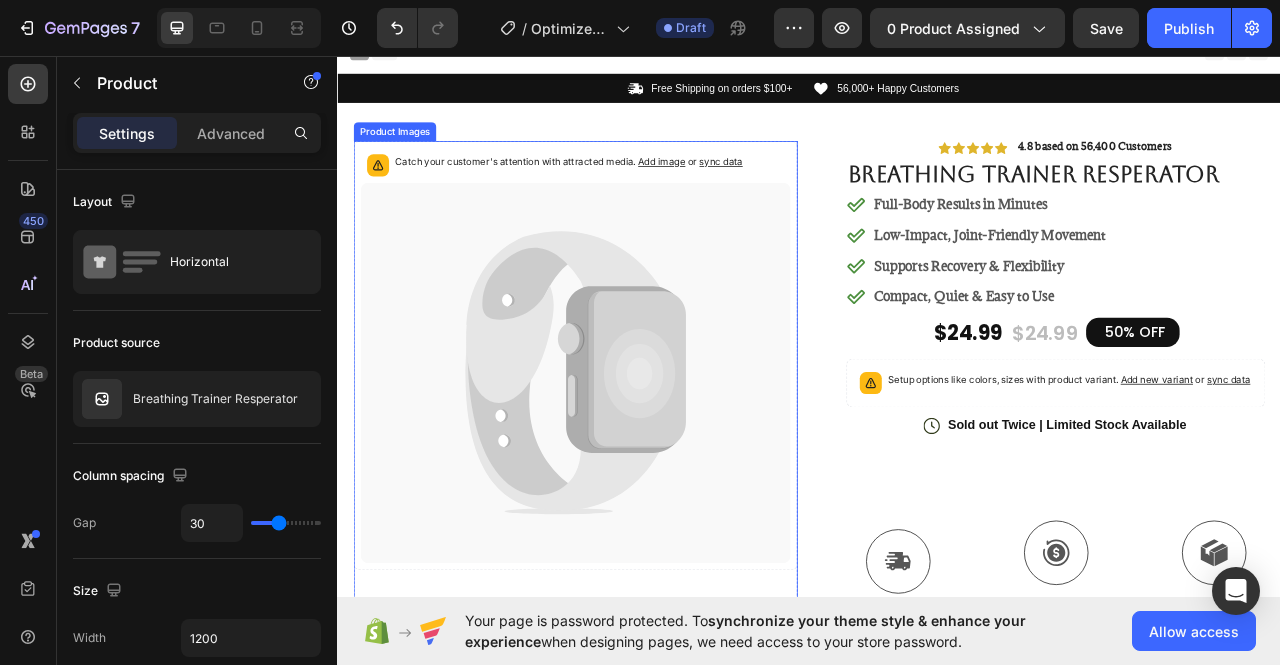 click 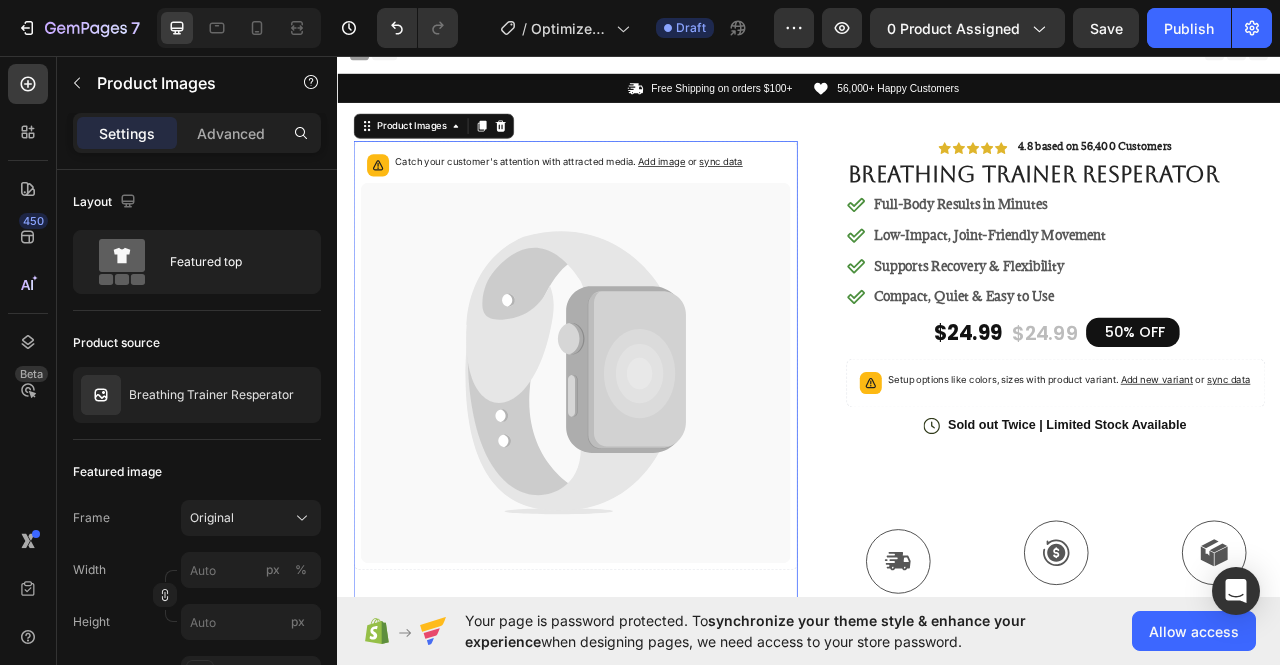 click 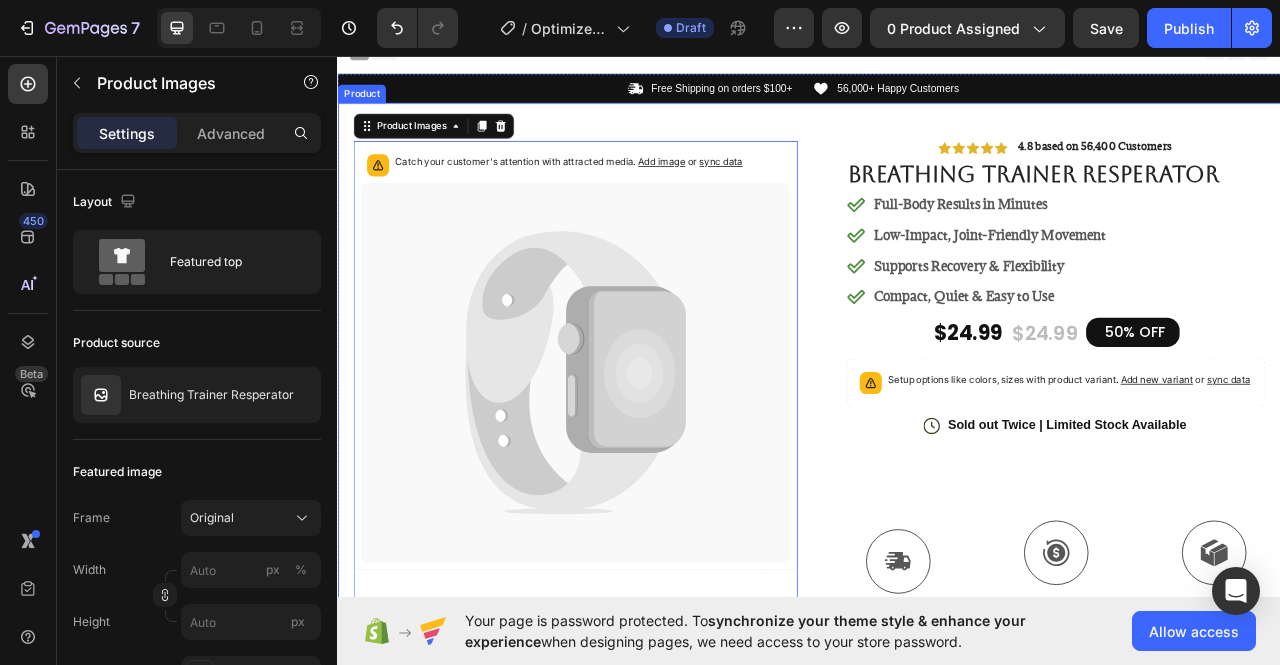 click on "Catch your customer's attention with attracted media.       Add image   or   sync data
Product Images   80 #1 Home fitness Product of 2024 Text Block Image Icon Icon Icon Icon Icon Icon List I’ve tried so many flea treatments and sprays, but nothing really worked long-term—until I found  COMFORA Chews!  Within just a few weeks, I noticed a  huge difference —my dog stopped scratching, her coat looked shinier, and I wasn’t seeing fleas or ticks after walks anymore. The best part?  It’s natural, mess-free, and she actually loves taking it.  I feel so much better knowing she’s protected daily—and I’ve never felt more confident as a dog parent. Highly recommend! Text Block
Icon [FIRST] [LAST]. ([CITY], [COUNTRY]) Text Block Row Row Row Icon Icon Icon Icon Icon Icon List Row" at bounding box center (937, 643) 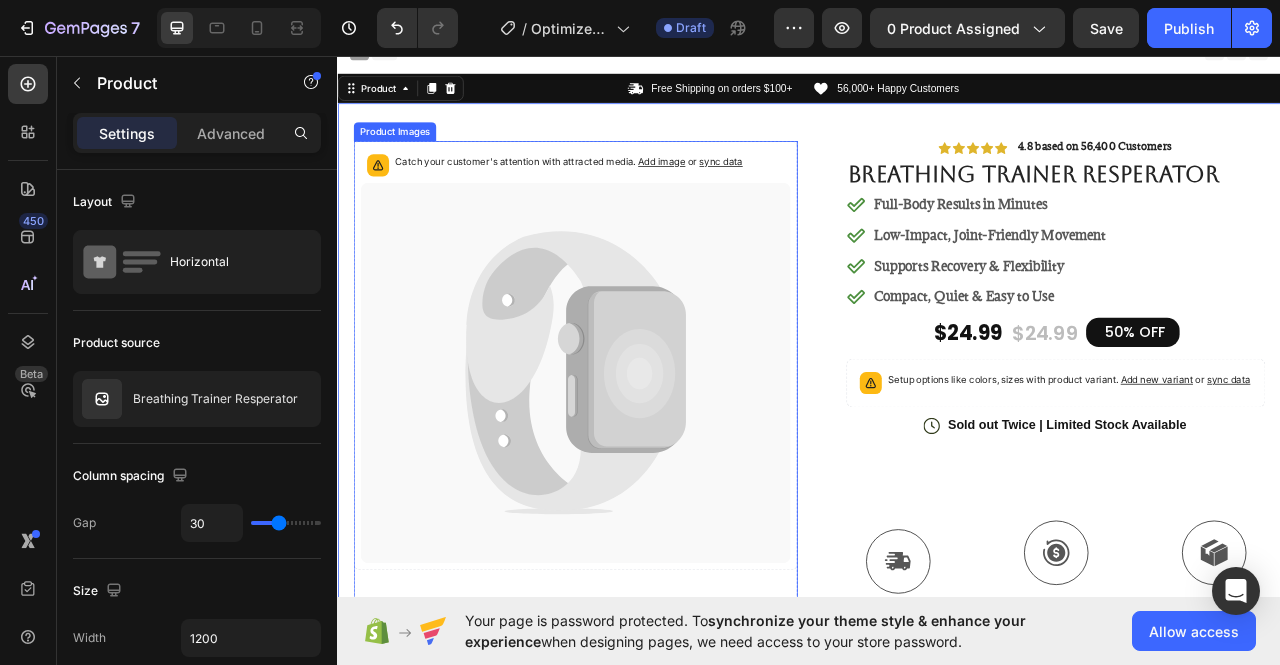click 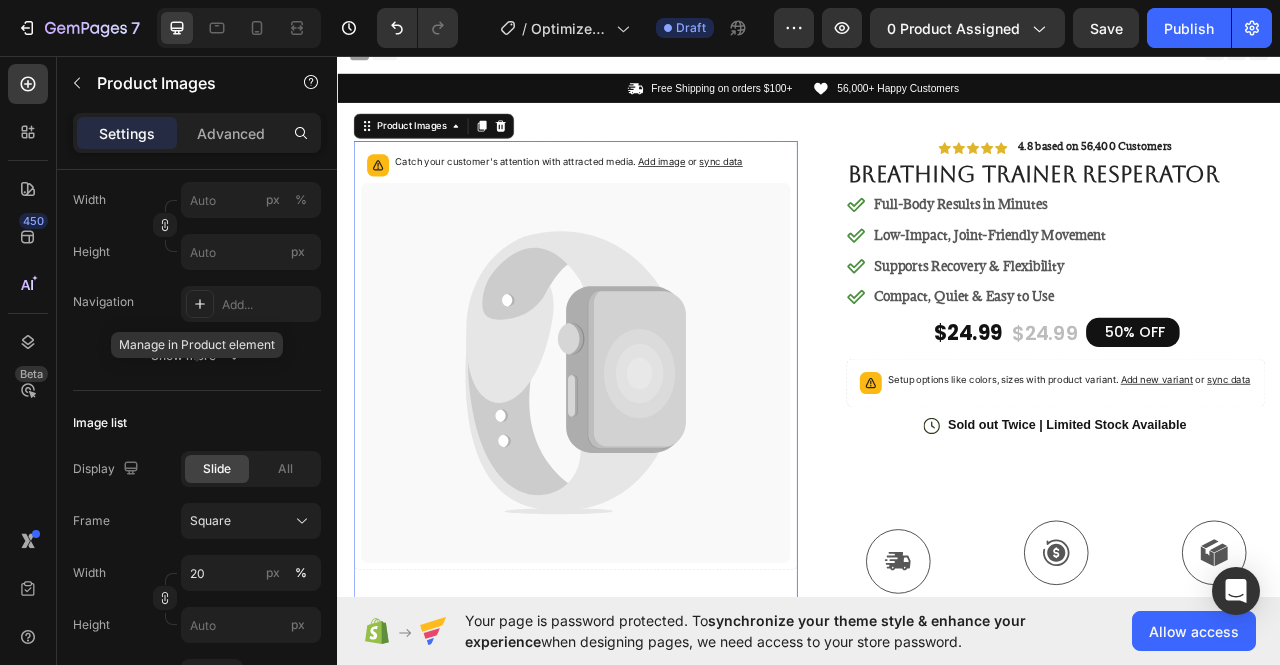 scroll, scrollTop: 0, scrollLeft: 0, axis: both 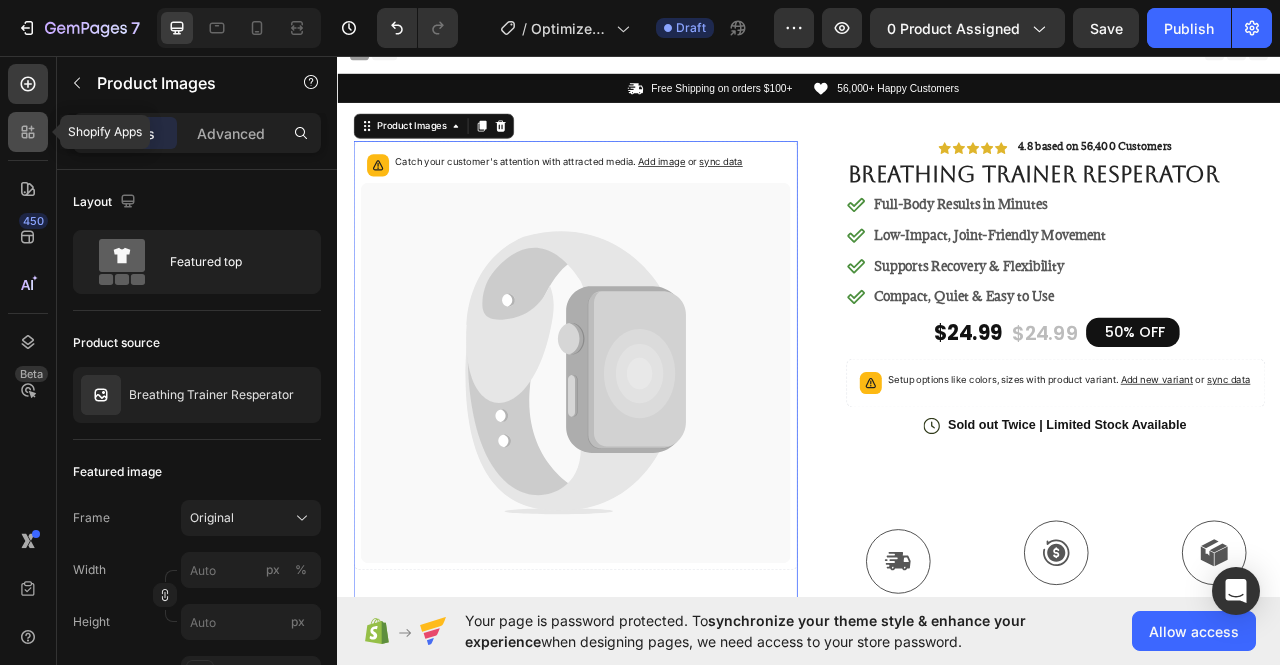 click 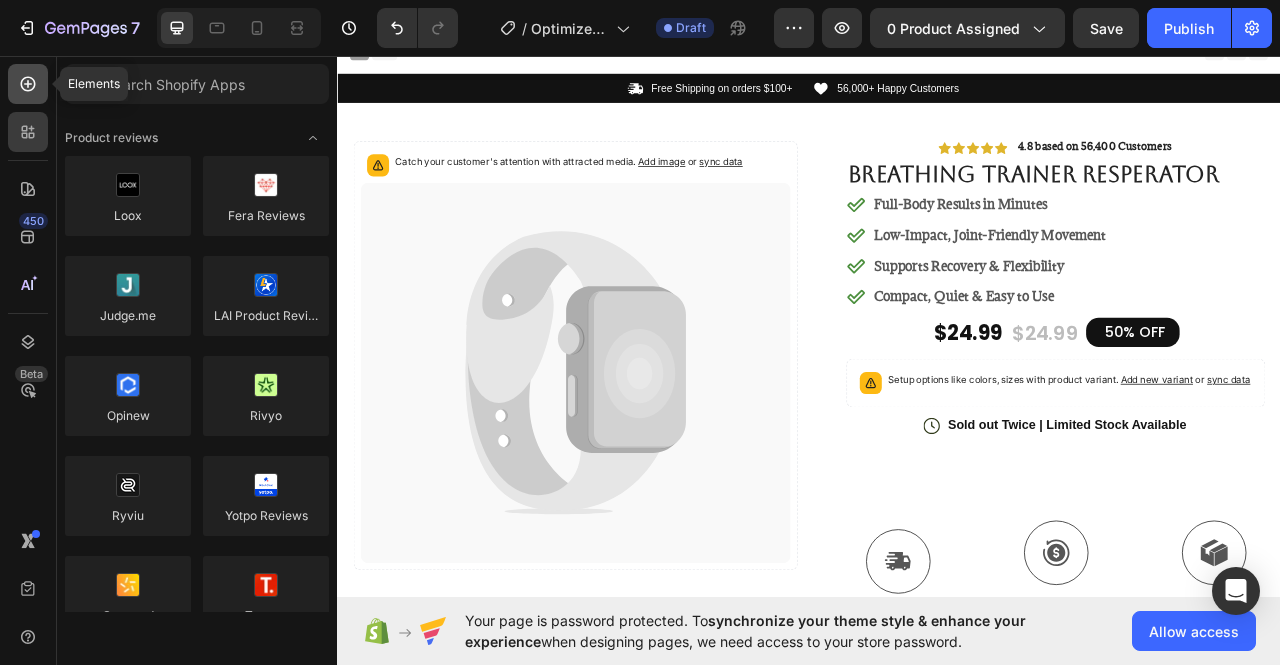click 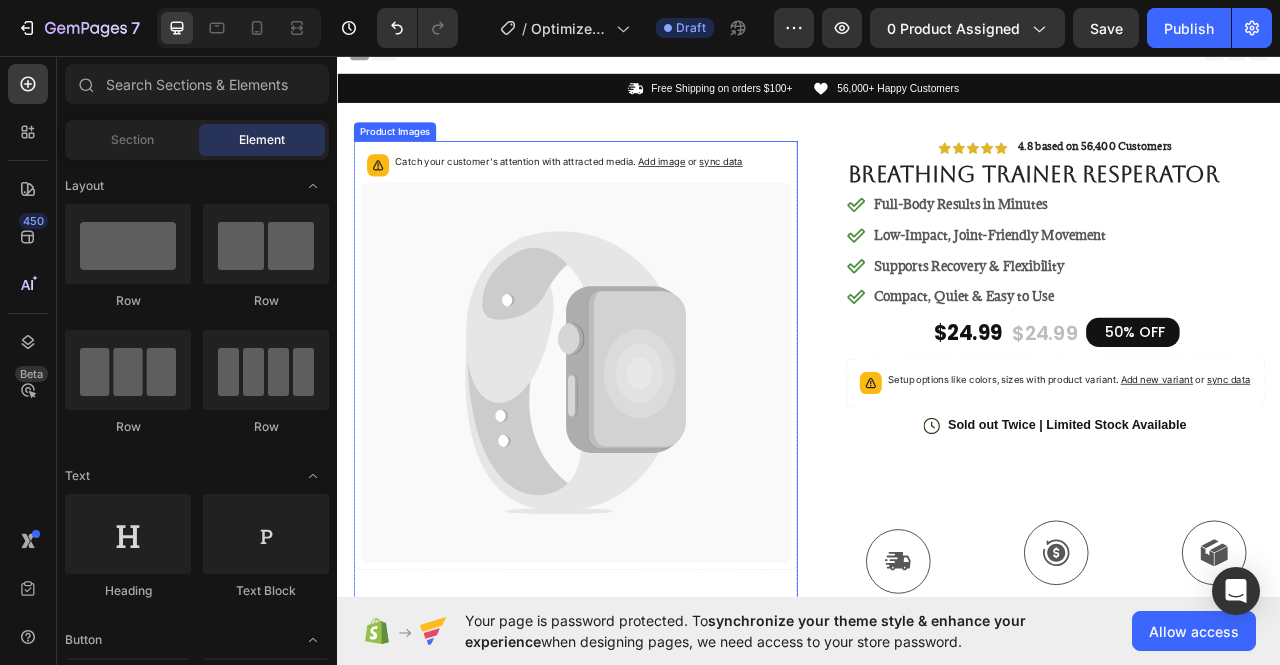 click 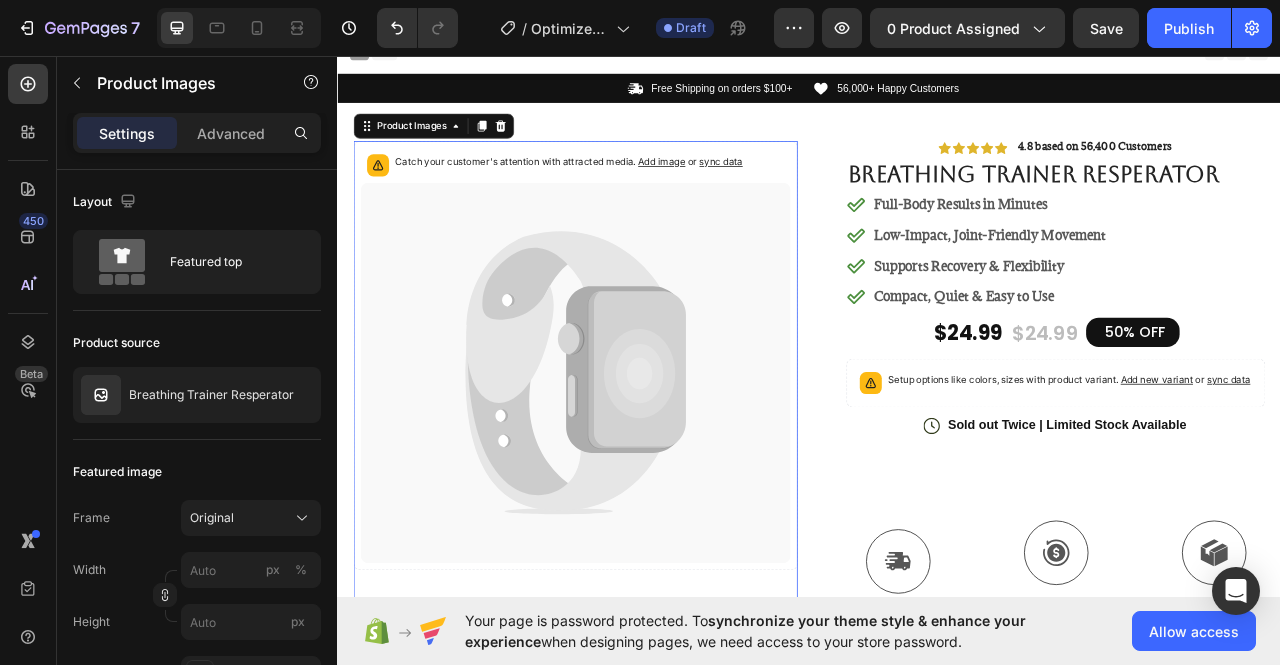 click 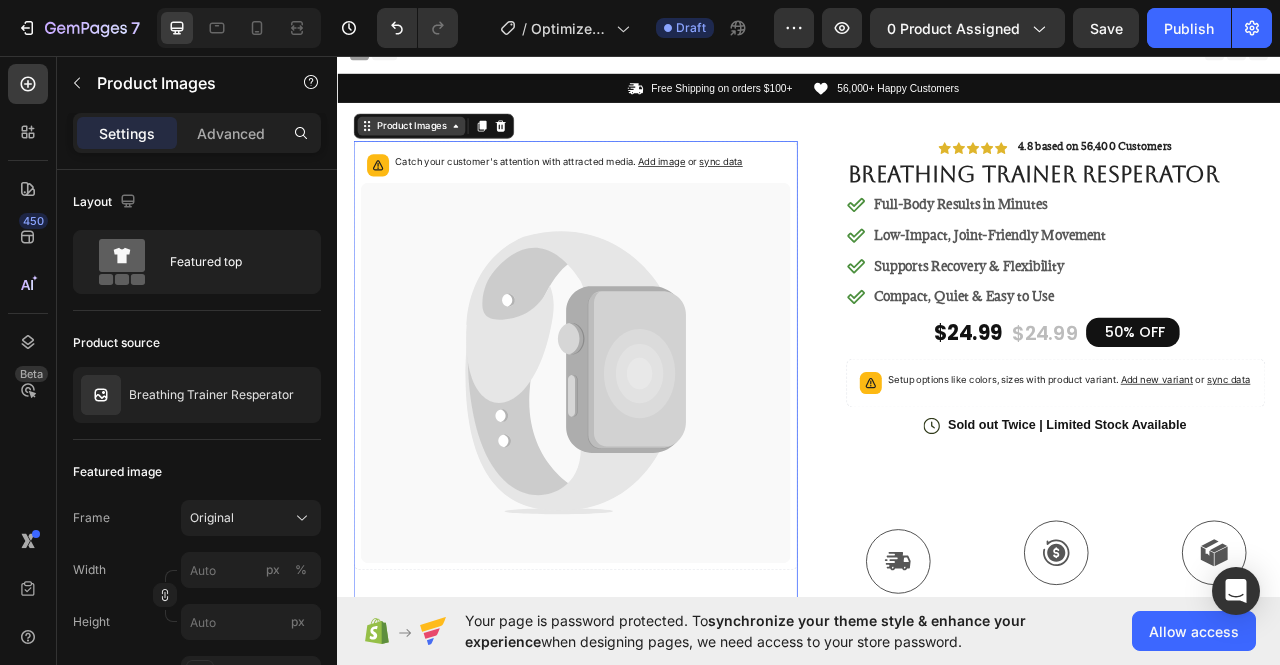 click 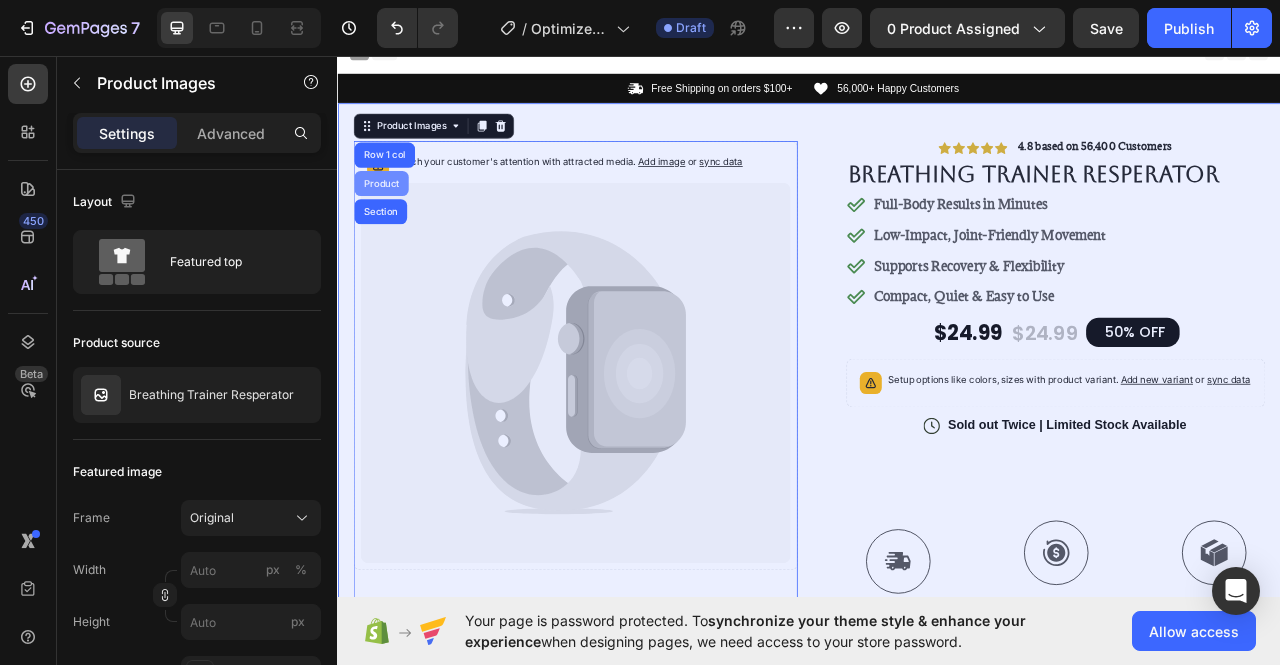 click on "Product" at bounding box center (392, 219) 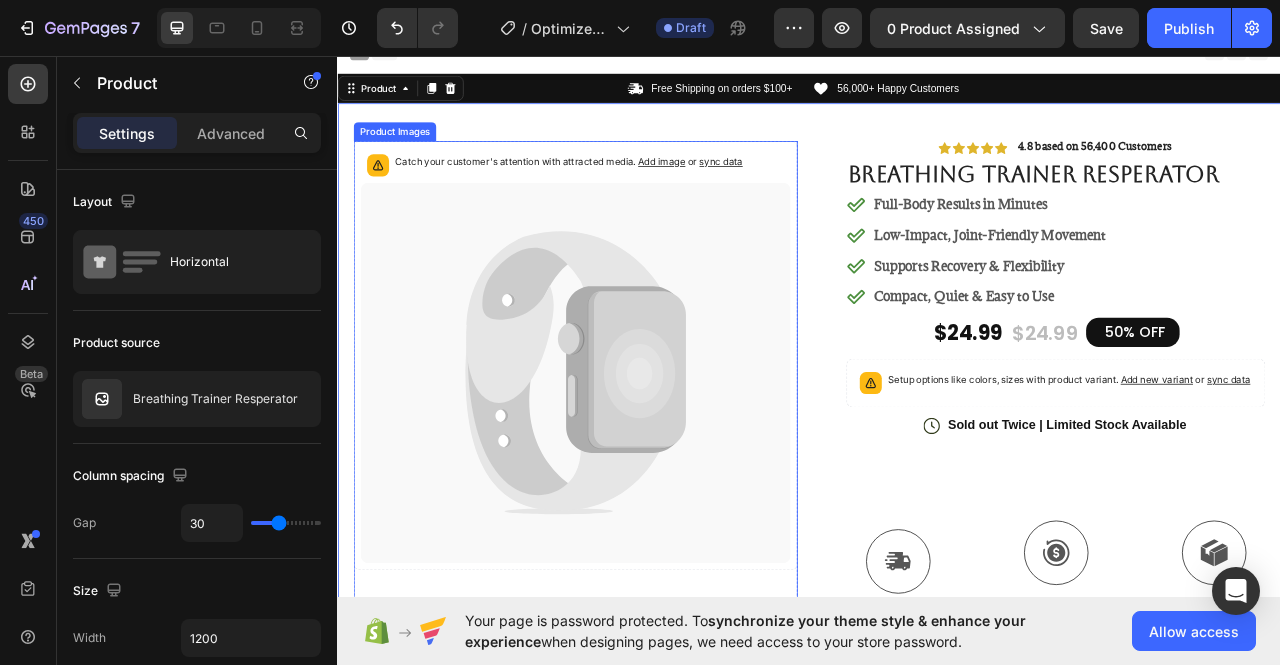 click 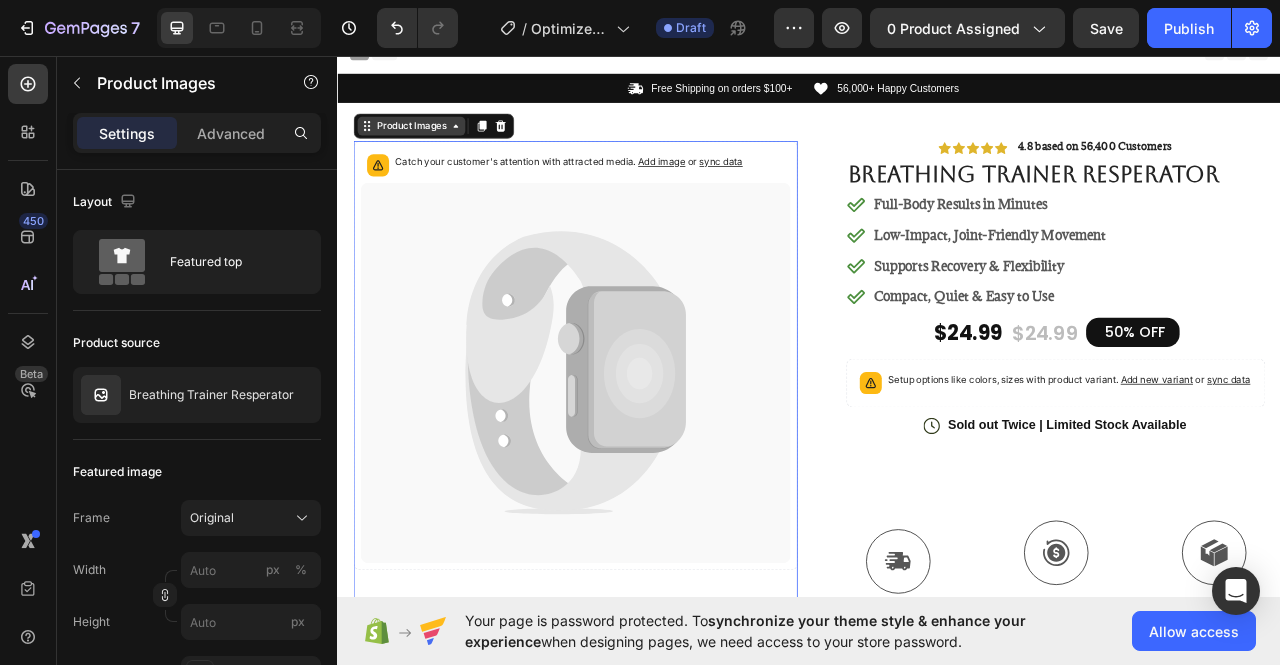 click on "Product Images" at bounding box center [430, 146] 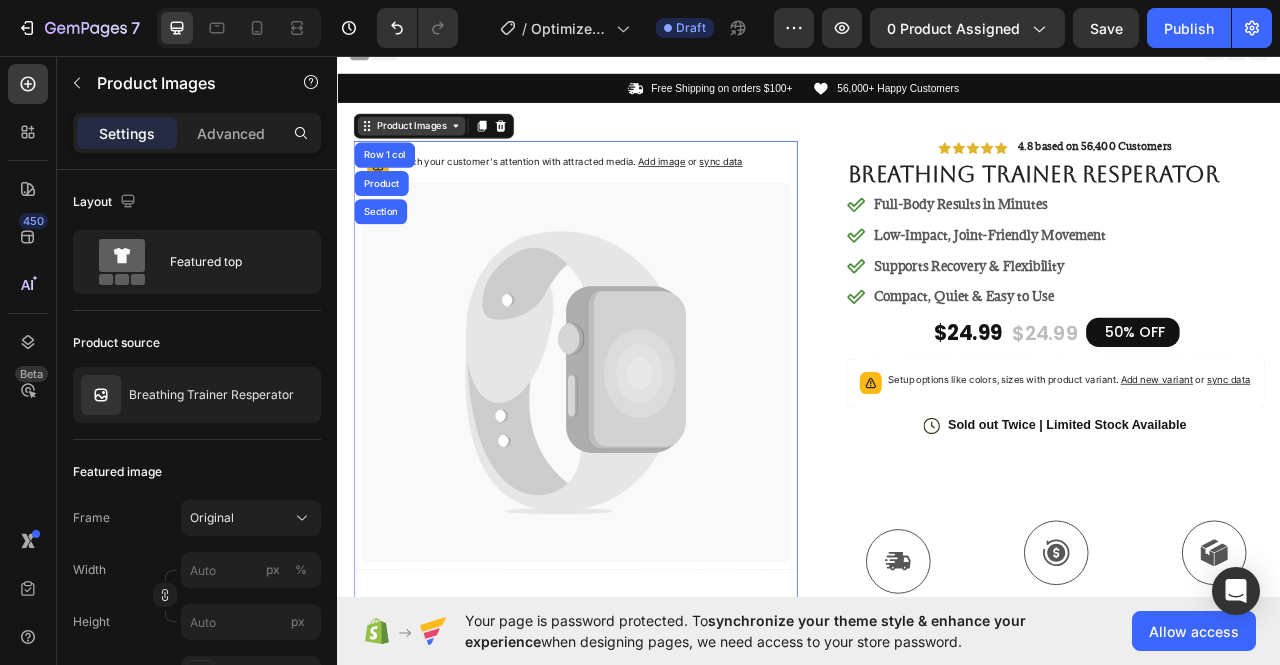 click on "Product Images" at bounding box center (430, 146) 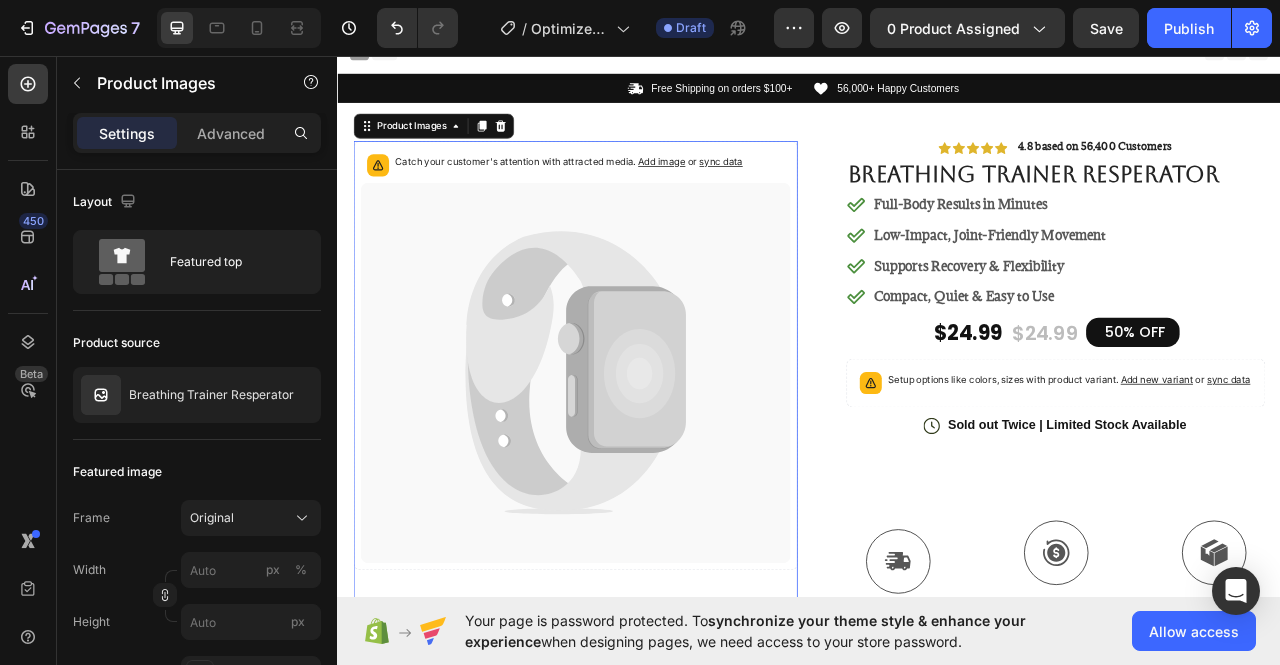 click 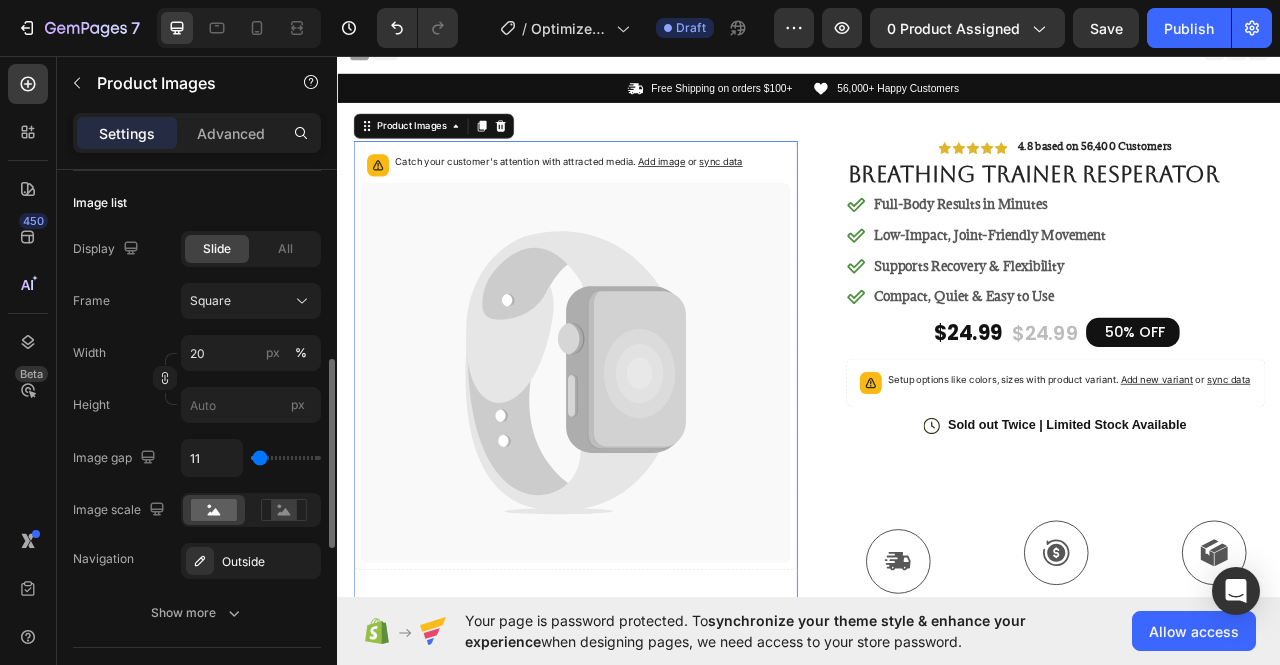 scroll, scrollTop: 608, scrollLeft: 0, axis: vertical 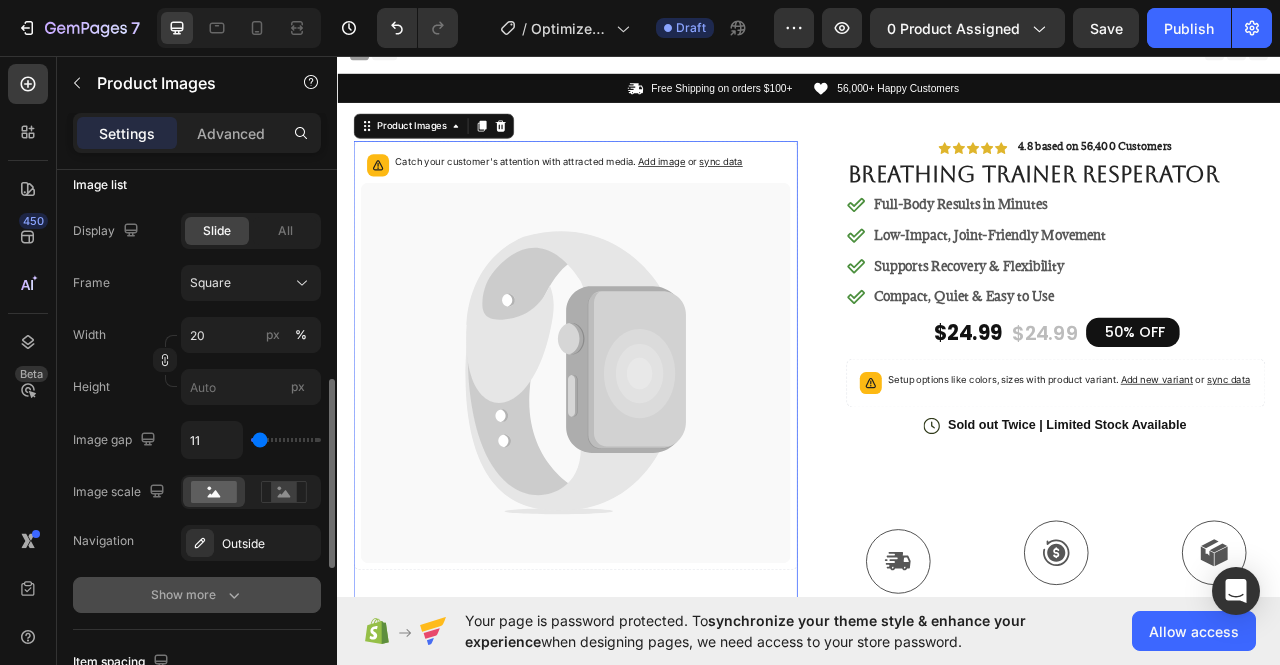 click on "Show more" at bounding box center [197, 595] 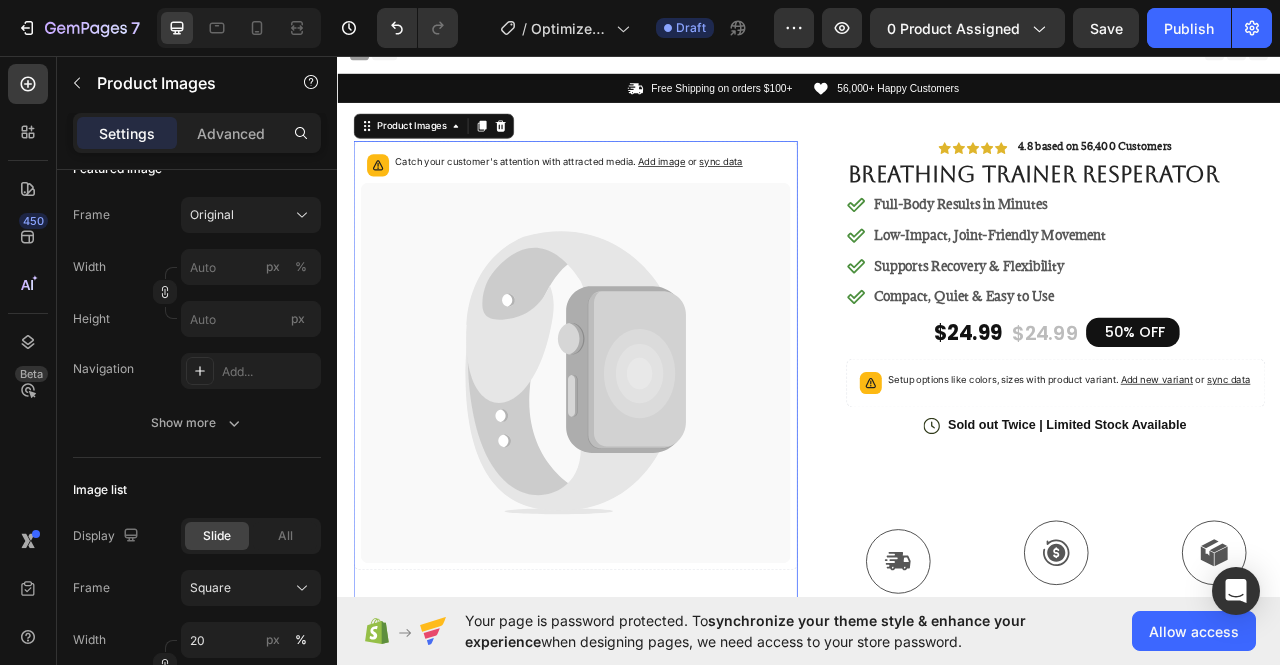 scroll, scrollTop: 0, scrollLeft: 0, axis: both 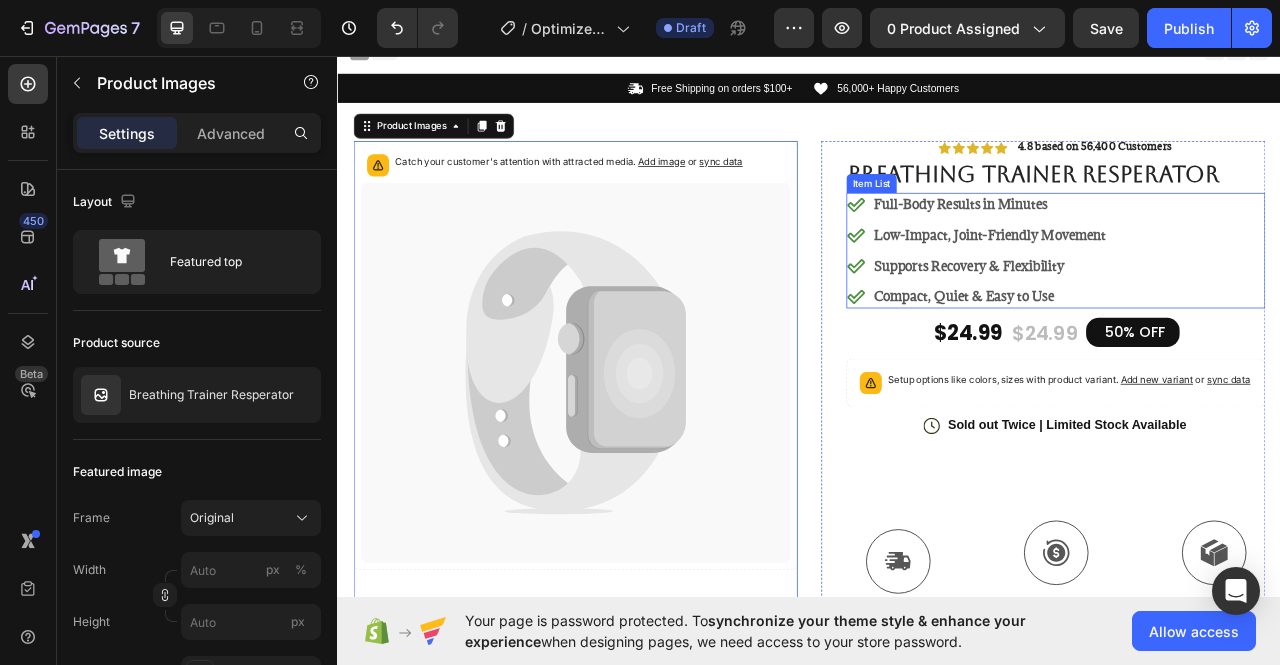 click on "Full-Body Results in Minutes
Low-Impact, Joint-Friendly Movement
Supports Recovery & Flexibility
Compact, Quiet & Easy to Use" at bounding box center (1150, 304) 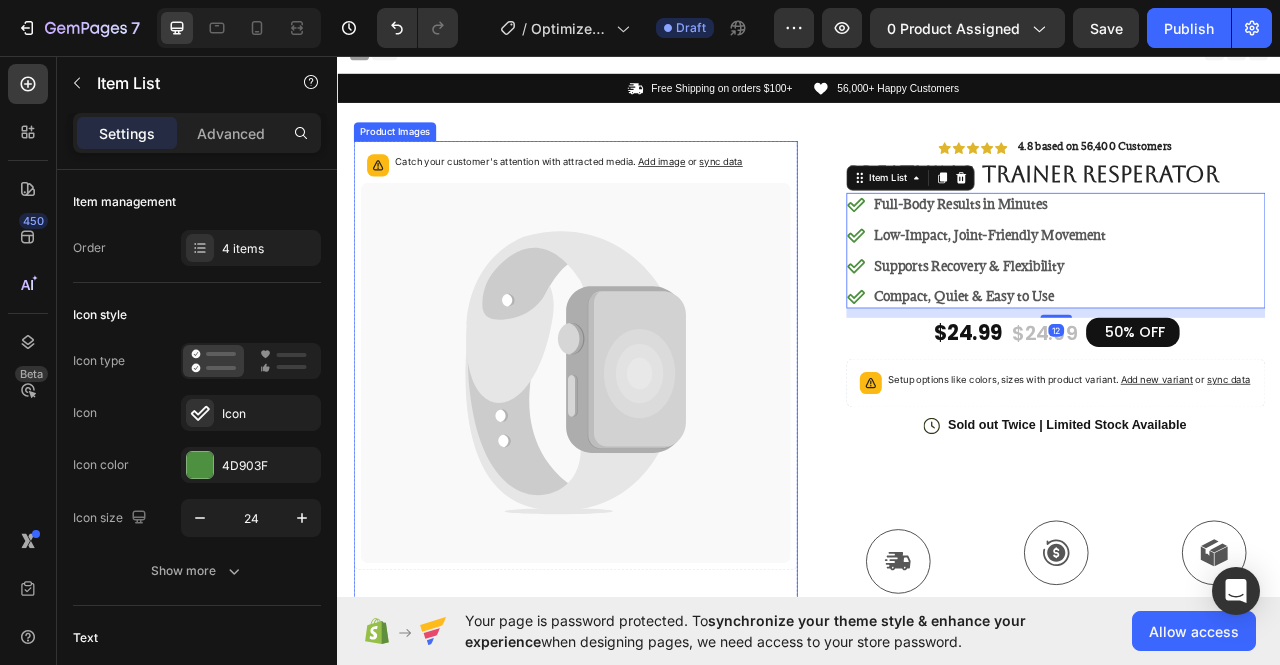 click 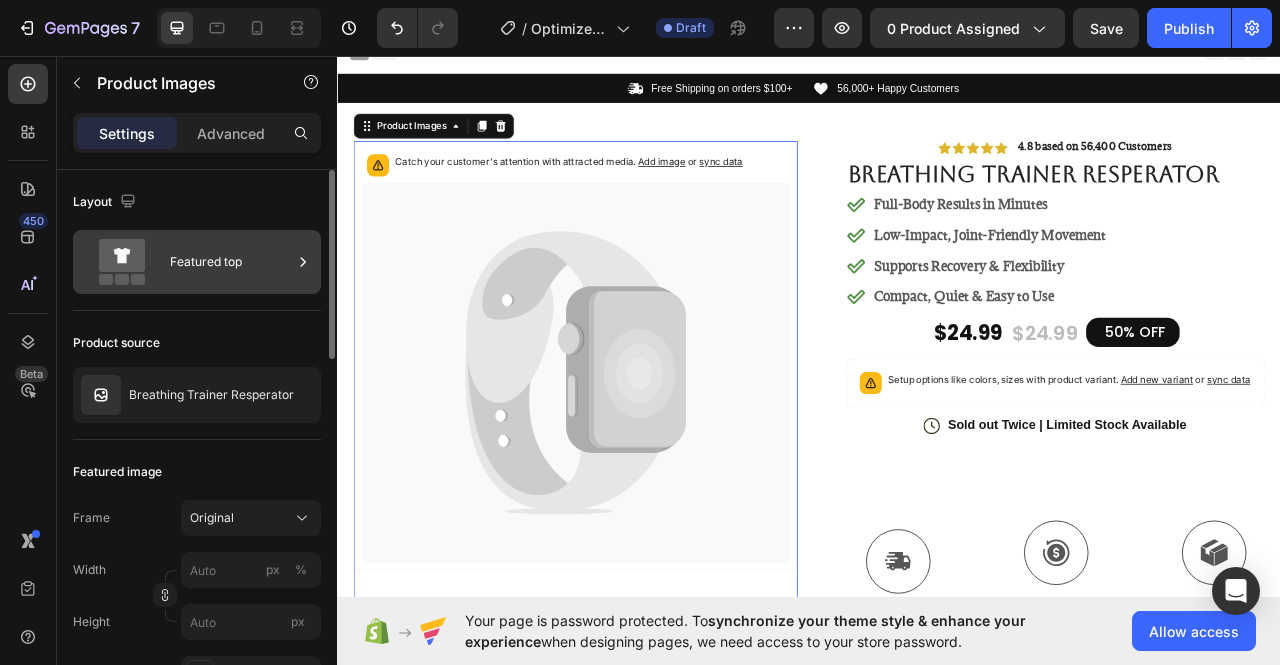 click 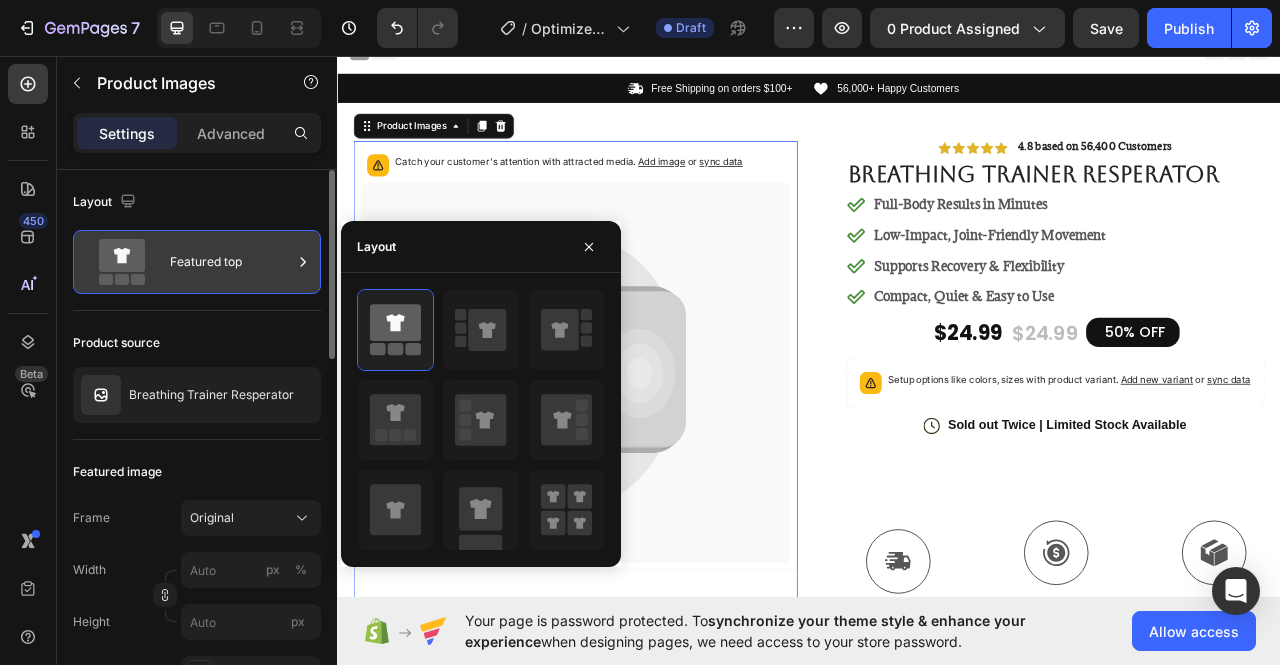 click 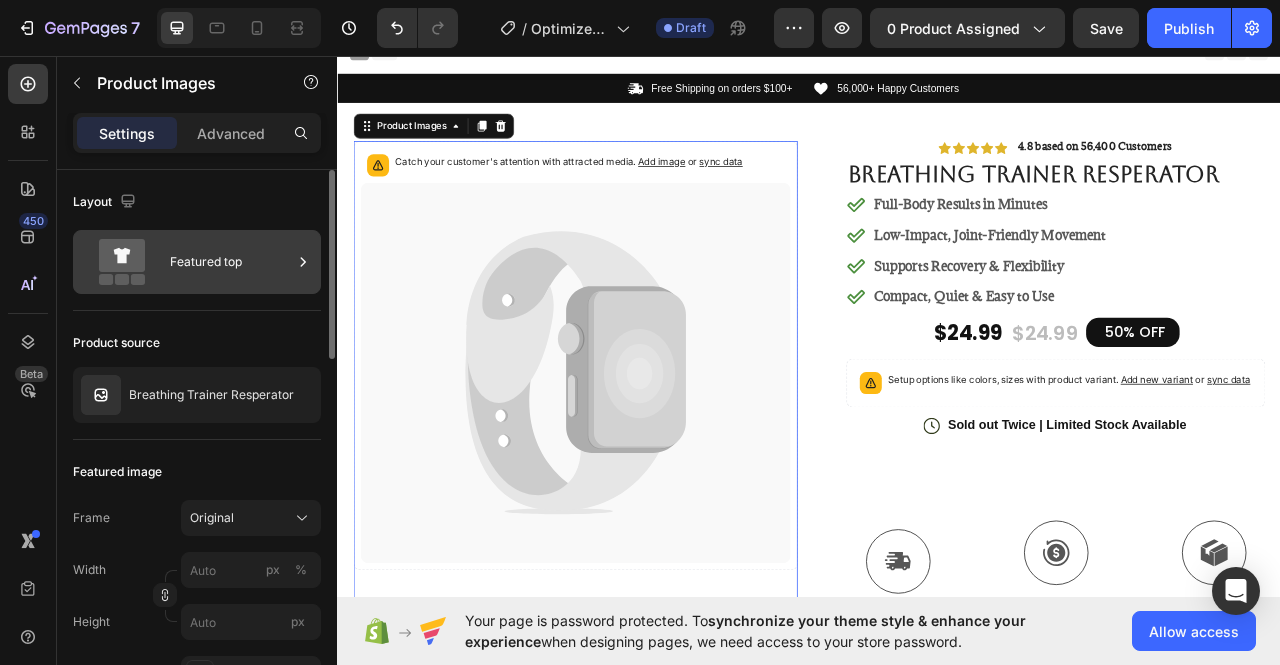 click 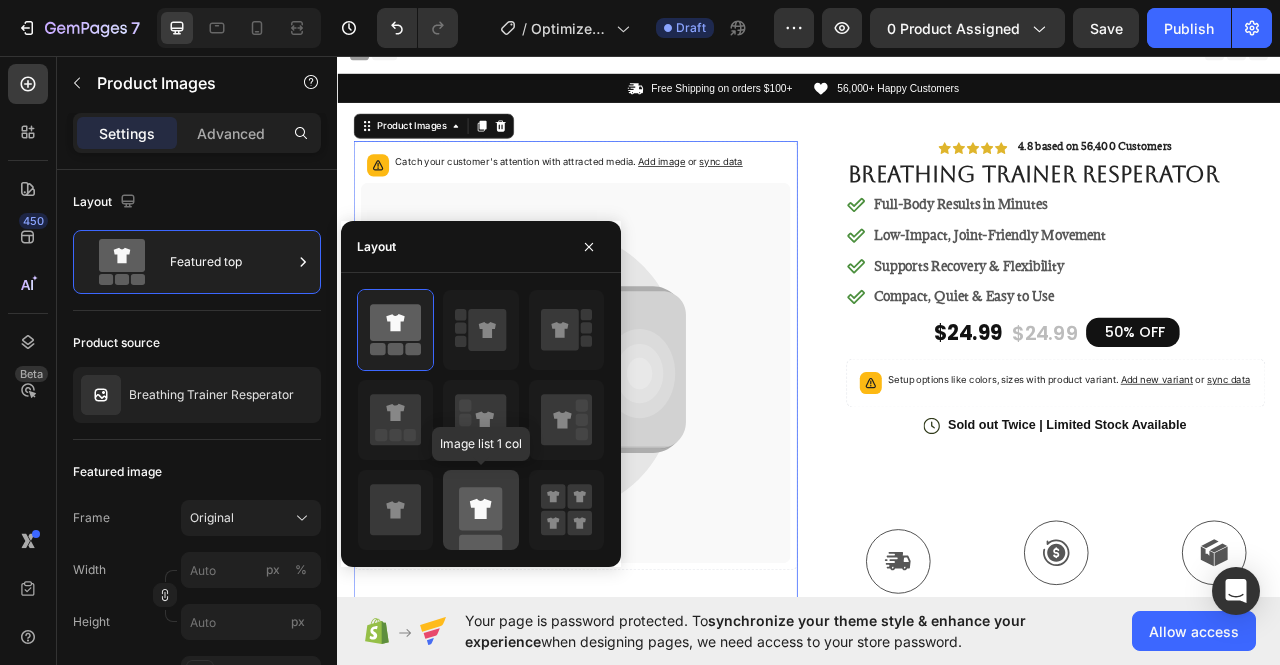 click 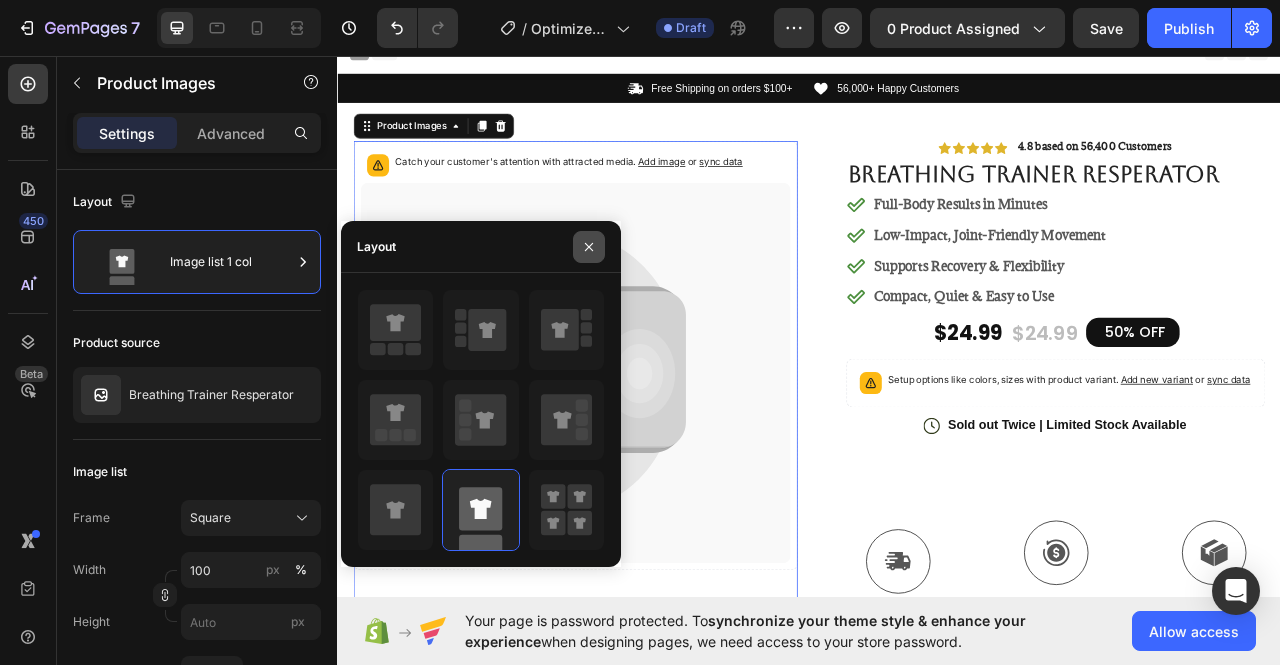 click at bounding box center [589, 247] 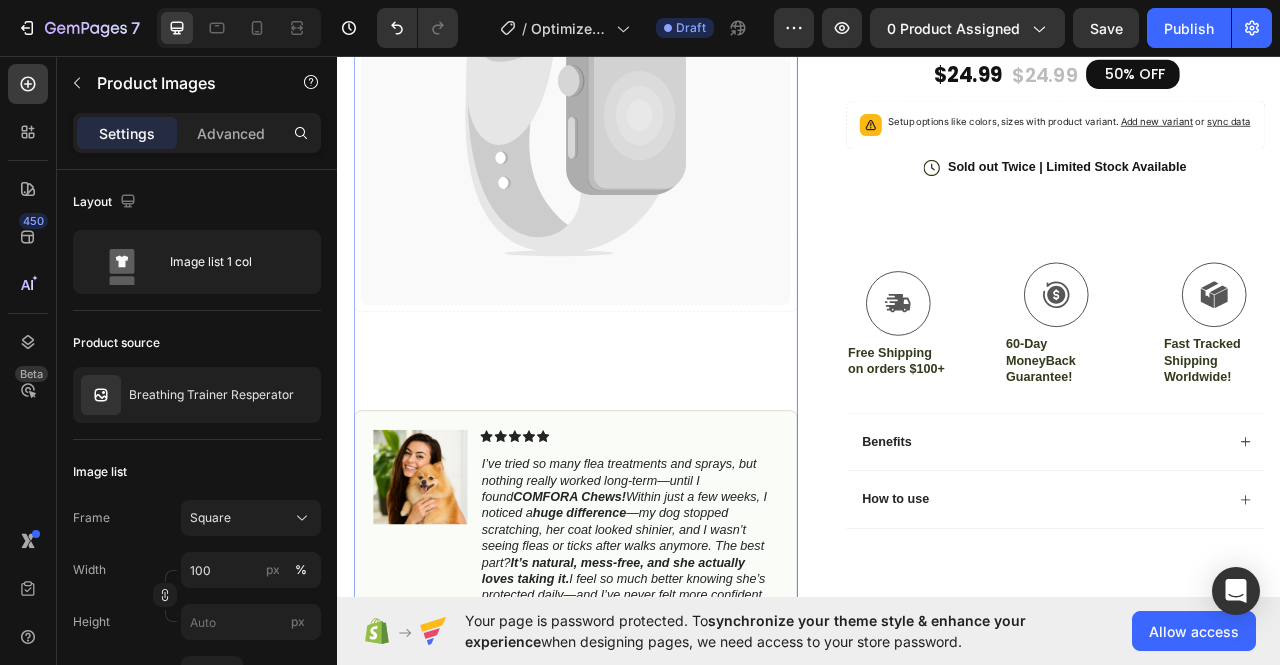 scroll, scrollTop: 0, scrollLeft: 0, axis: both 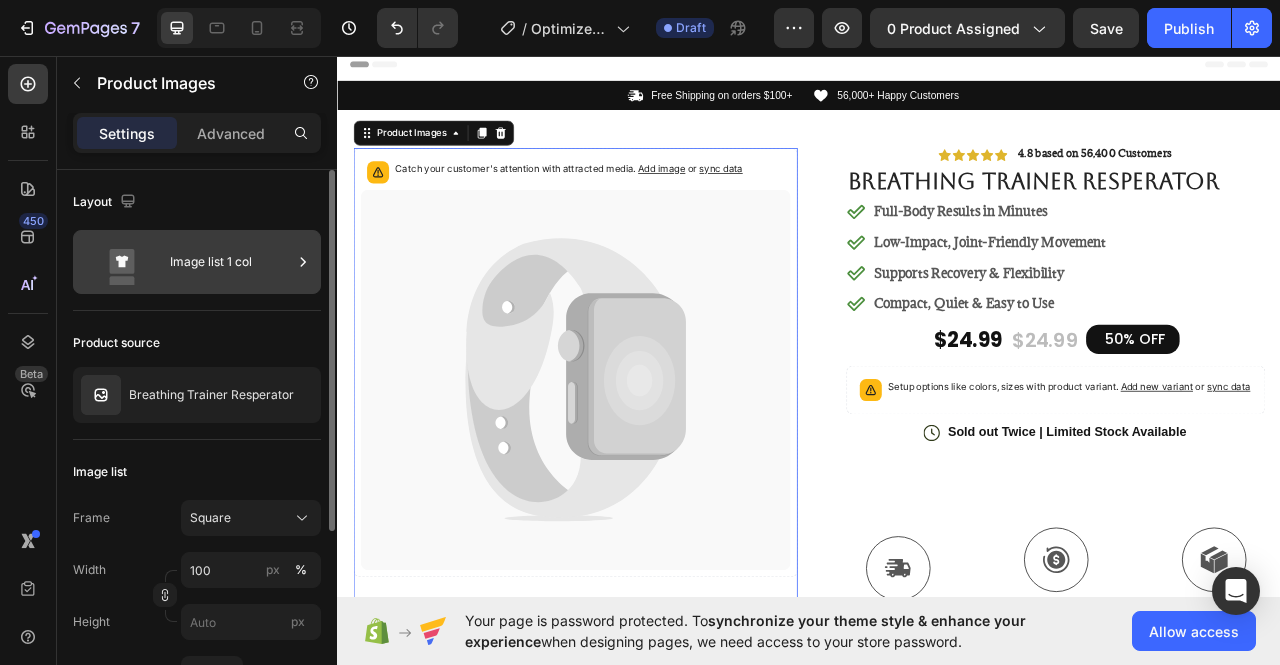 click on "Image list 1 col" at bounding box center [197, 262] 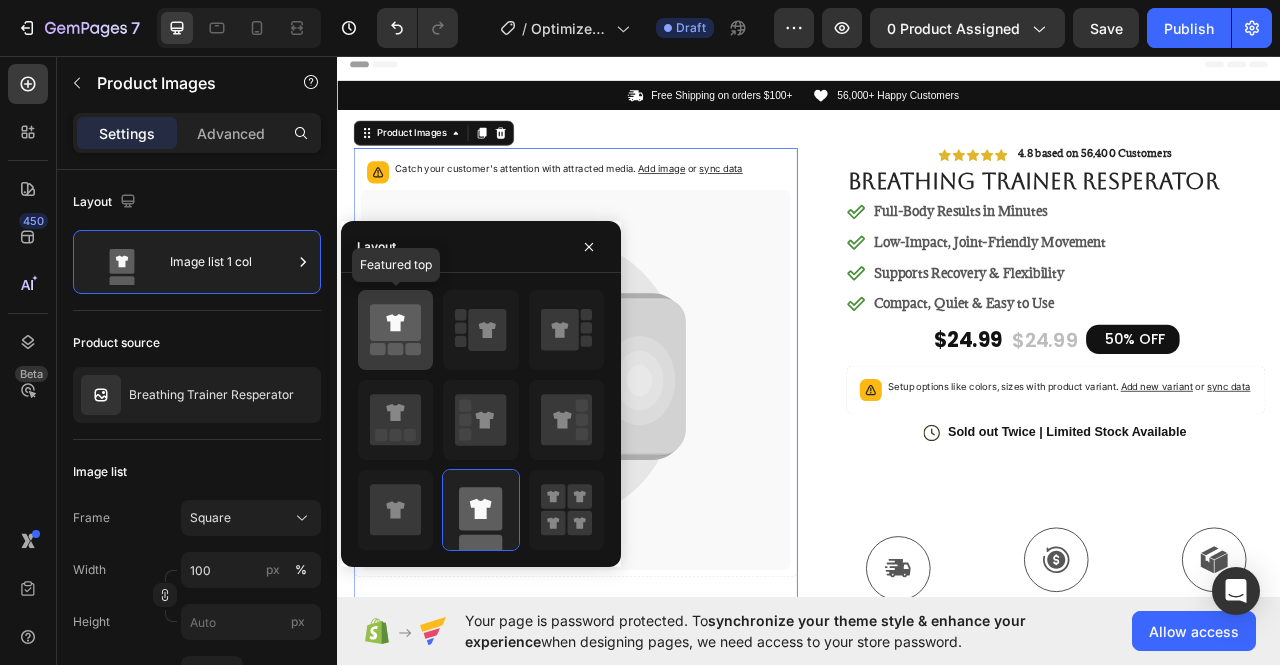 click 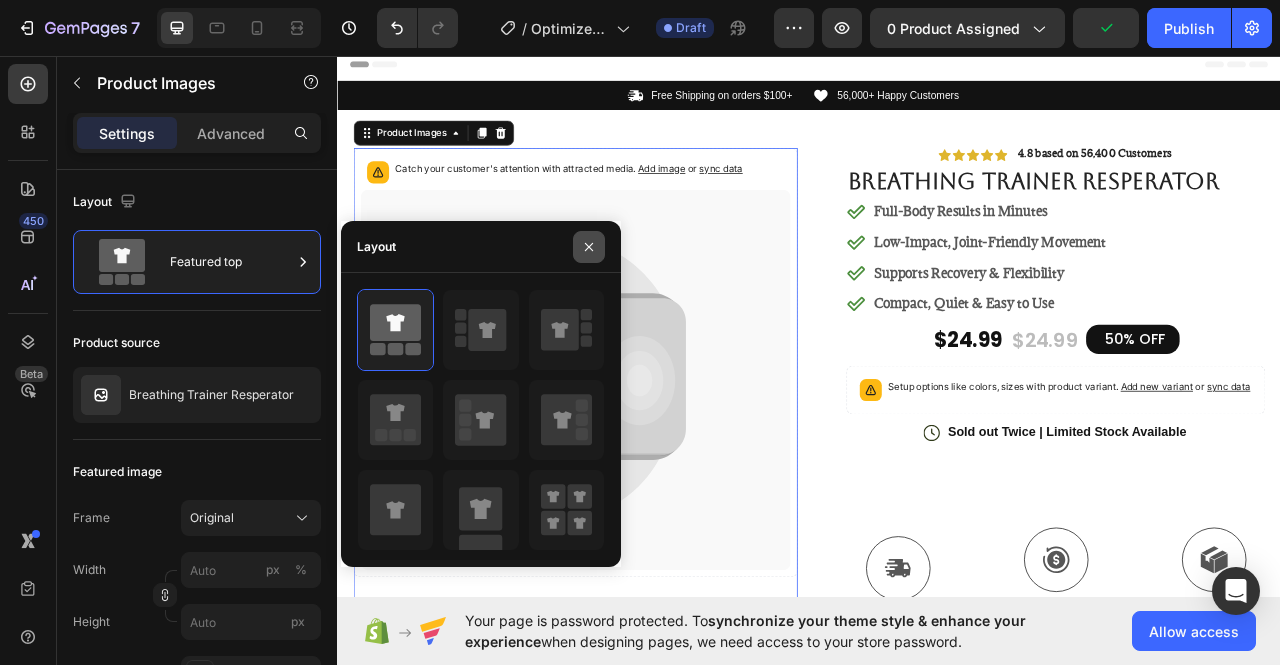 click 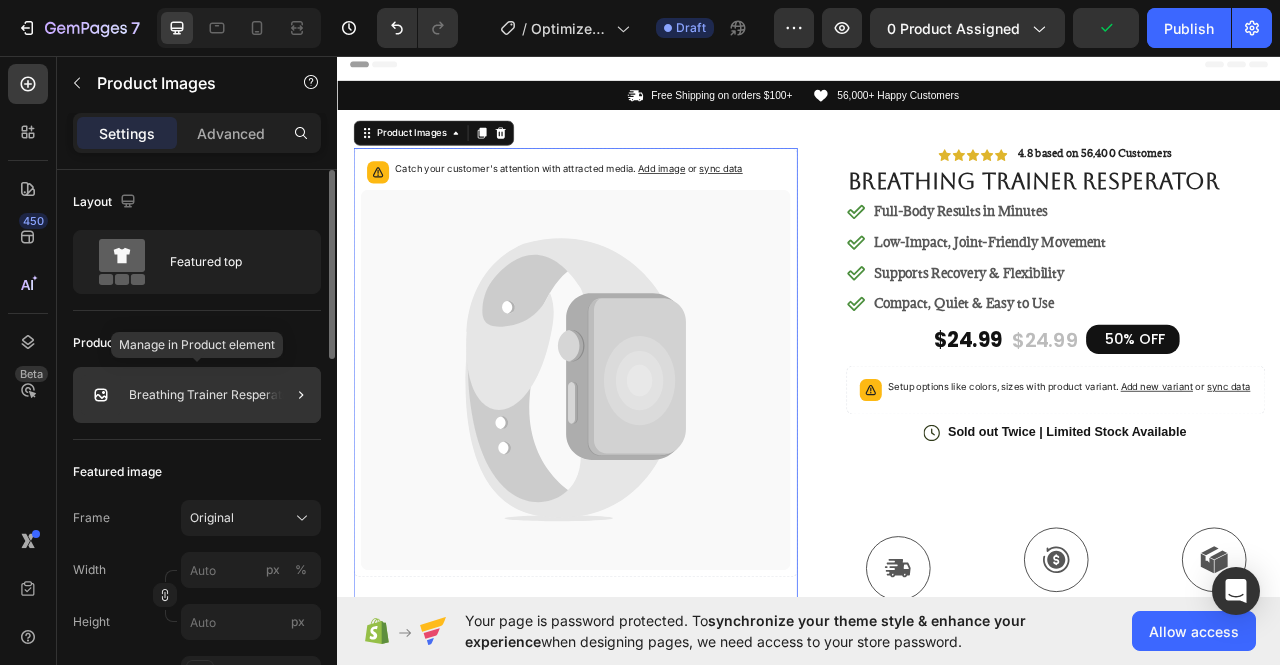 click on "Breathing Trainer Resperator" 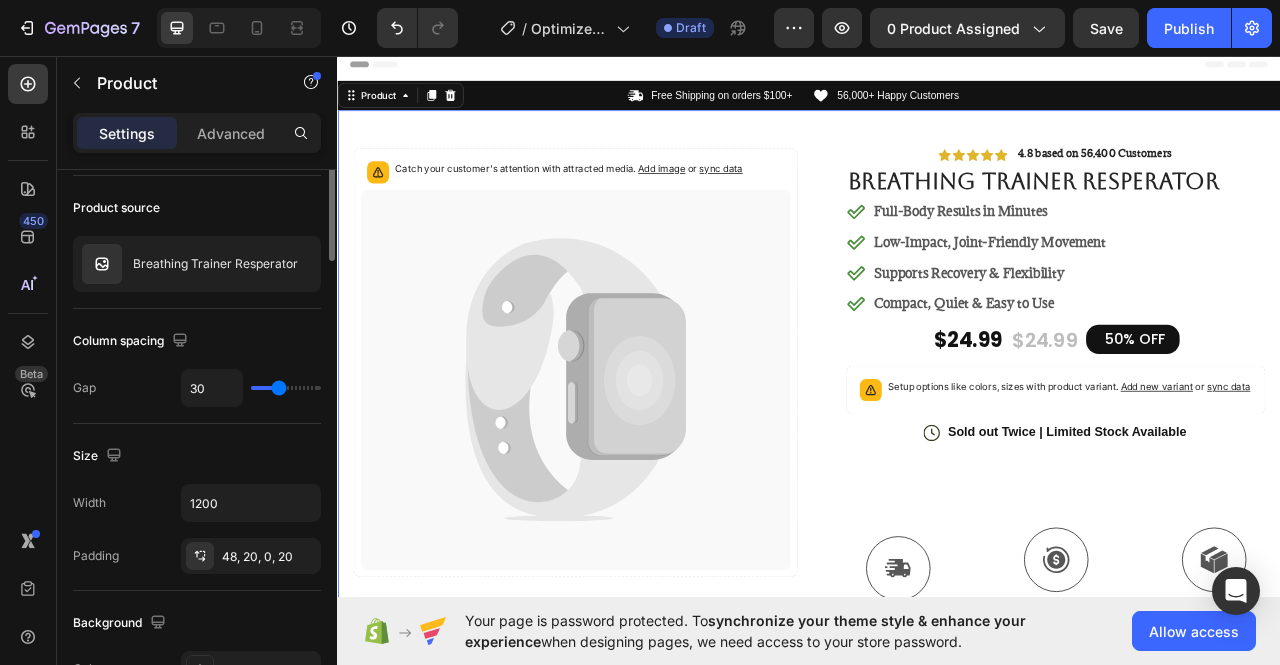 scroll, scrollTop: 0, scrollLeft: 0, axis: both 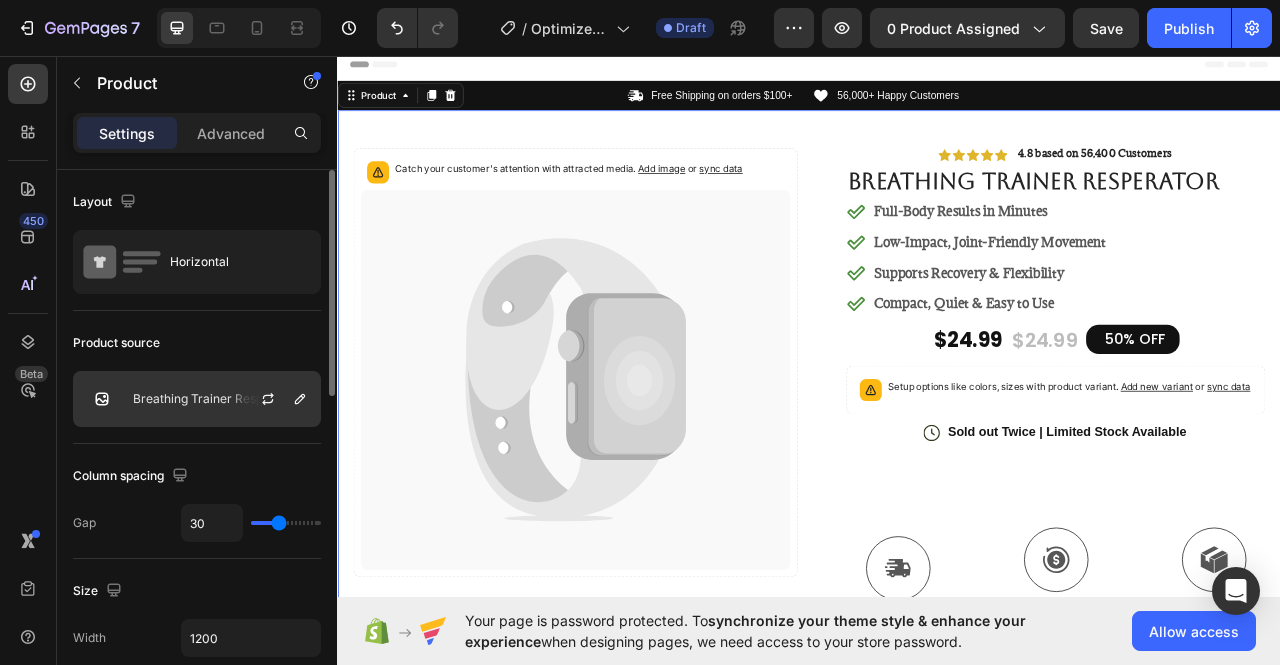 click at bounding box center [276, 399] 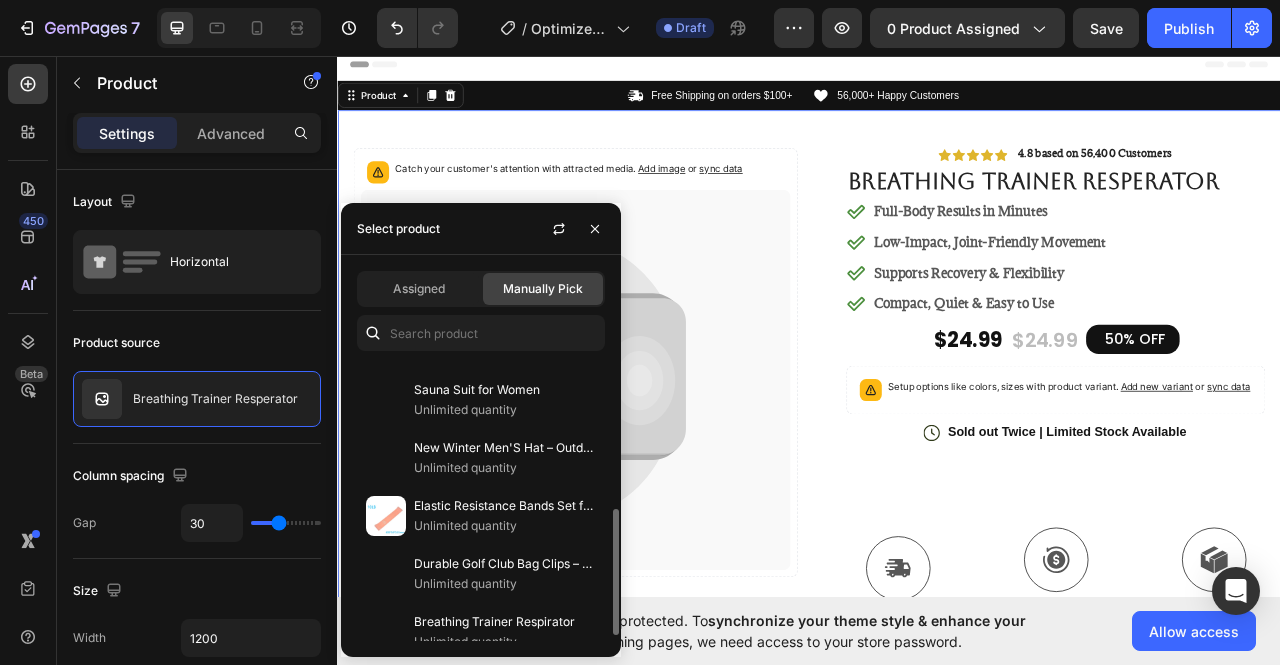 scroll, scrollTop: 348, scrollLeft: 0, axis: vertical 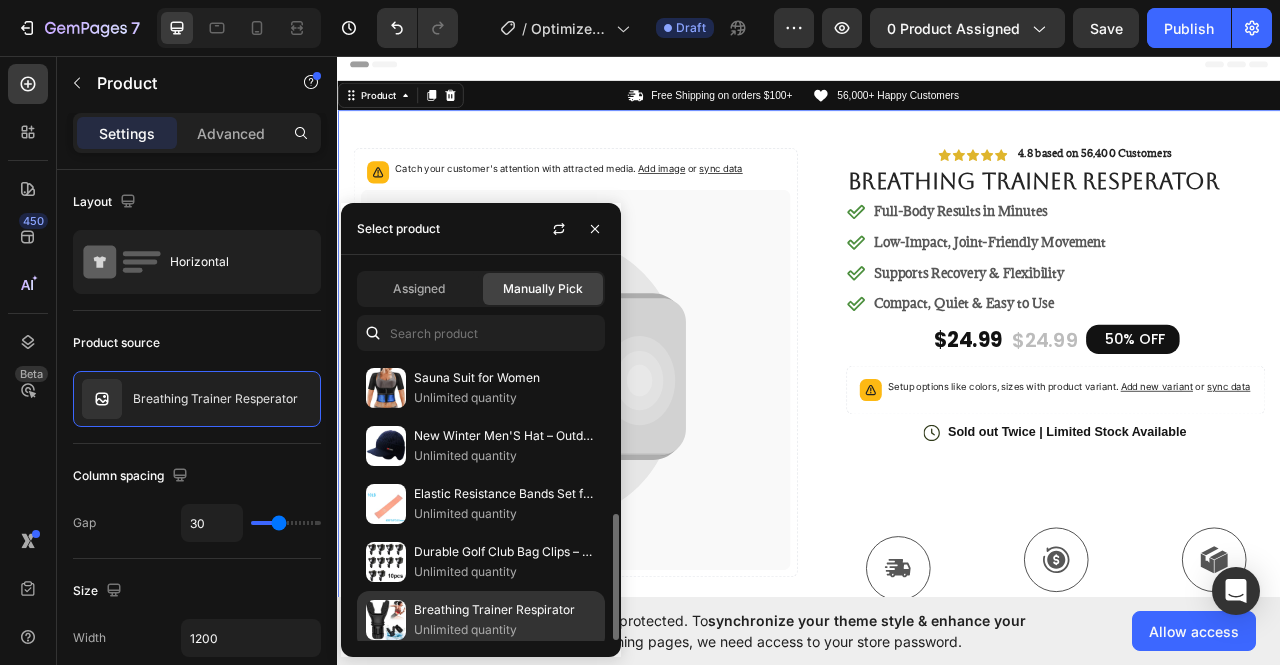 click on "Unlimited quantity" at bounding box center (505, 630) 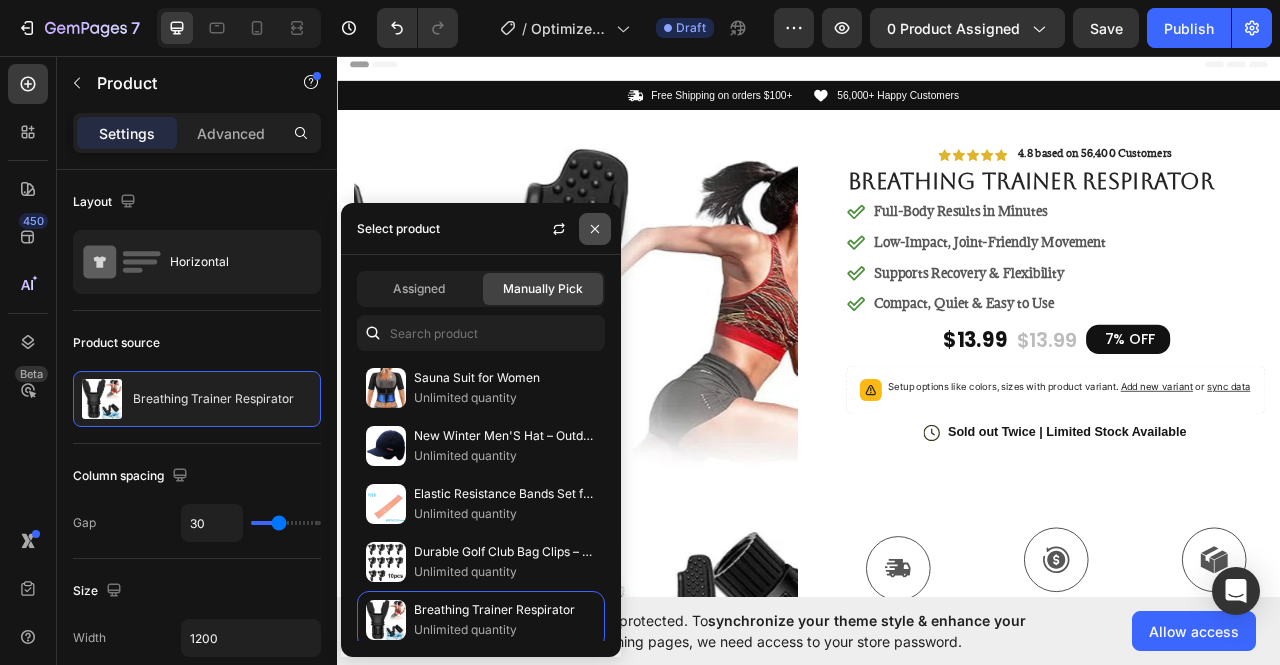 click 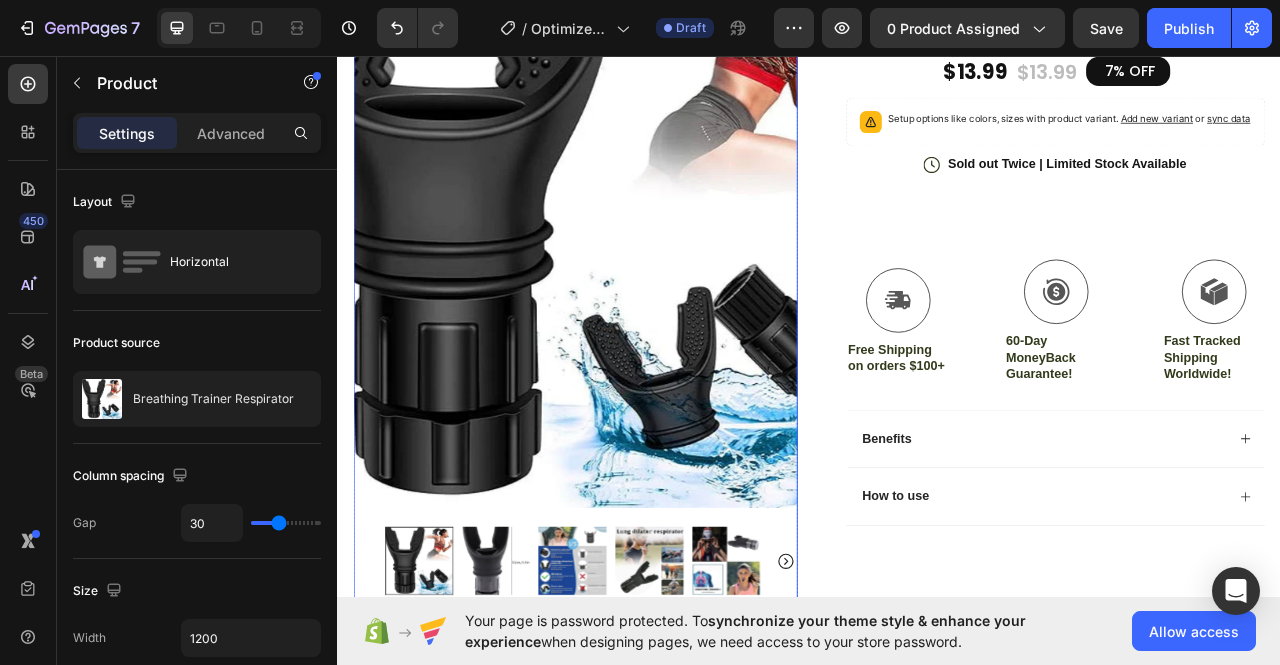 scroll, scrollTop: 342, scrollLeft: 0, axis: vertical 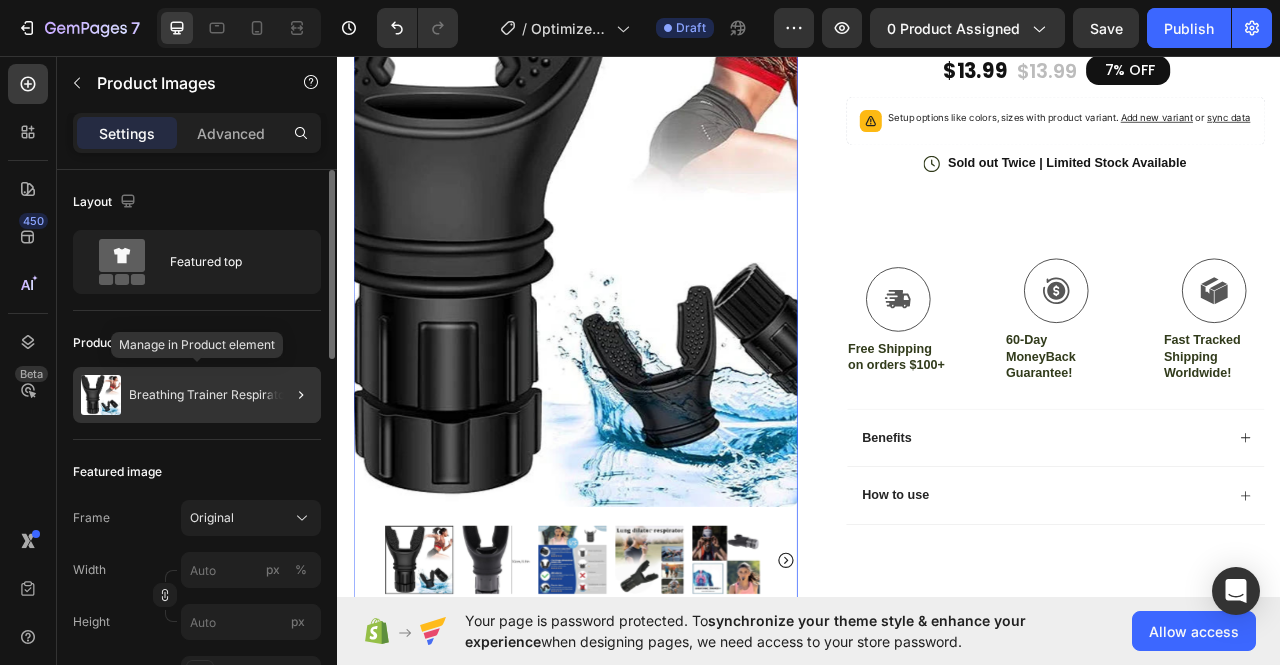 click on "Breathing Trainer Respirator" at bounding box center (209, 395) 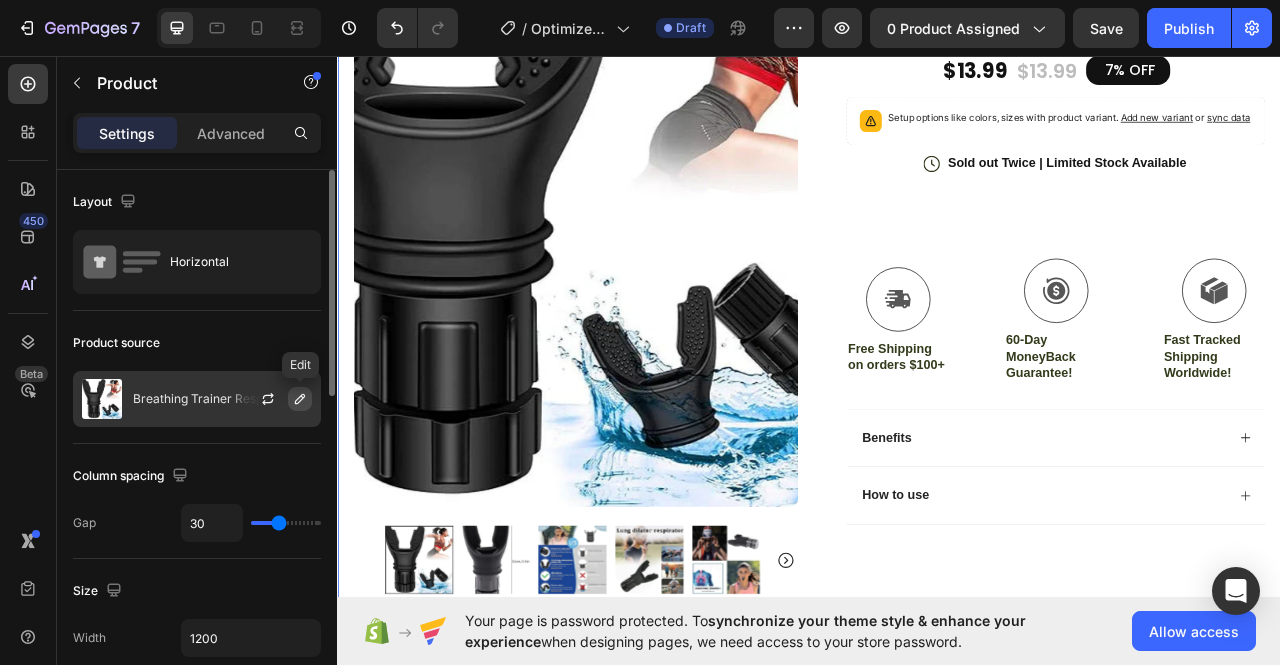 click 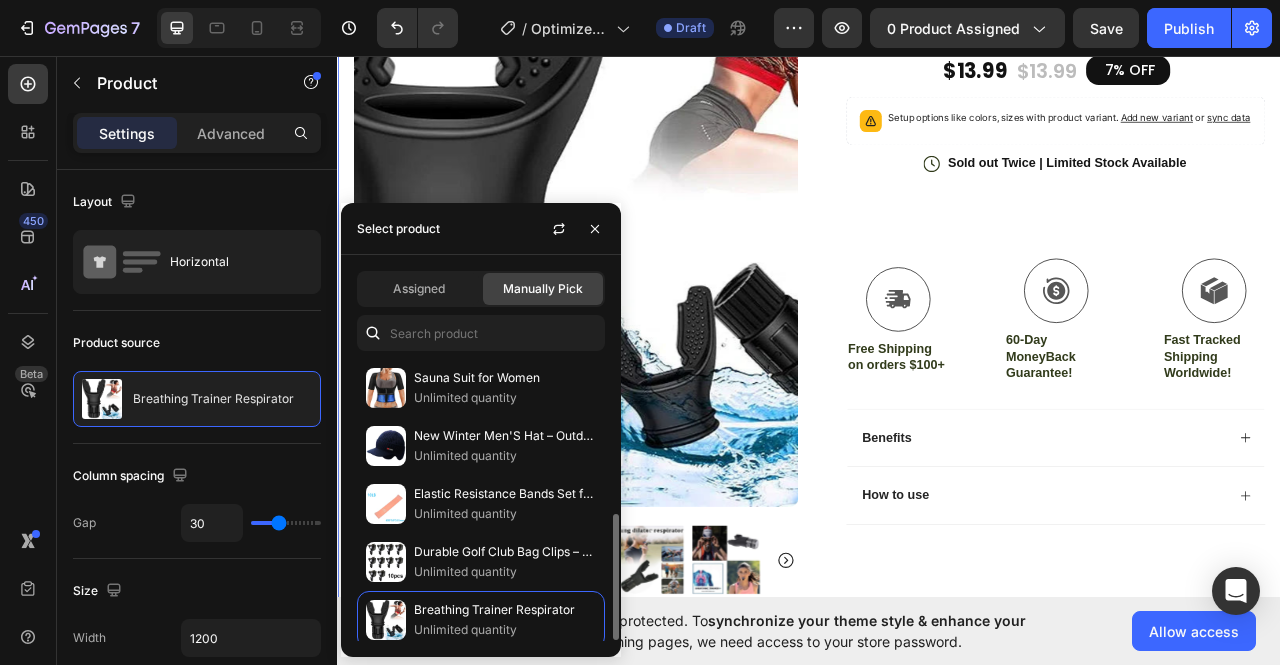 scroll, scrollTop: 0, scrollLeft: 0, axis: both 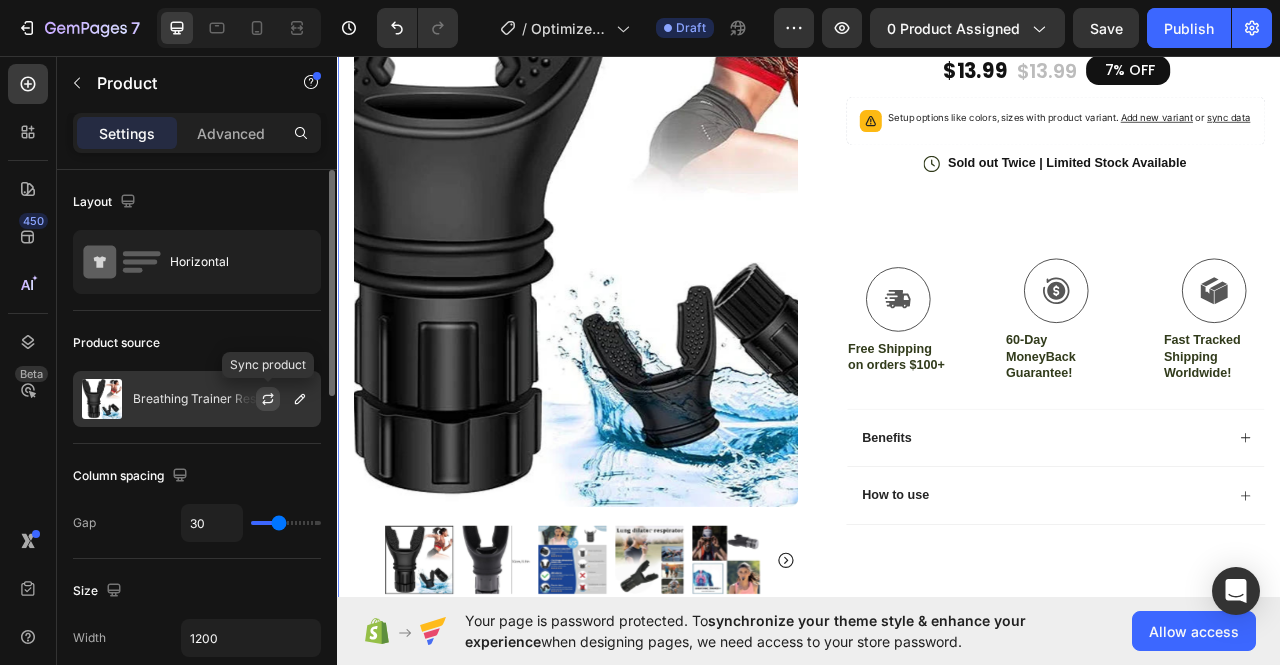 click 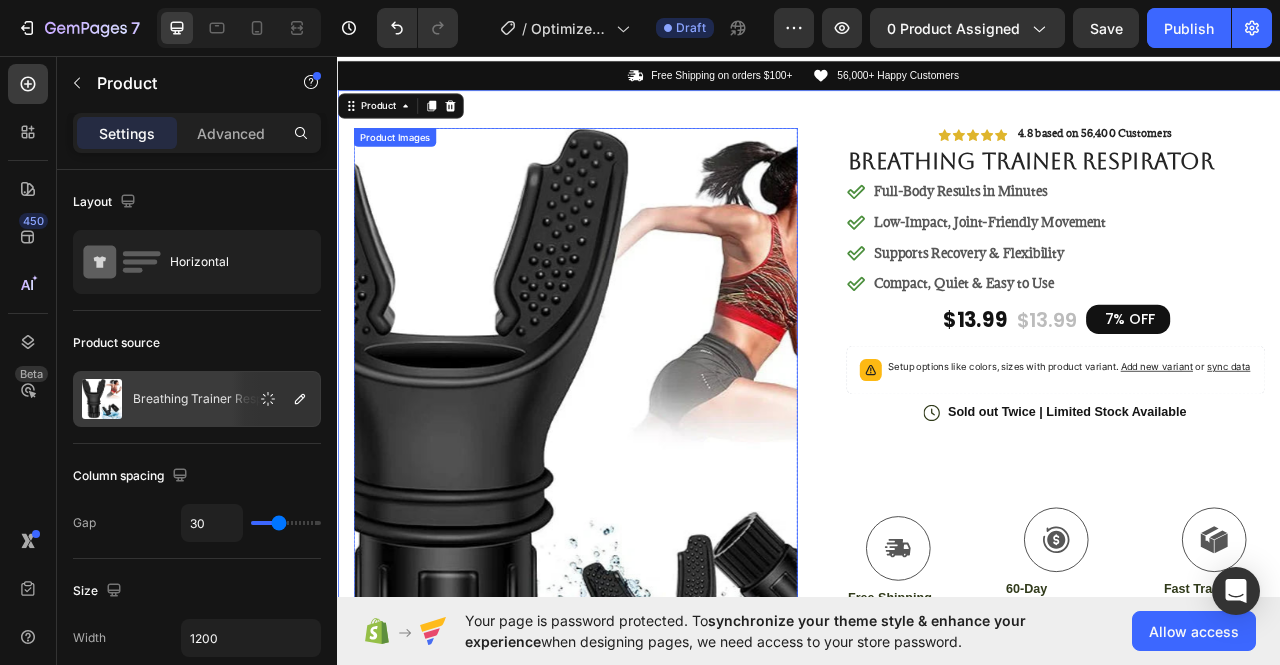 scroll, scrollTop: 24, scrollLeft: 0, axis: vertical 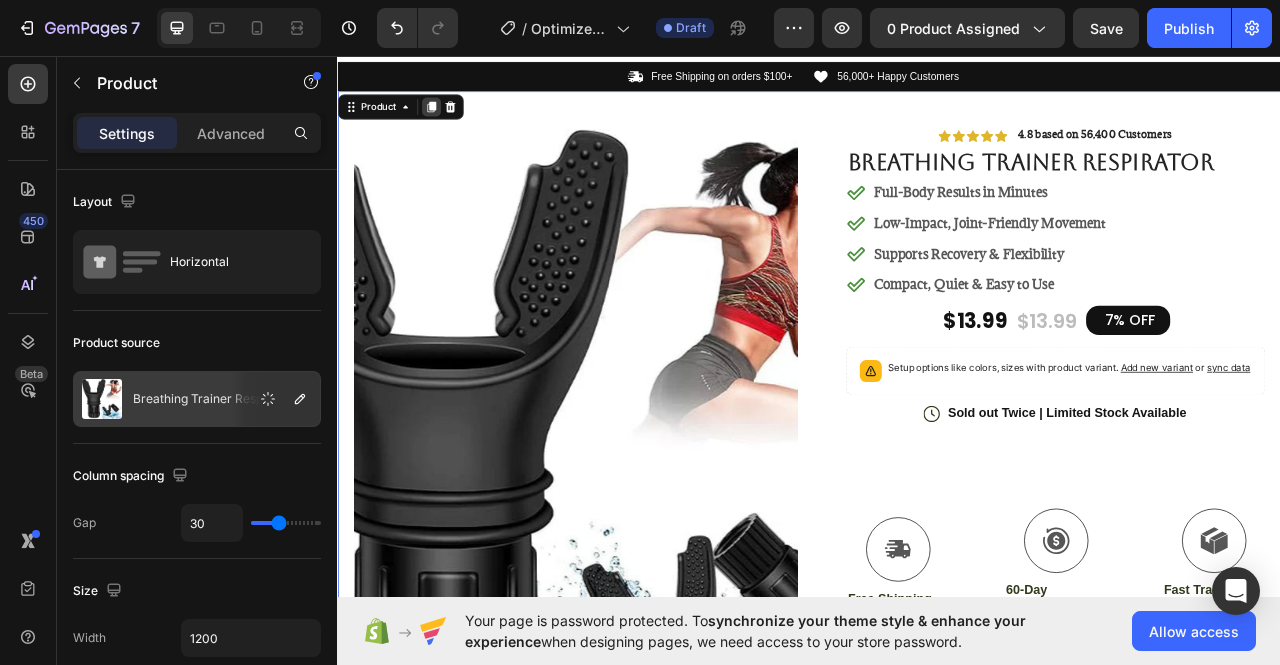 click 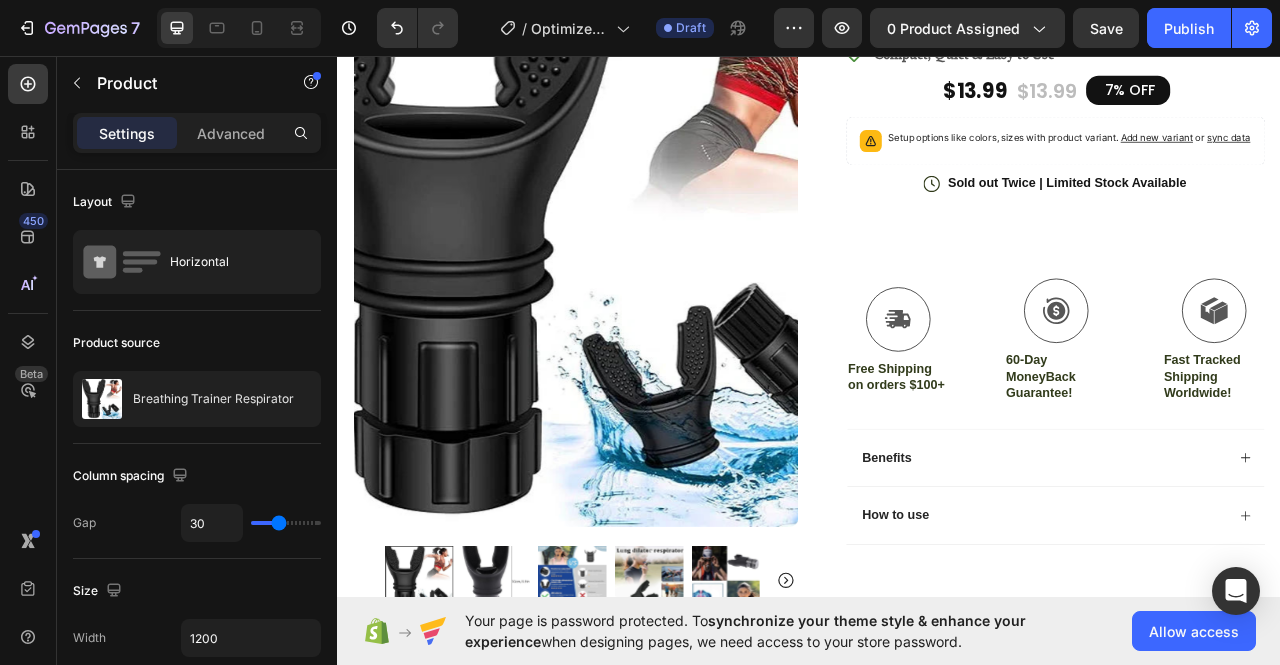 scroll, scrollTop: 0, scrollLeft: 0, axis: both 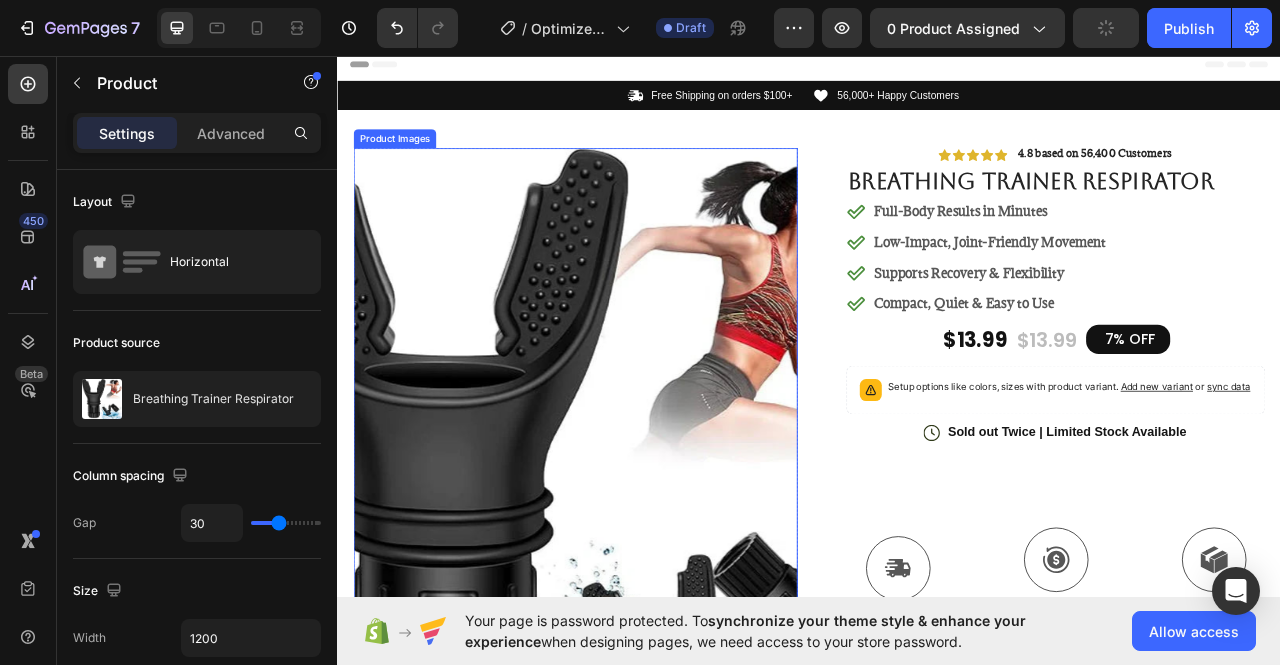 click at bounding box center (639, 573) 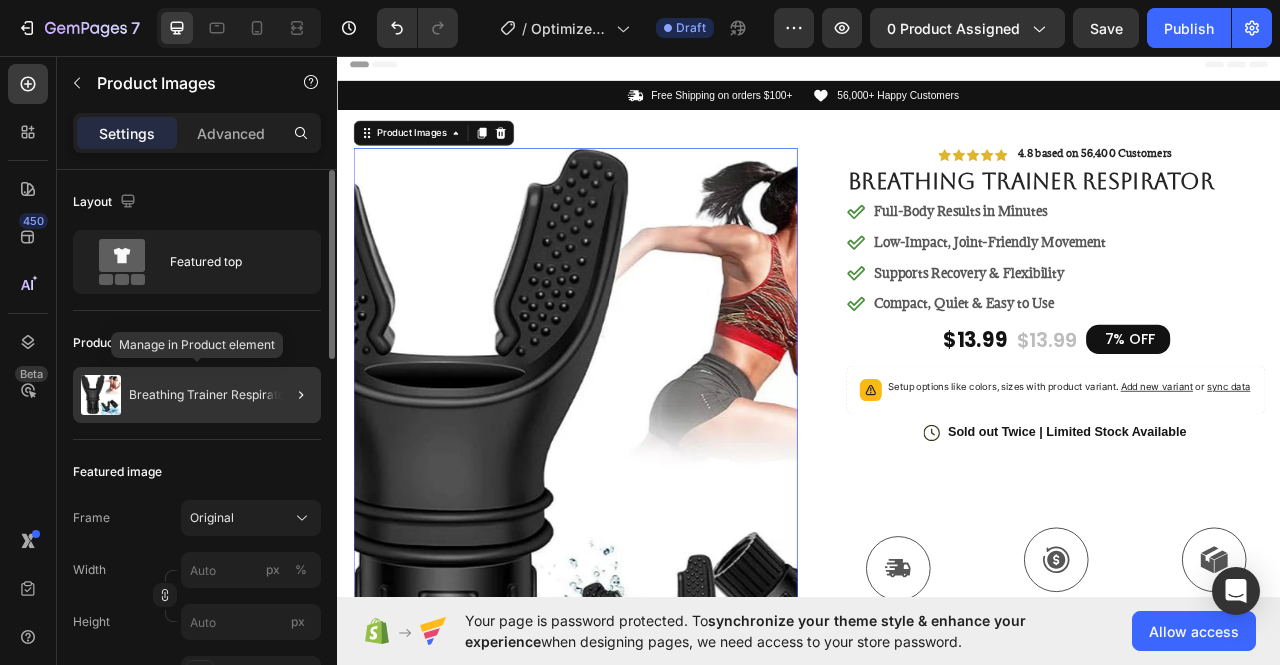 click on "Breathing Trainer Respirator" at bounding box center [209, 395] 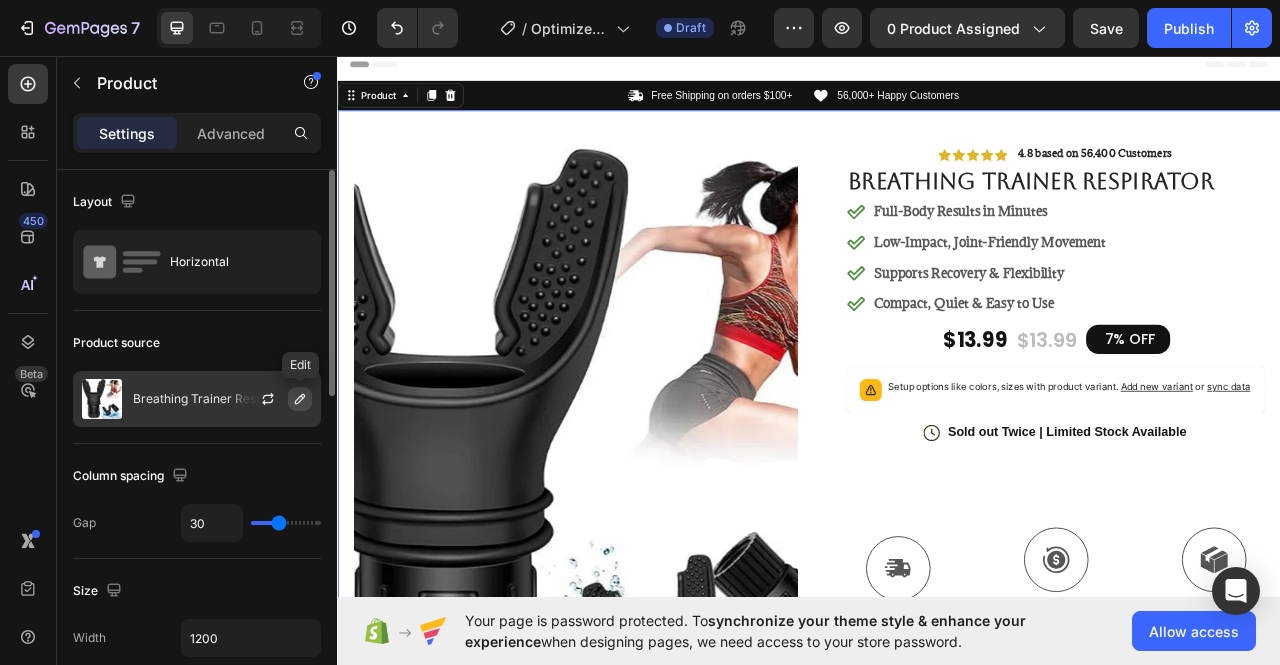 click 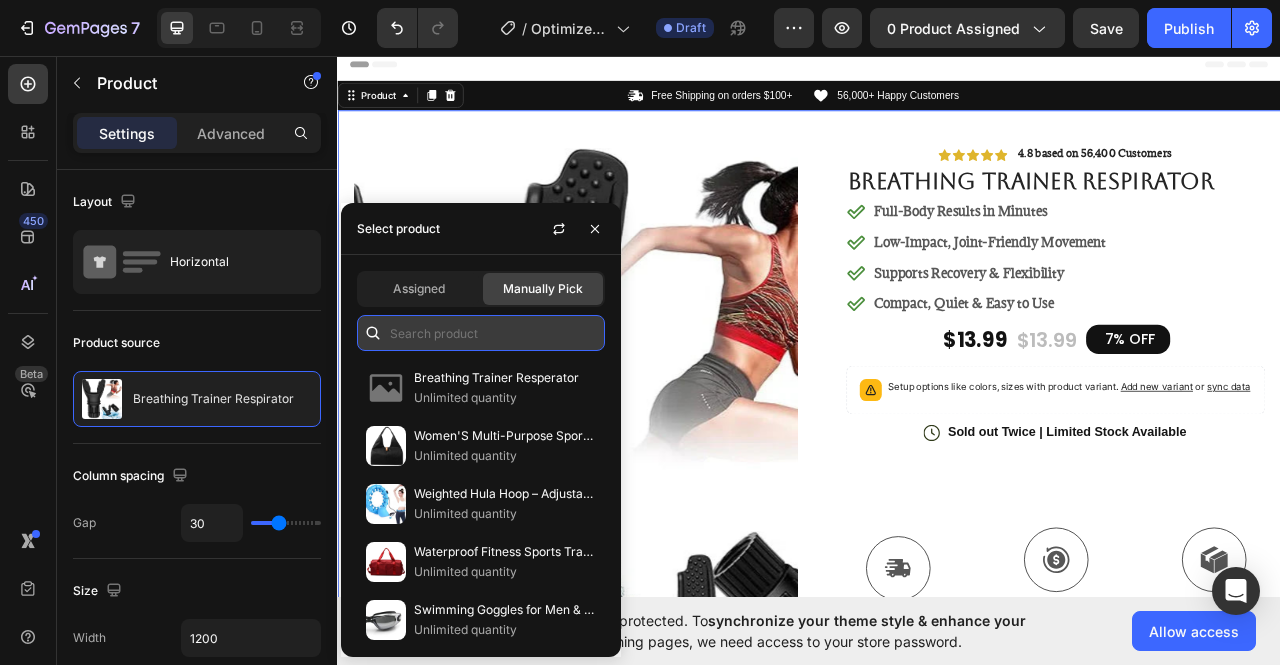 click at bounding box center (481, 333) 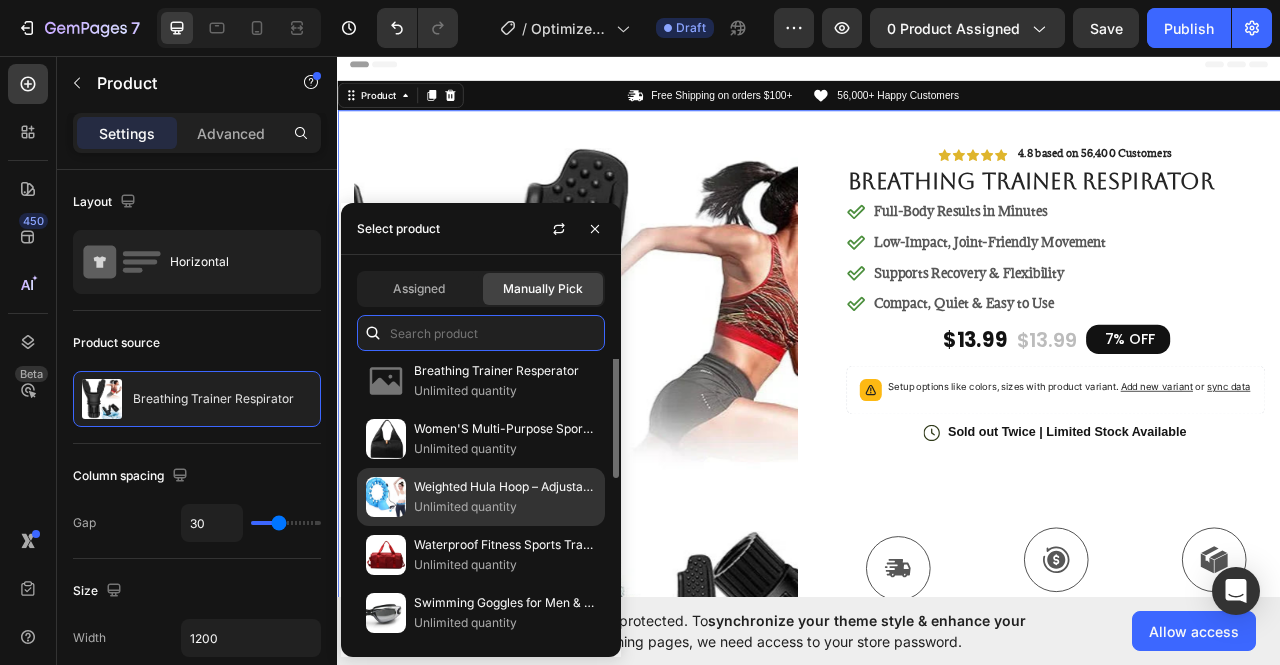 scroll, scrollTop: 0, scrollLeft: 0, axis: both 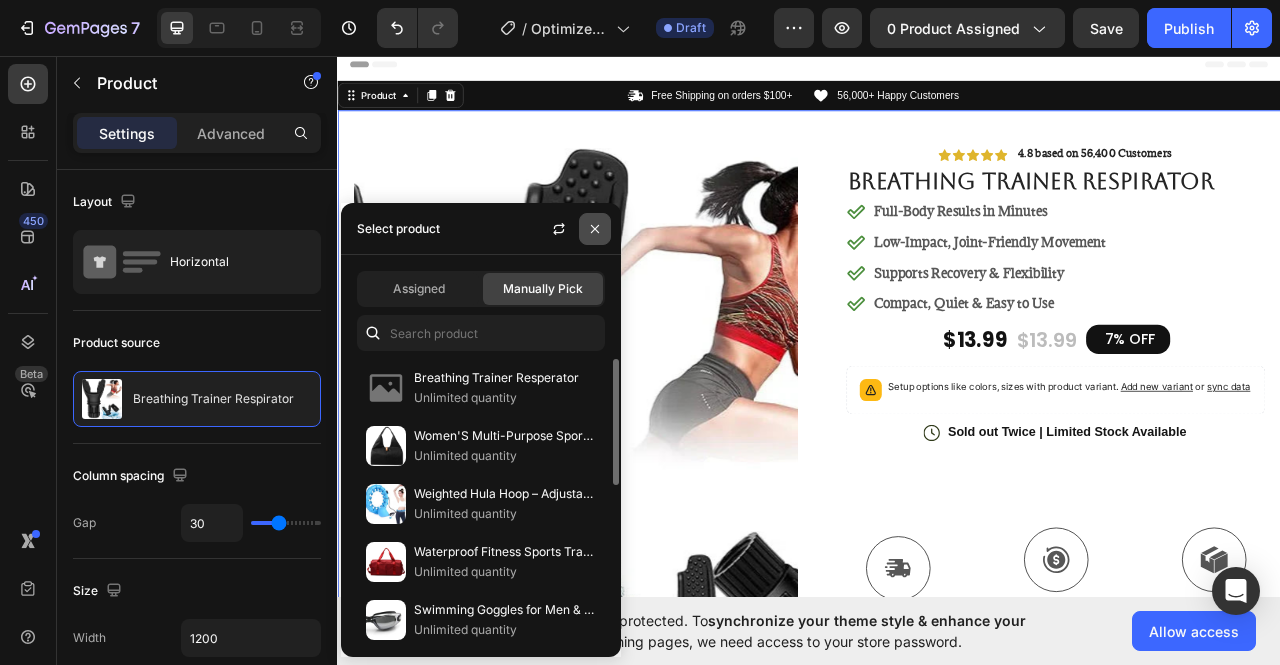 click 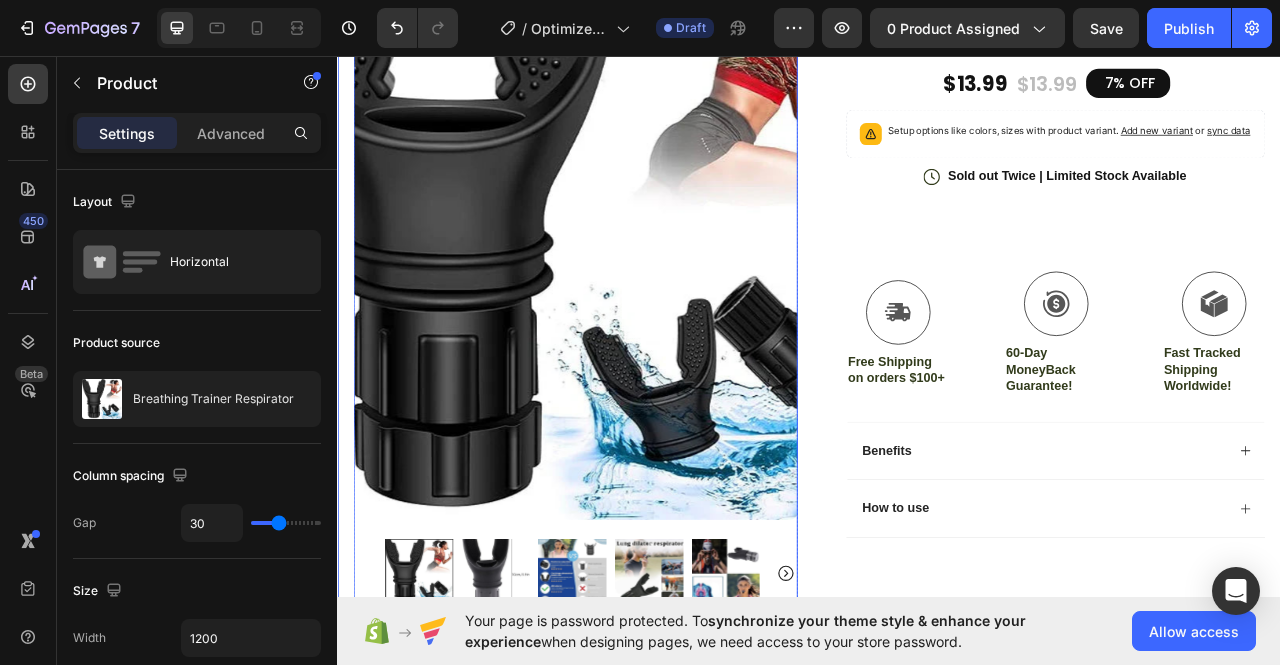scroll, scrollTop: 344, scrollLeft: 0, axis: vertical 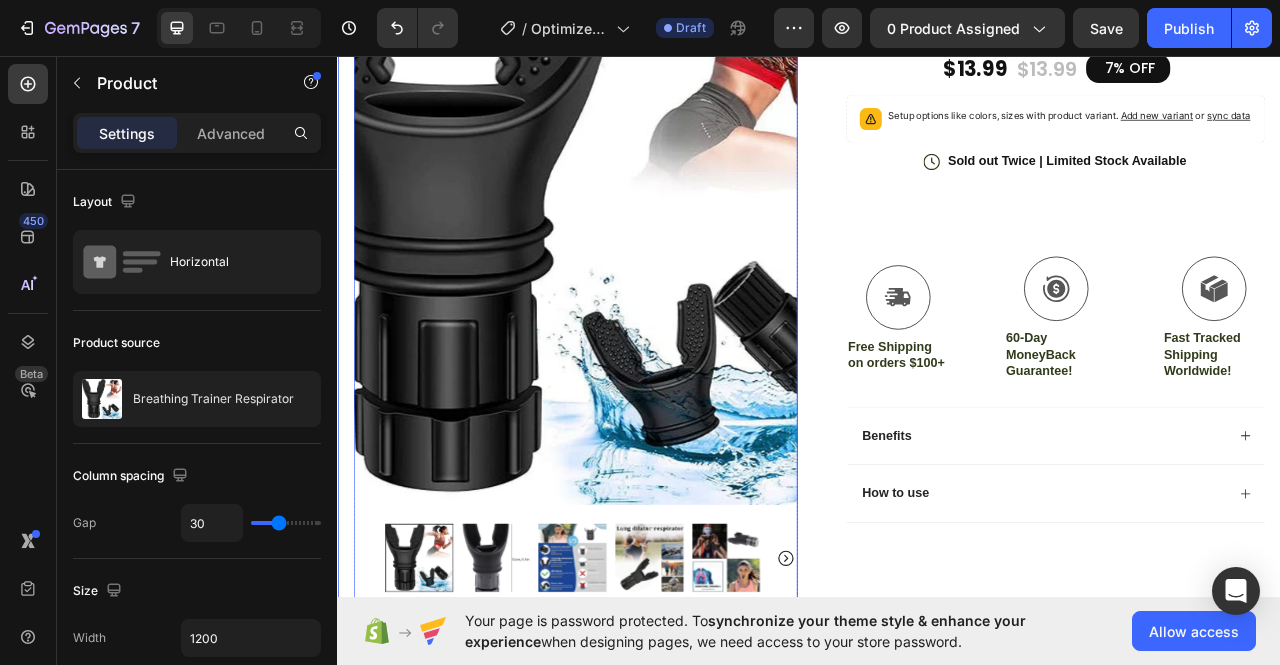click at bounding box center [639, 229] 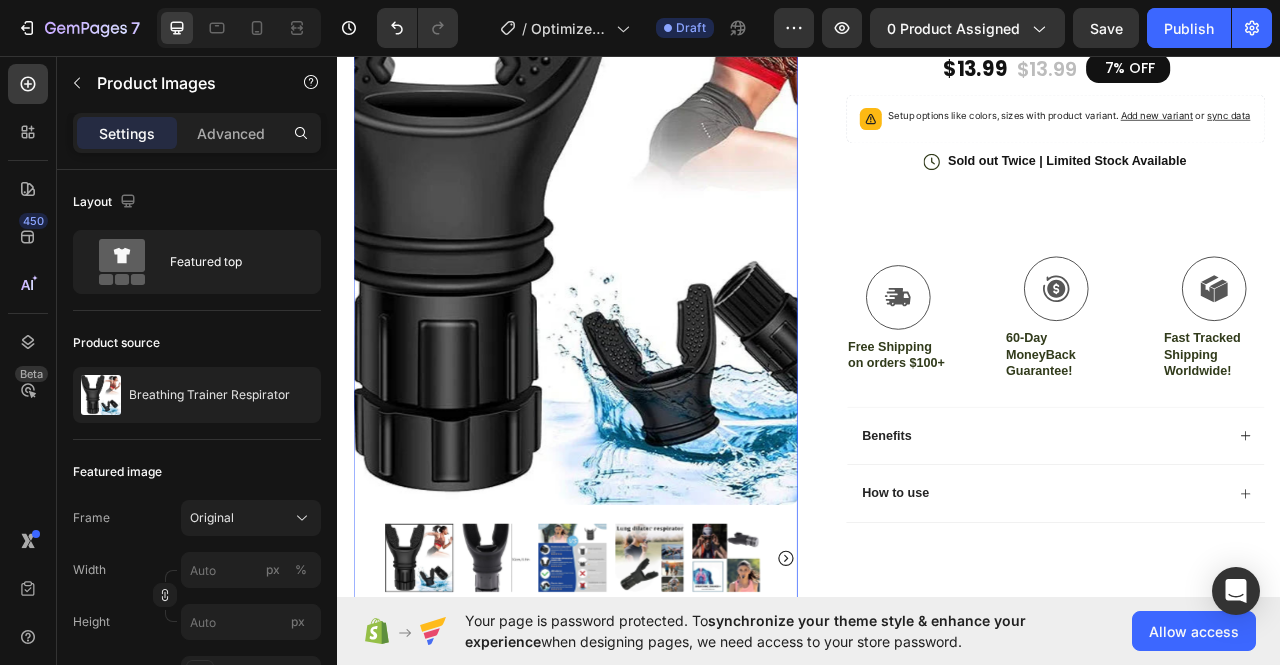 click at bounding box center (538, 696) 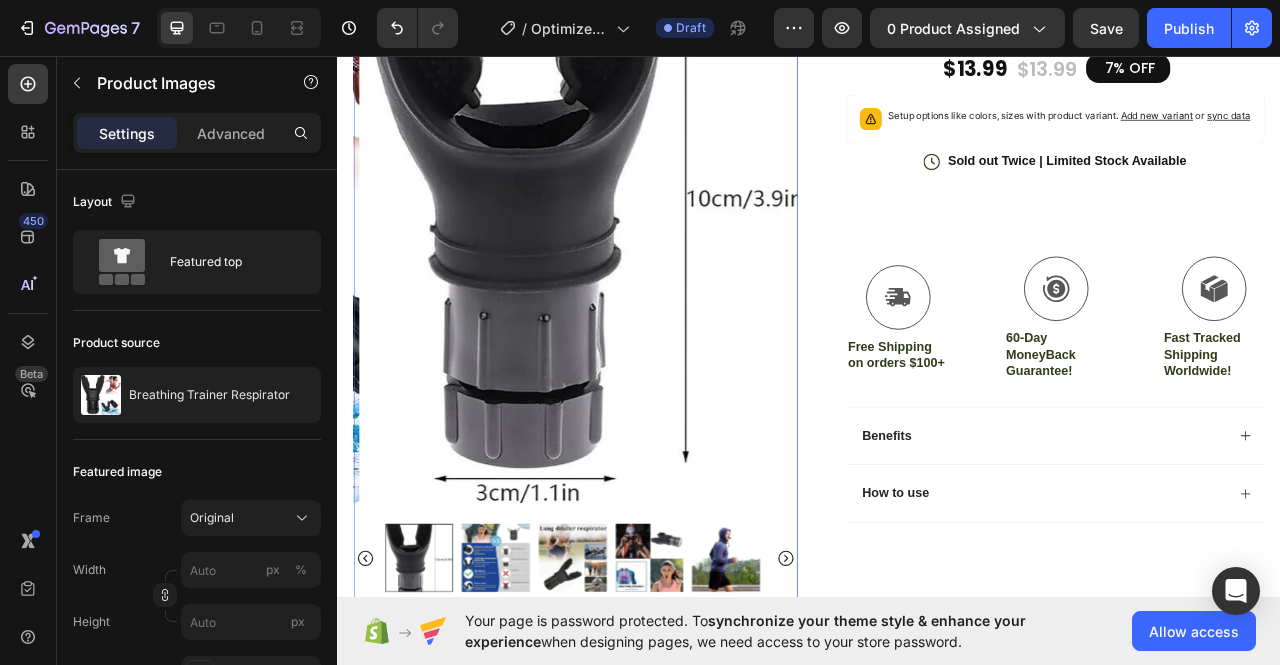 click at bounding box center (538, 696) 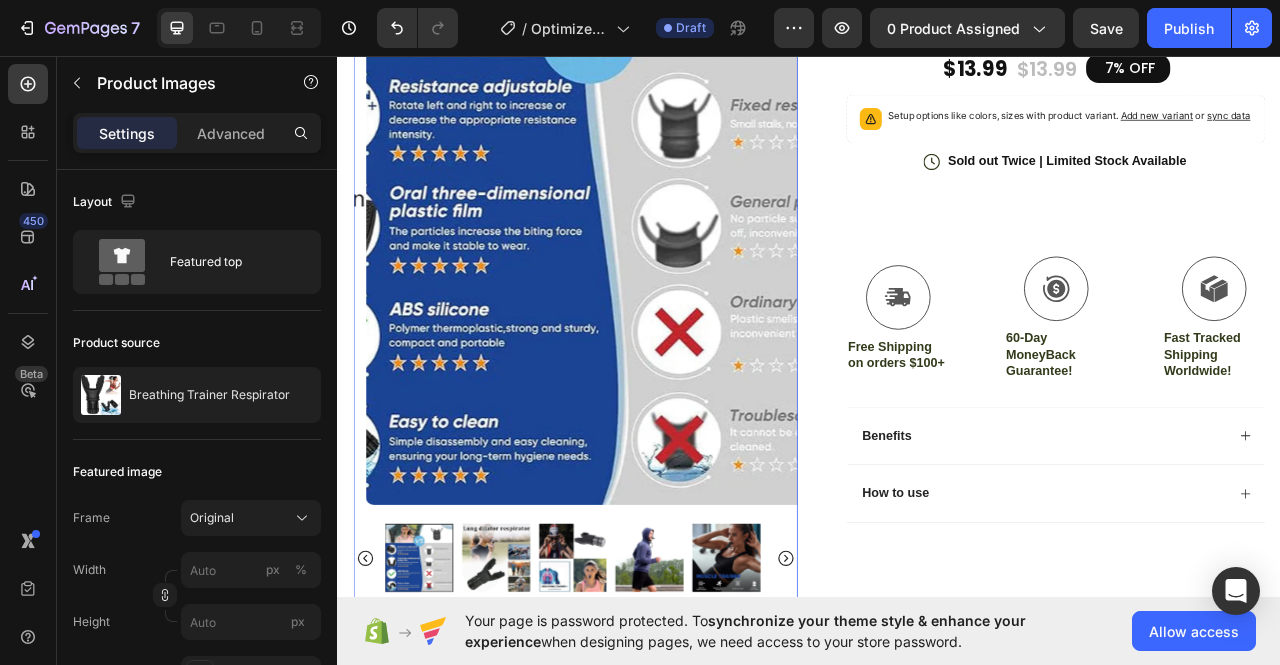 click at bounding box center [639, 696] 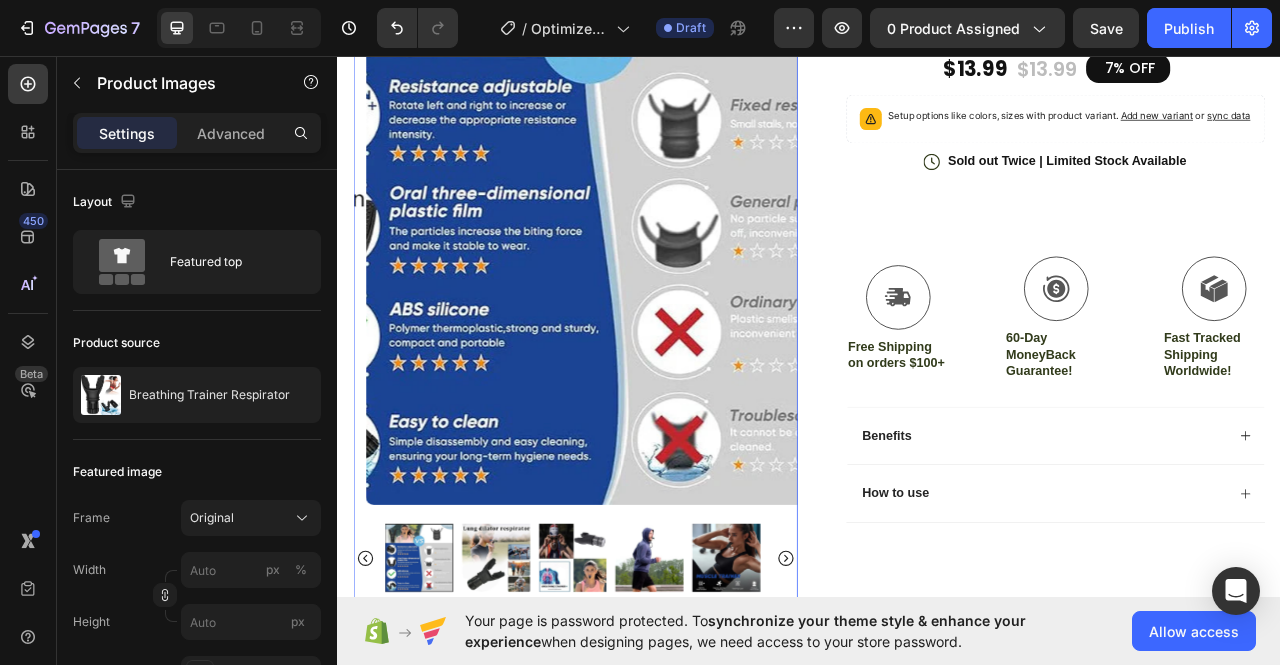 click at bounding box center [538, 696] 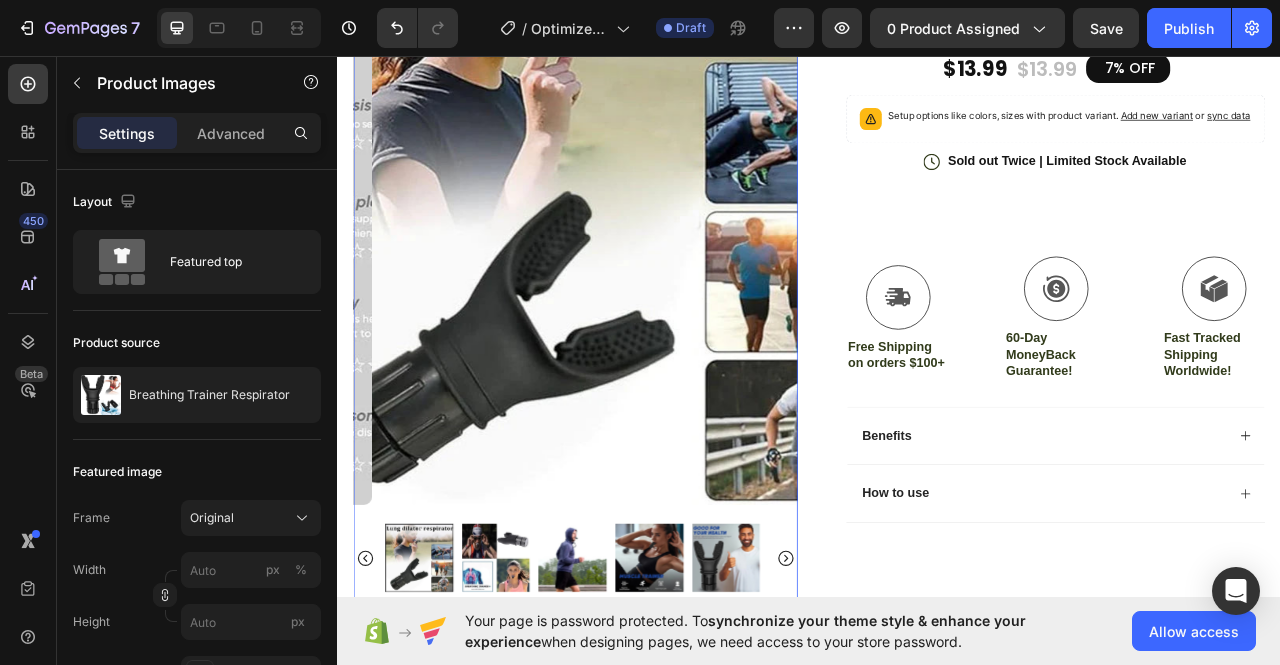 click at bounding box center [639, 696] 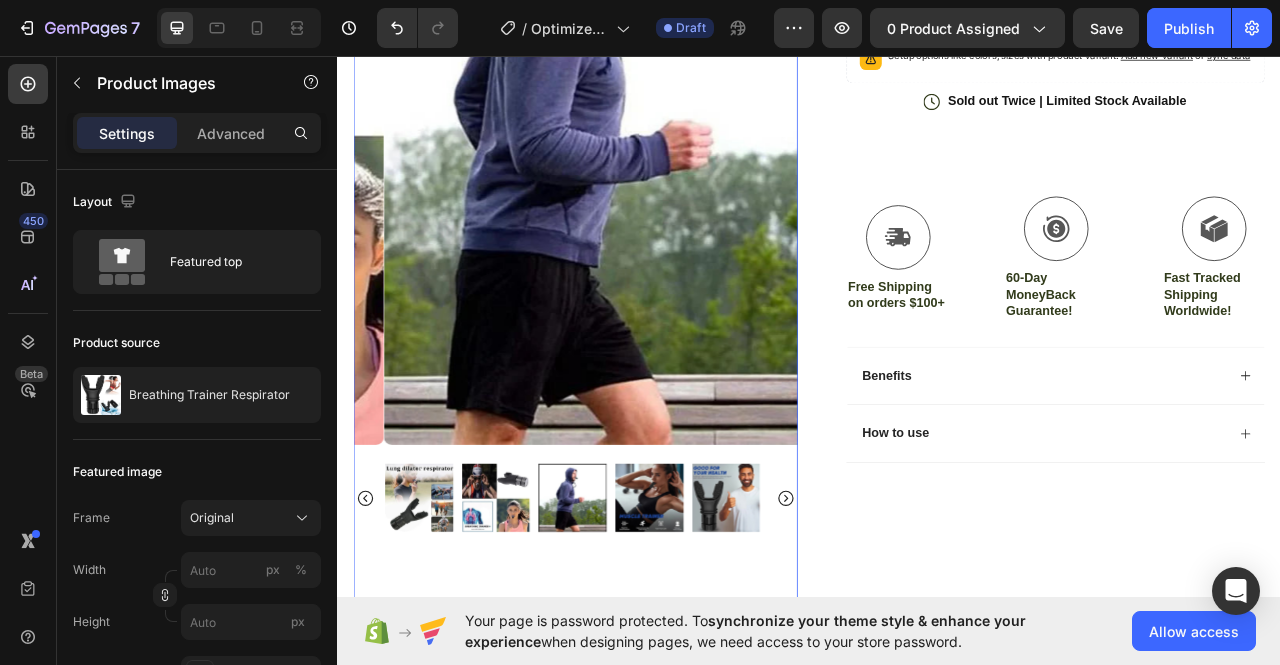 scroll, scrollTop: 429, scrollLeft: 0, axis: vertical 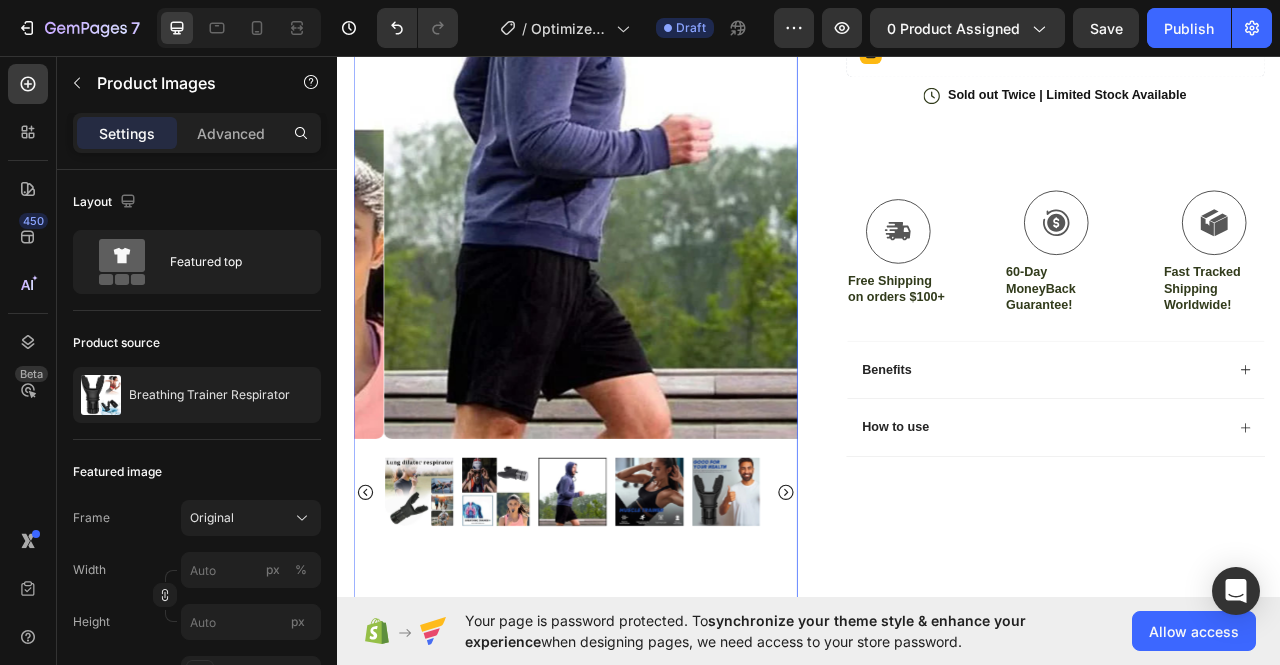 click at bounding box center [538, 611] 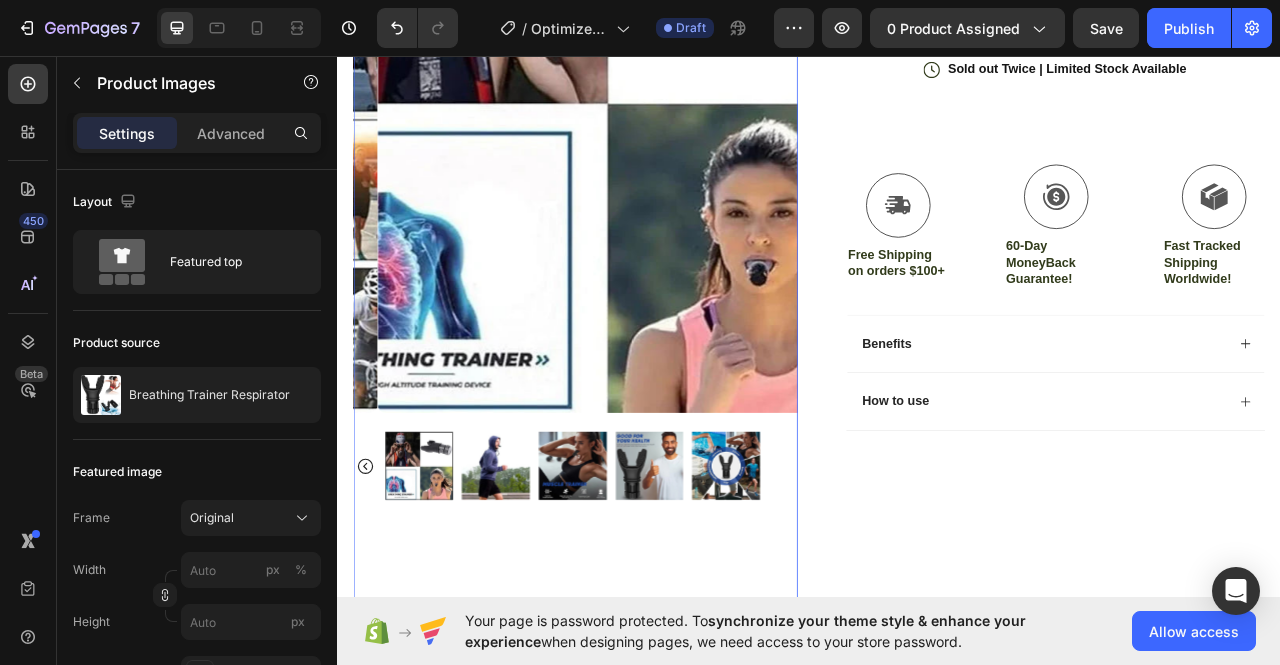 scroll, scrollTop: 497, scrollLeft: 0, axis: vertical 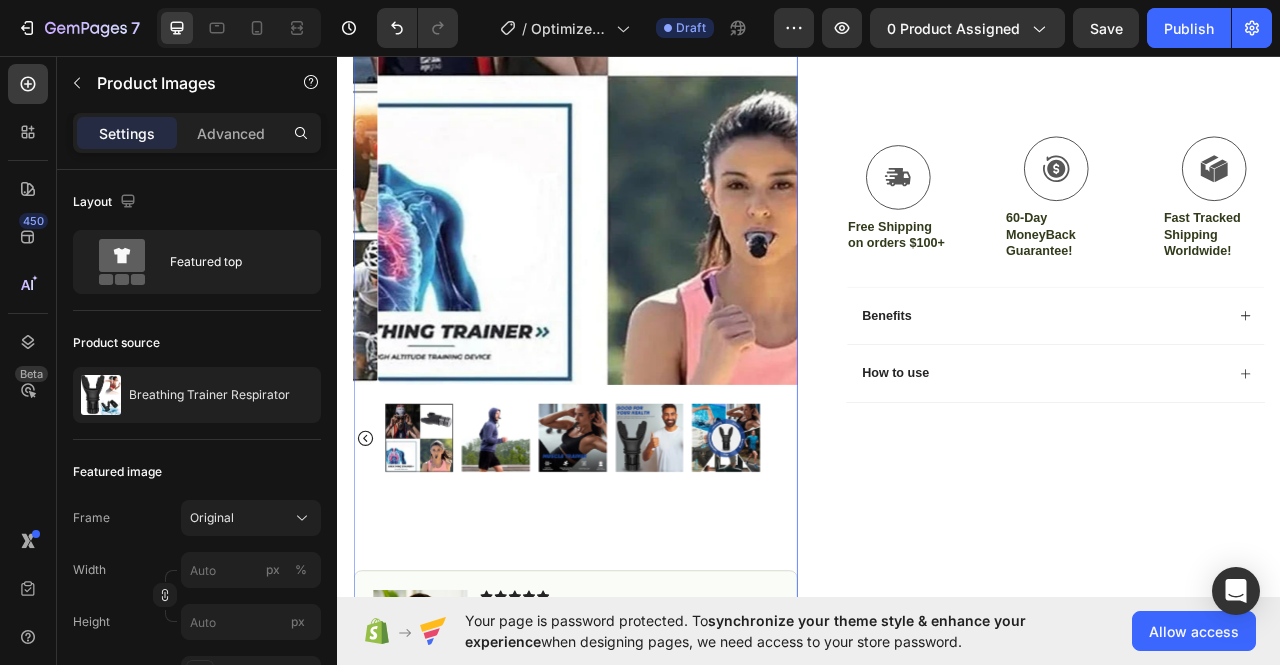 click 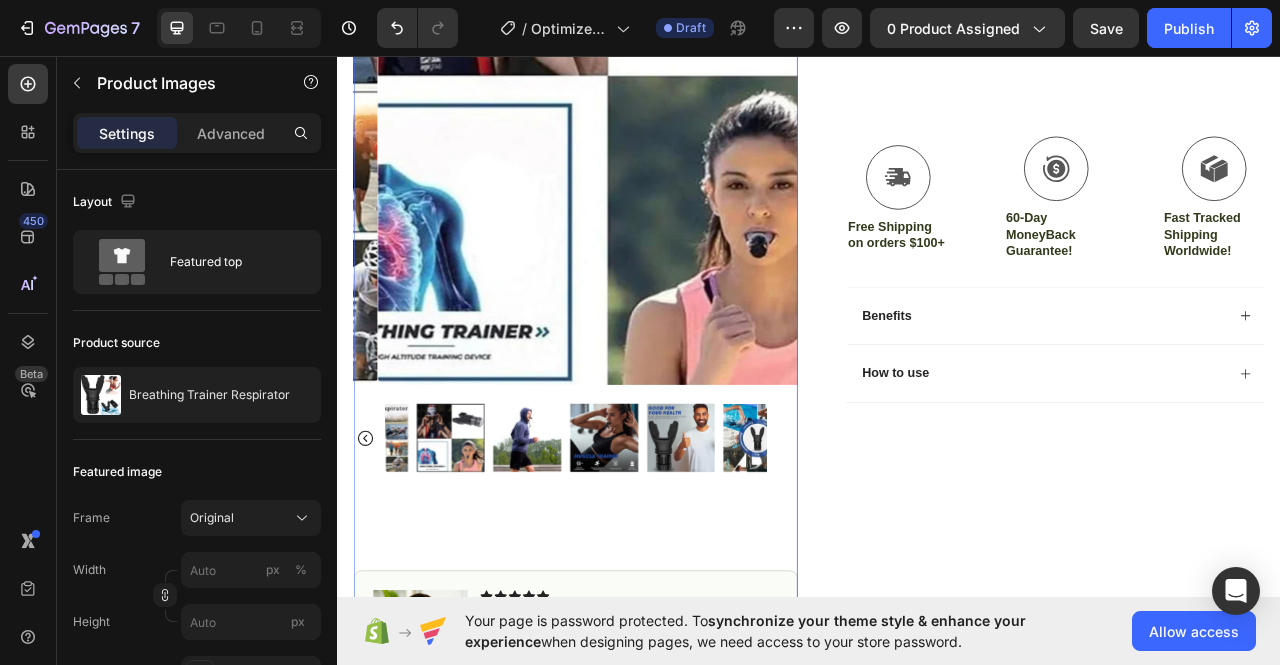 click 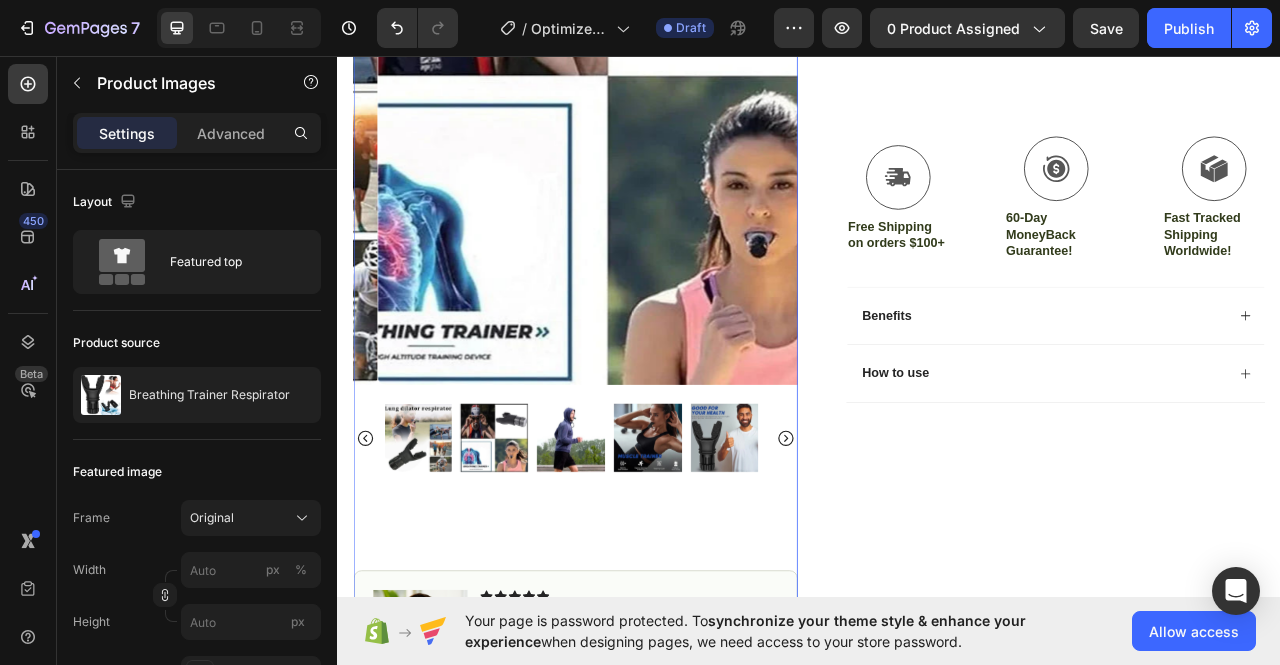 click 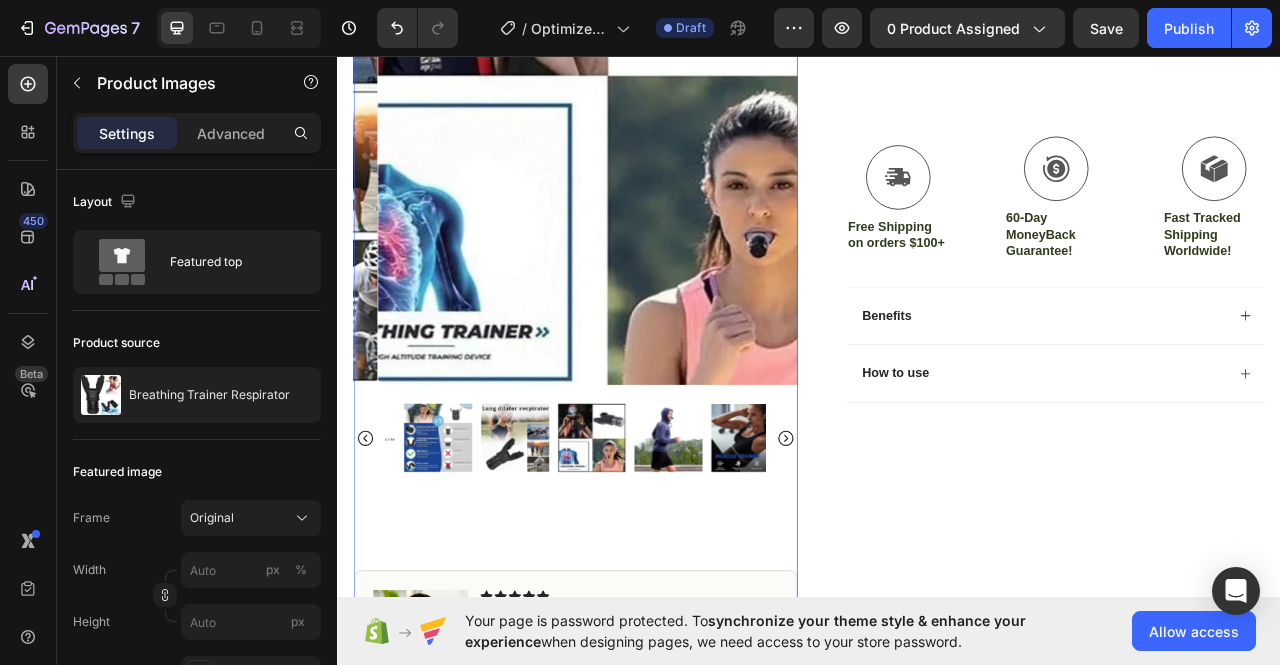 click 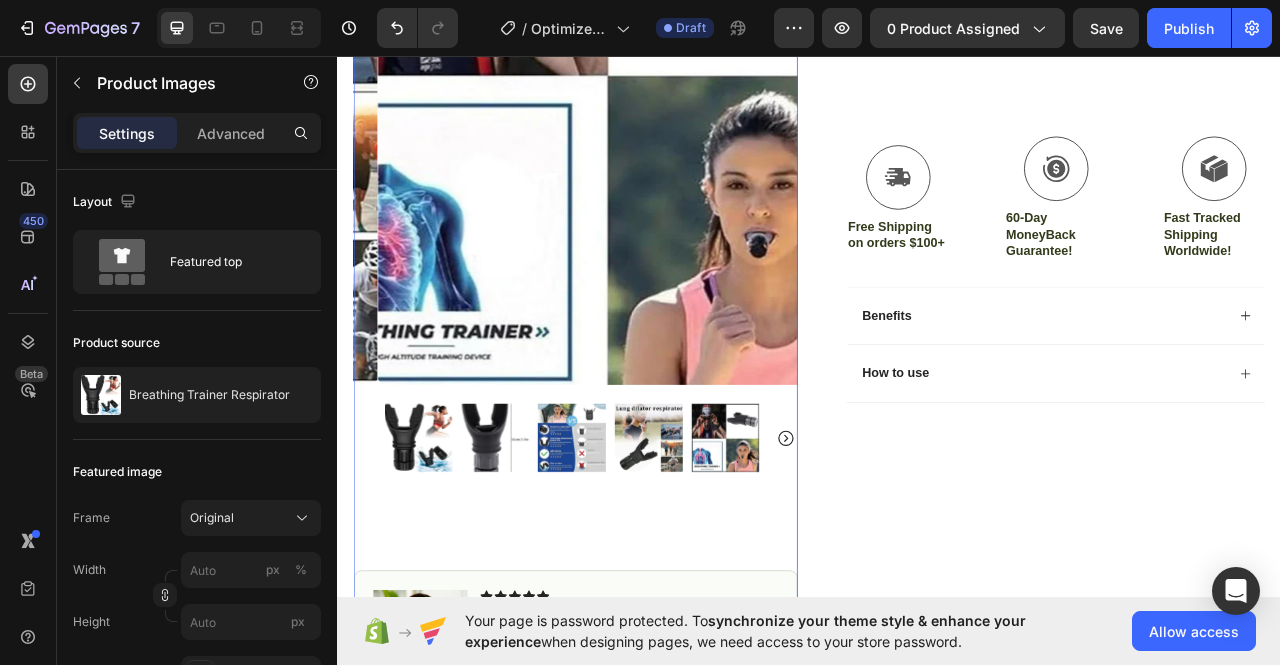 click at bounding box center [639, 543] 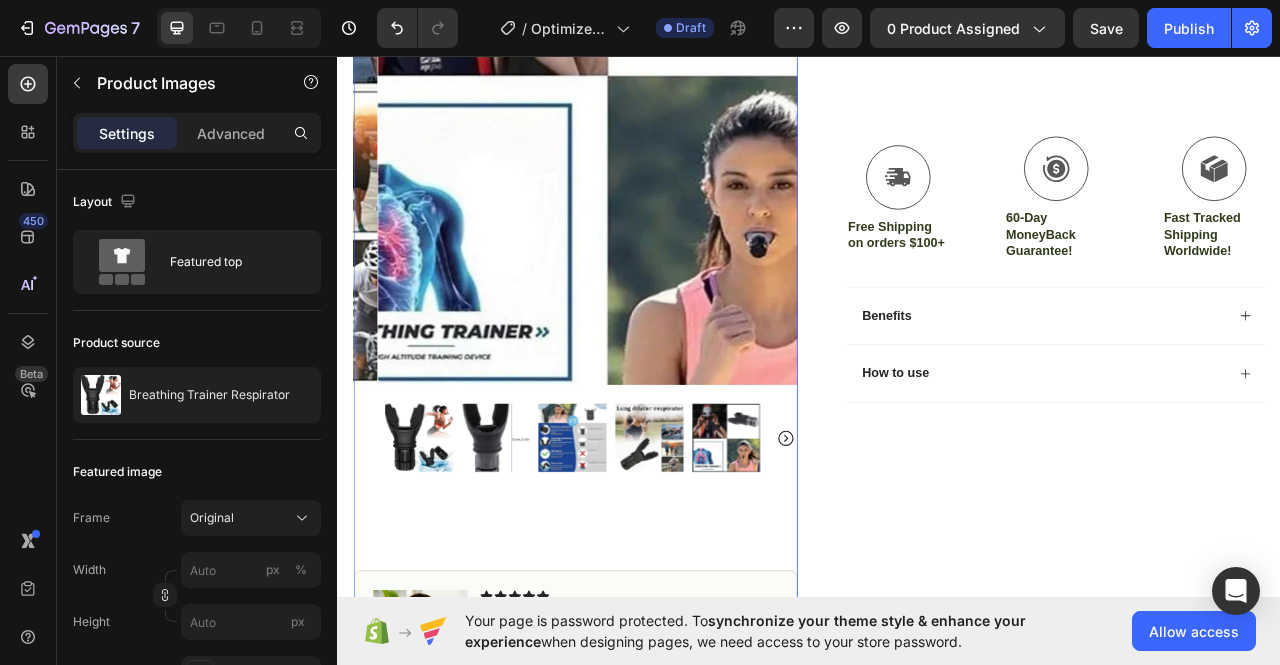 click at bounding box center (440, 543) 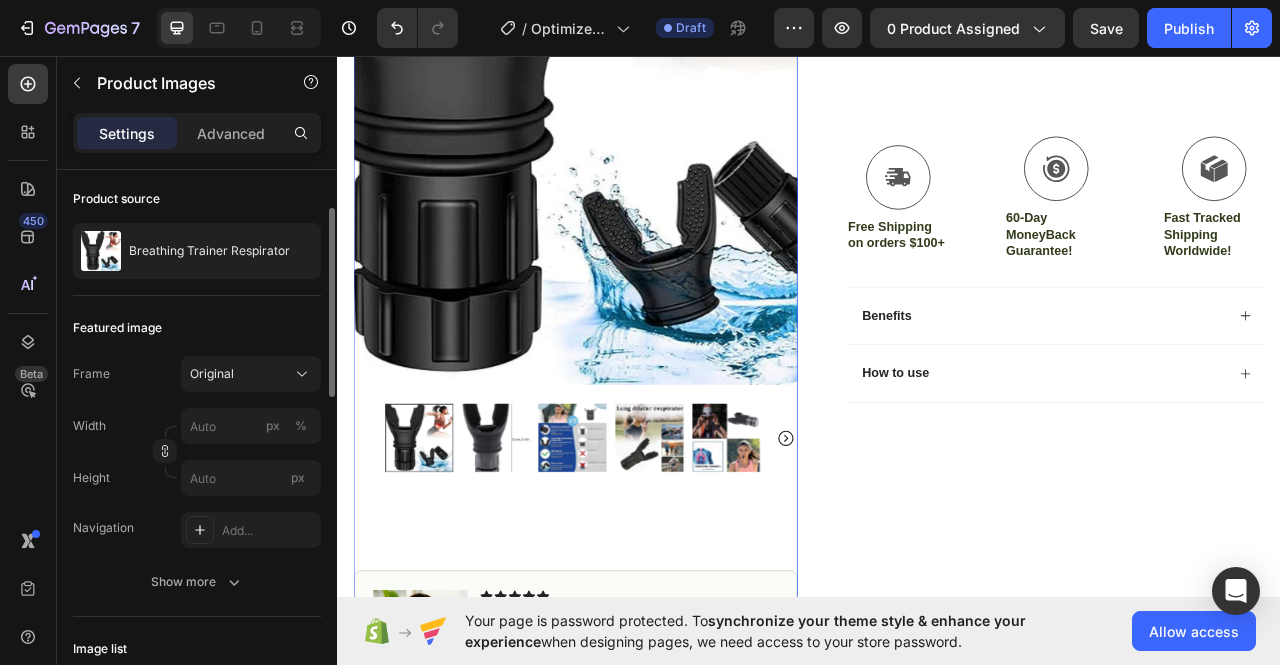 scroll, scrollTop: 136, scrollLeft: 0, axis: vertical 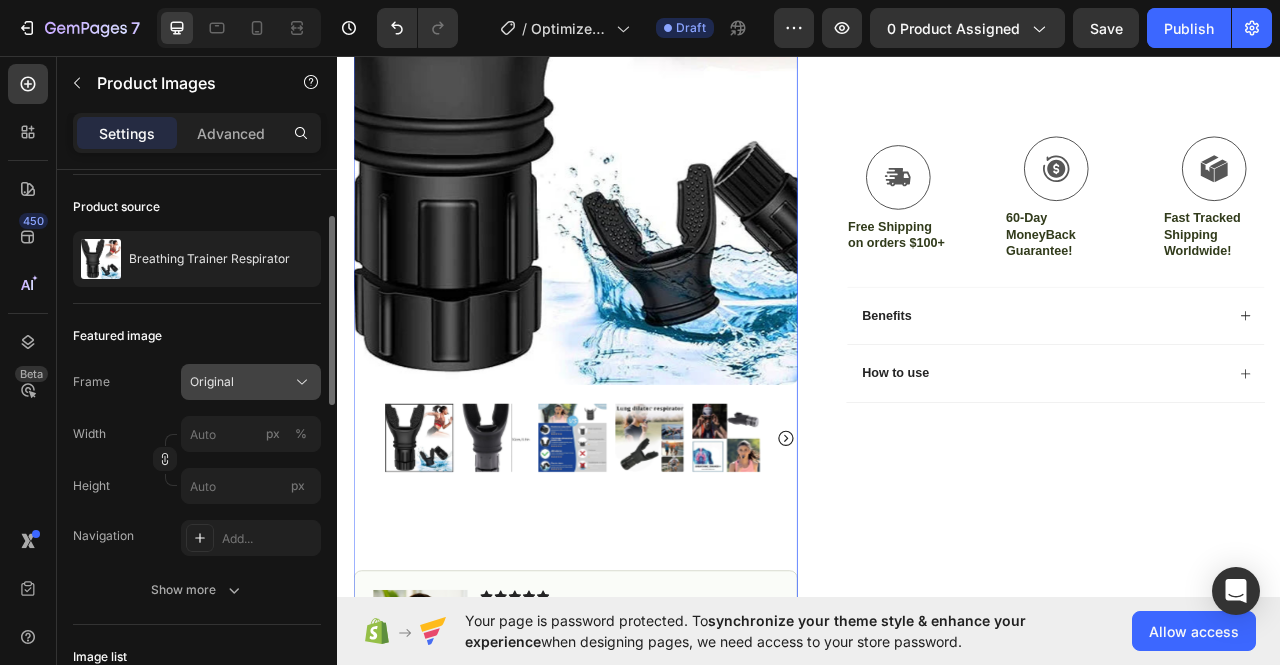click on "Original" 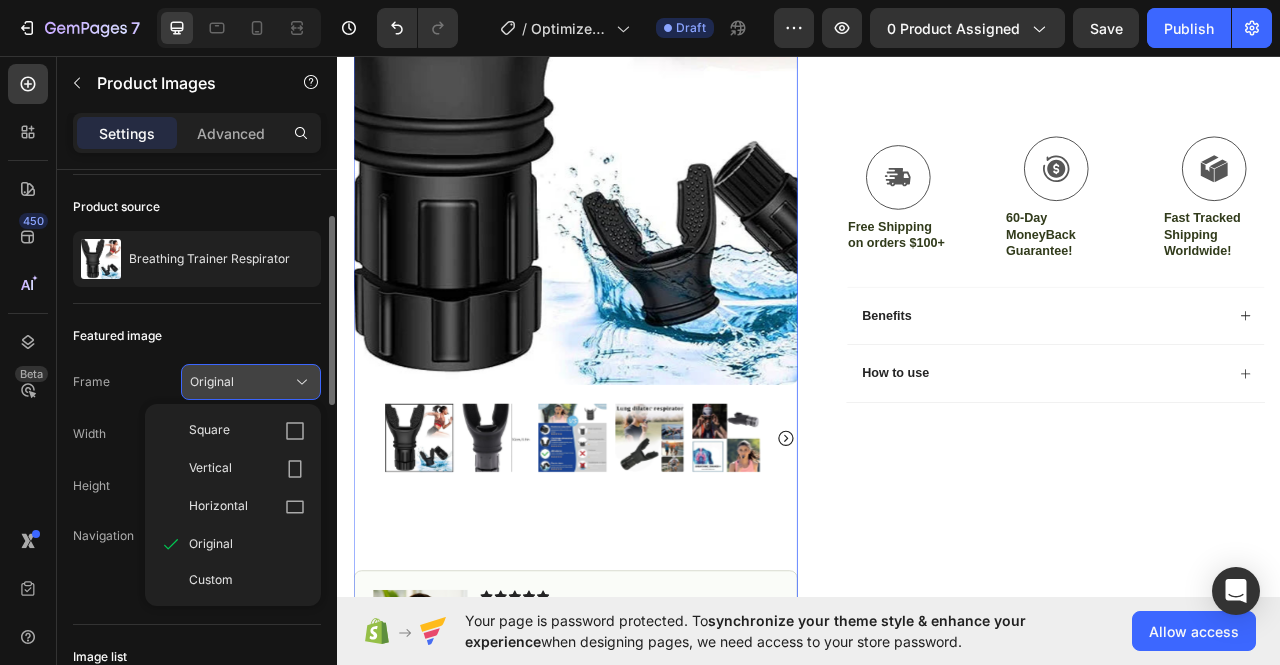 click on "Original" 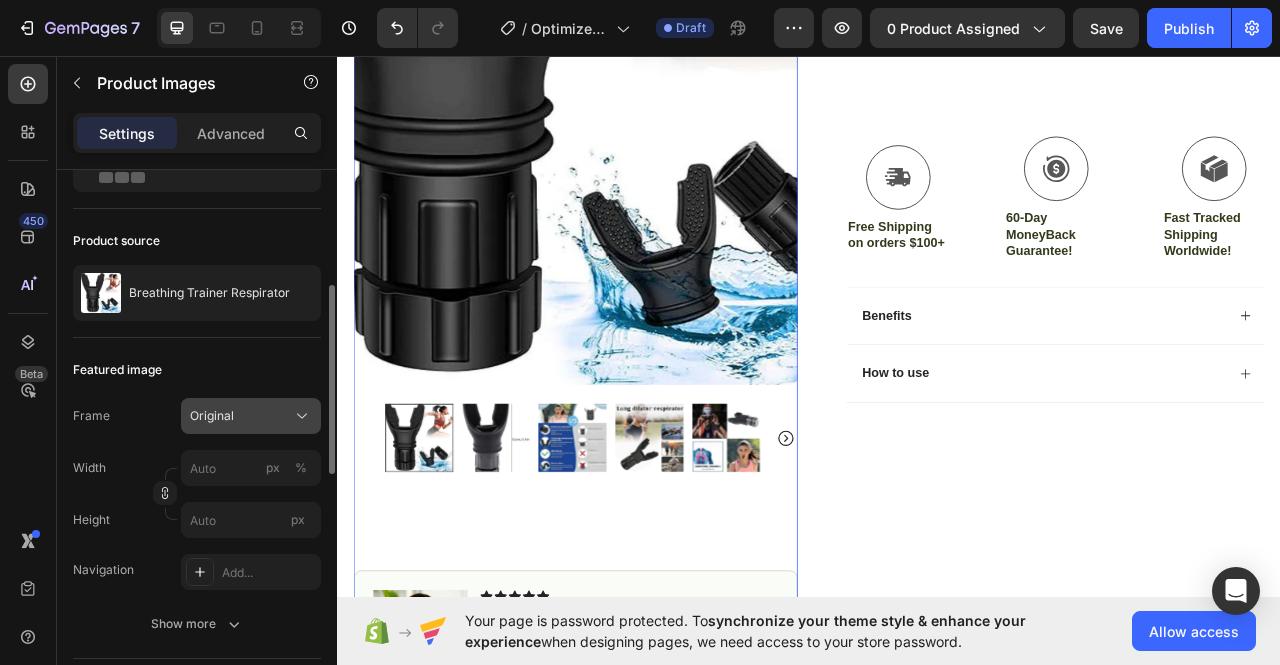 scroll, scrollTop: 0, scrollLeft: 0, axis: both 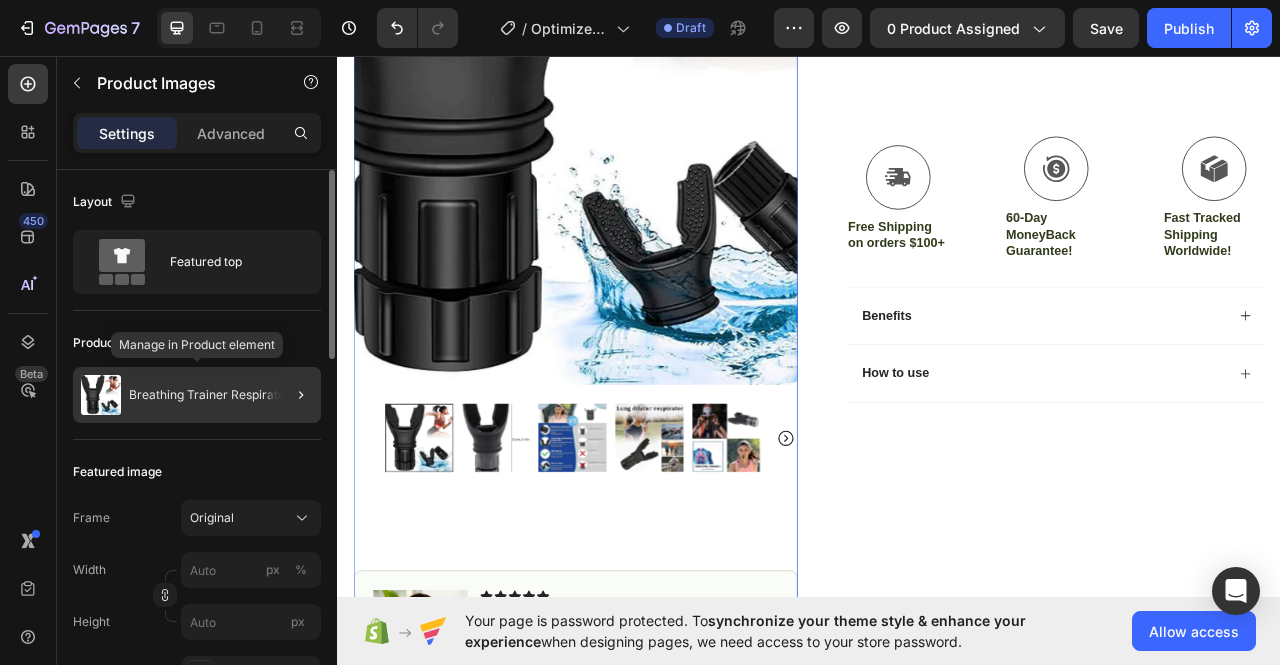 click on "Breathing Trainer Respirator" 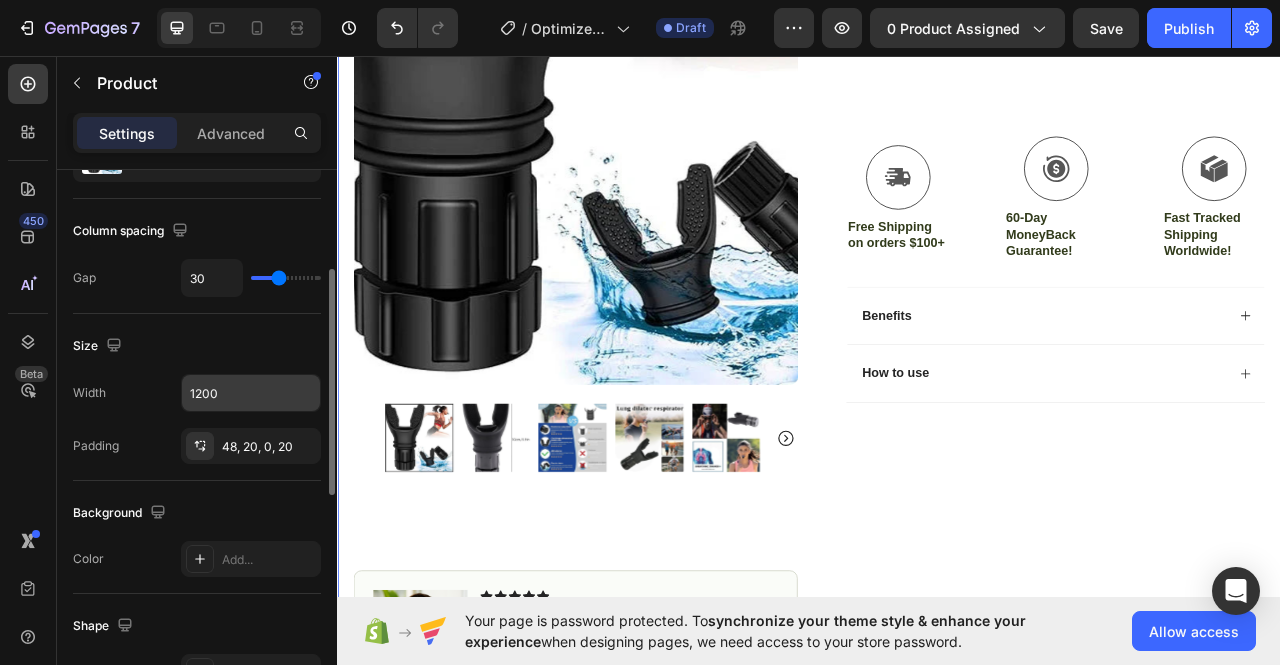 scroll, scrollTop: 244, scrollLeft: 0, axis: vertical 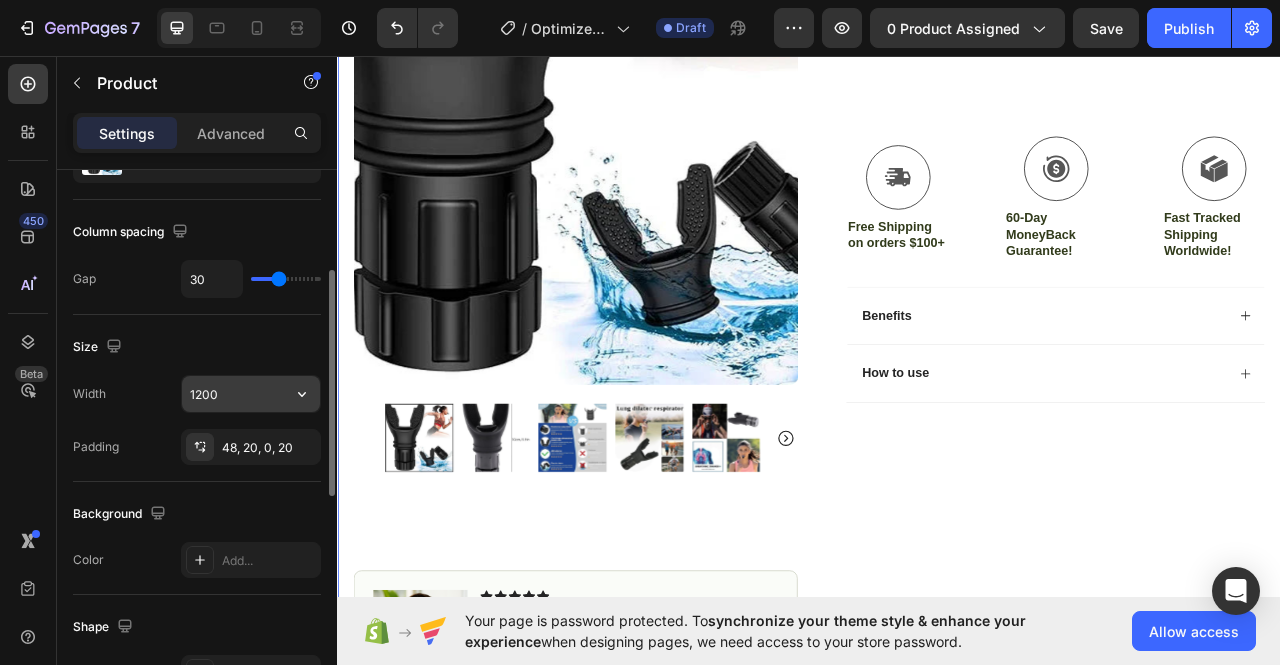 click on "1200" at bounding box center (251, 394) 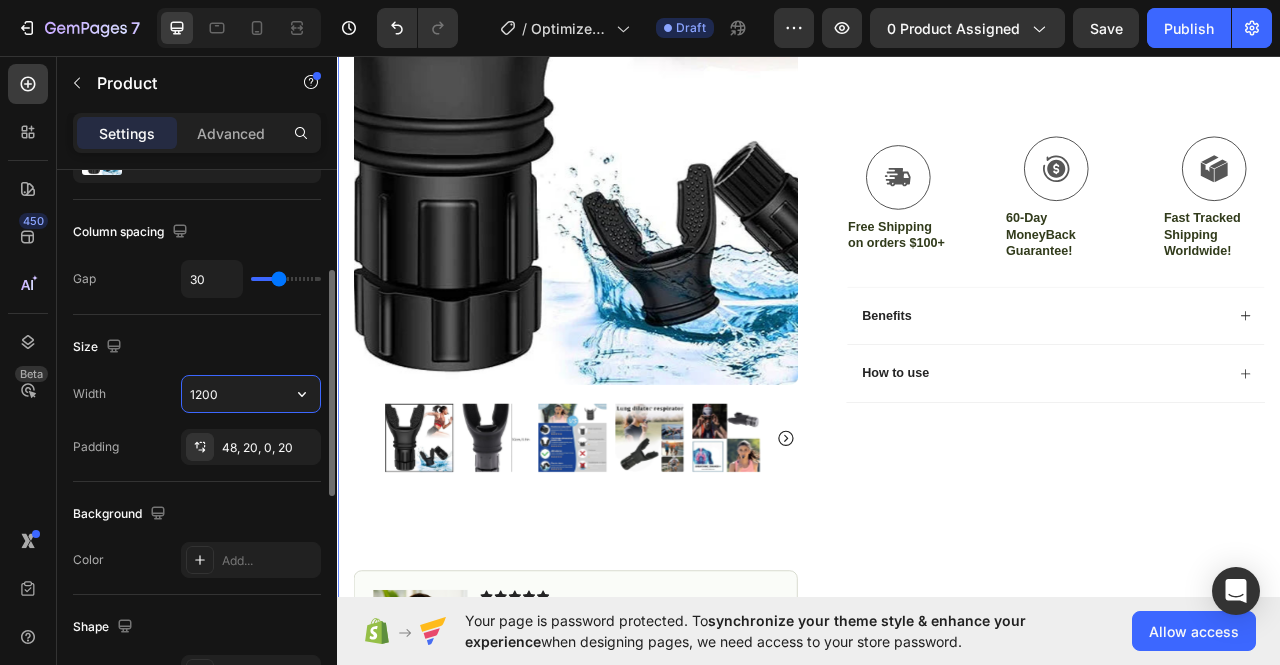 click on "1200" at bounding box center (251, 394) 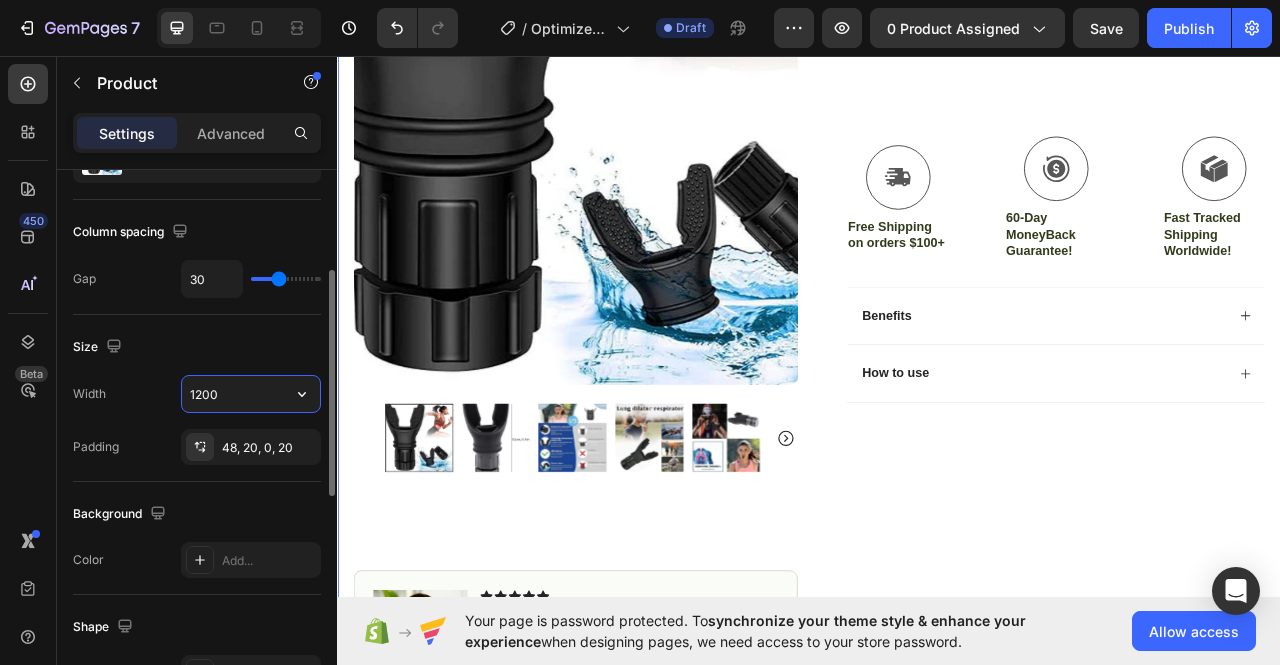 click on "1200" at bounding box center [251, 394] 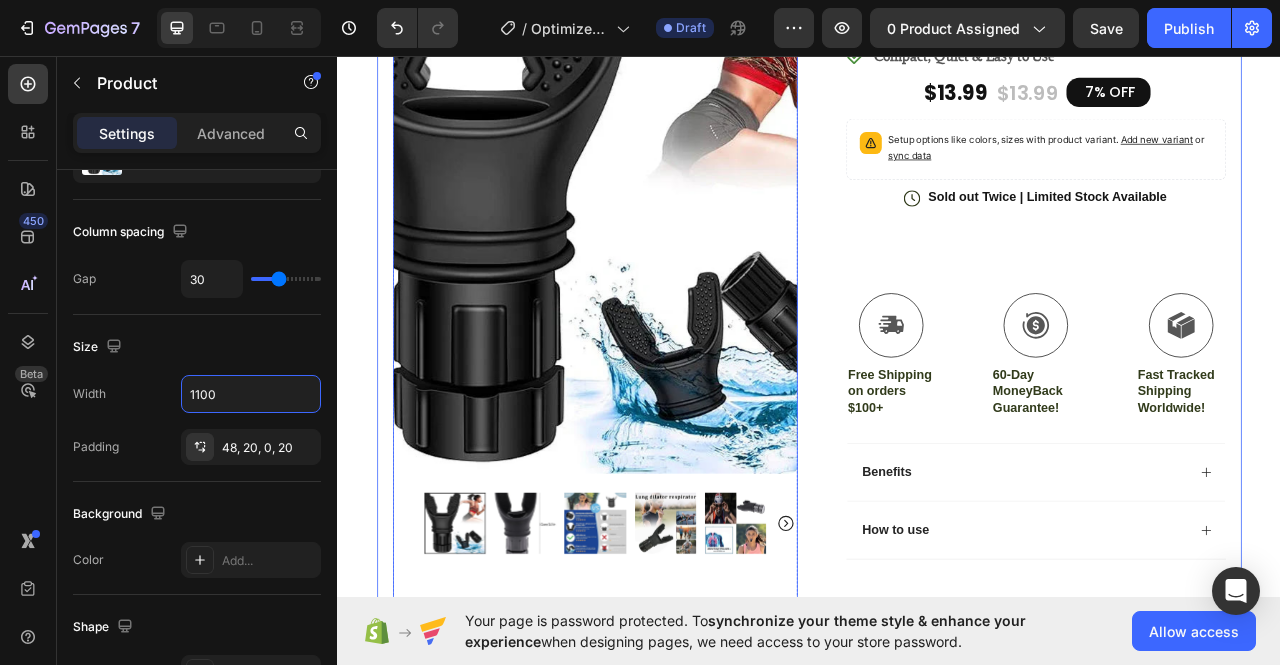 scroll, scrollTop: 322, scrollLeft: 0, axis: vertical 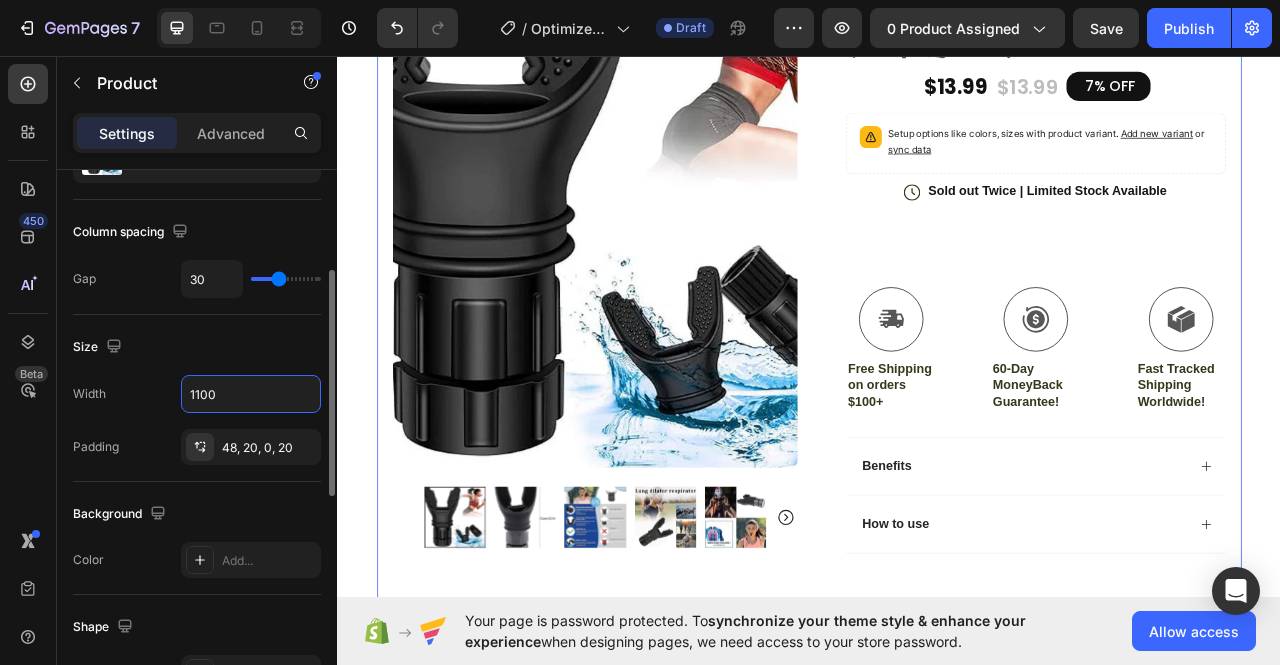 type on "1100" 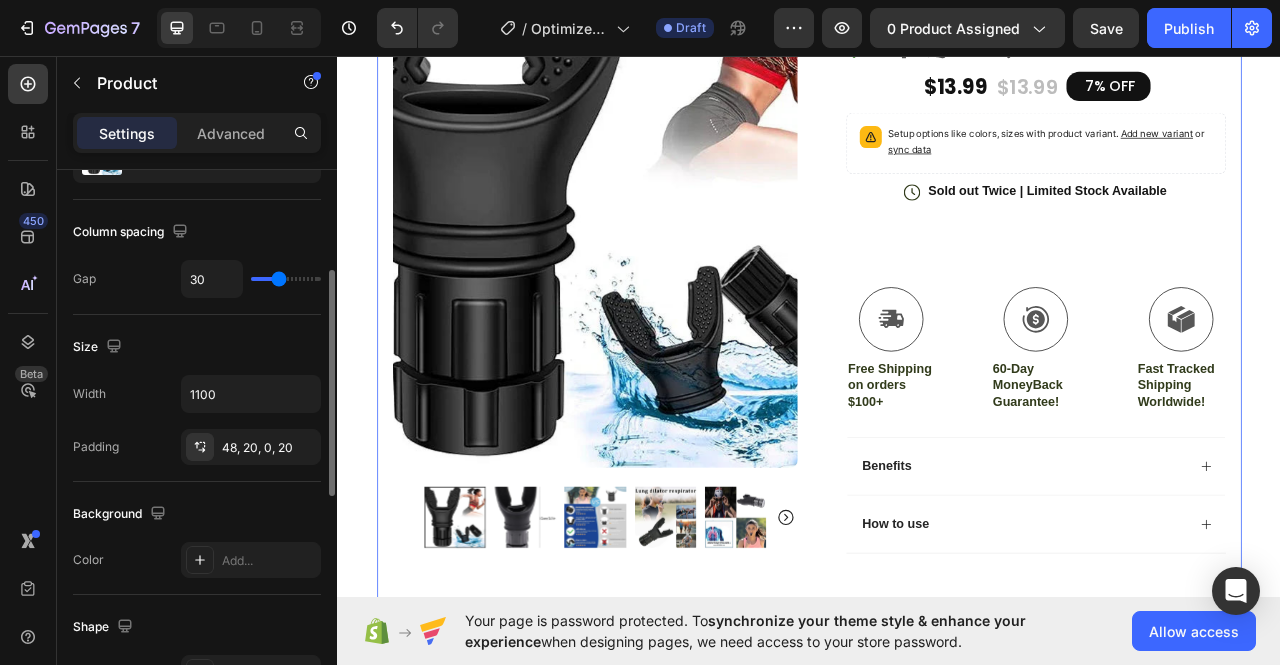 type on "6" 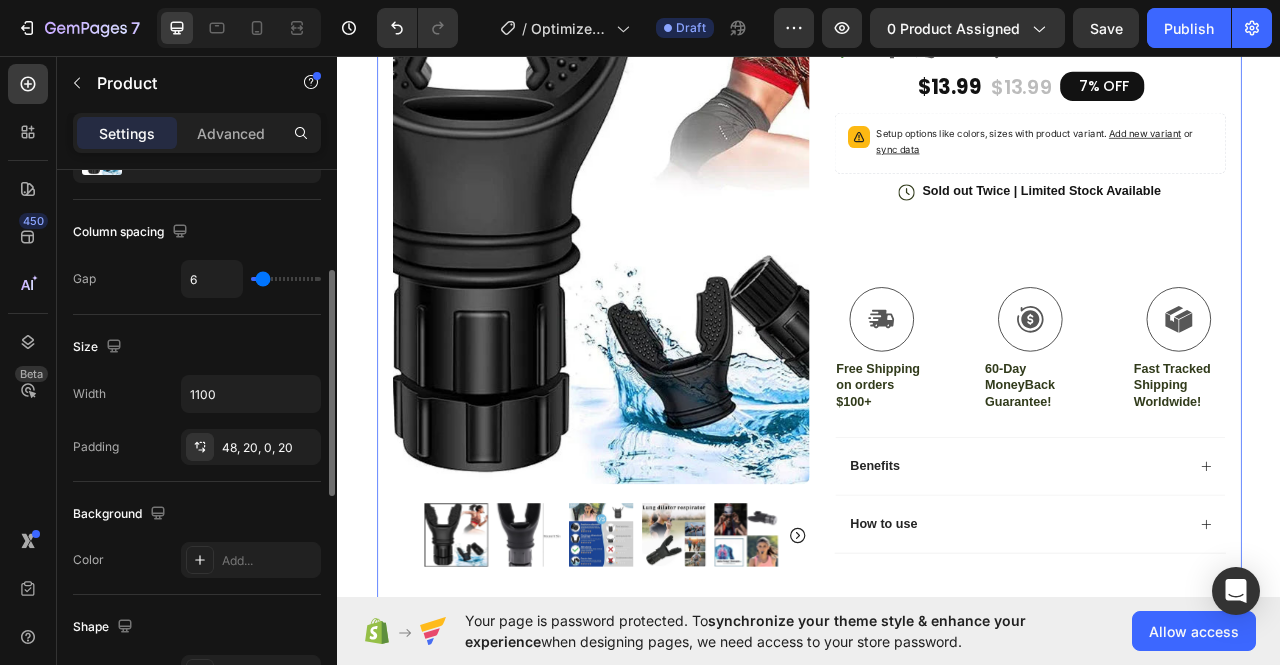 type on "0" 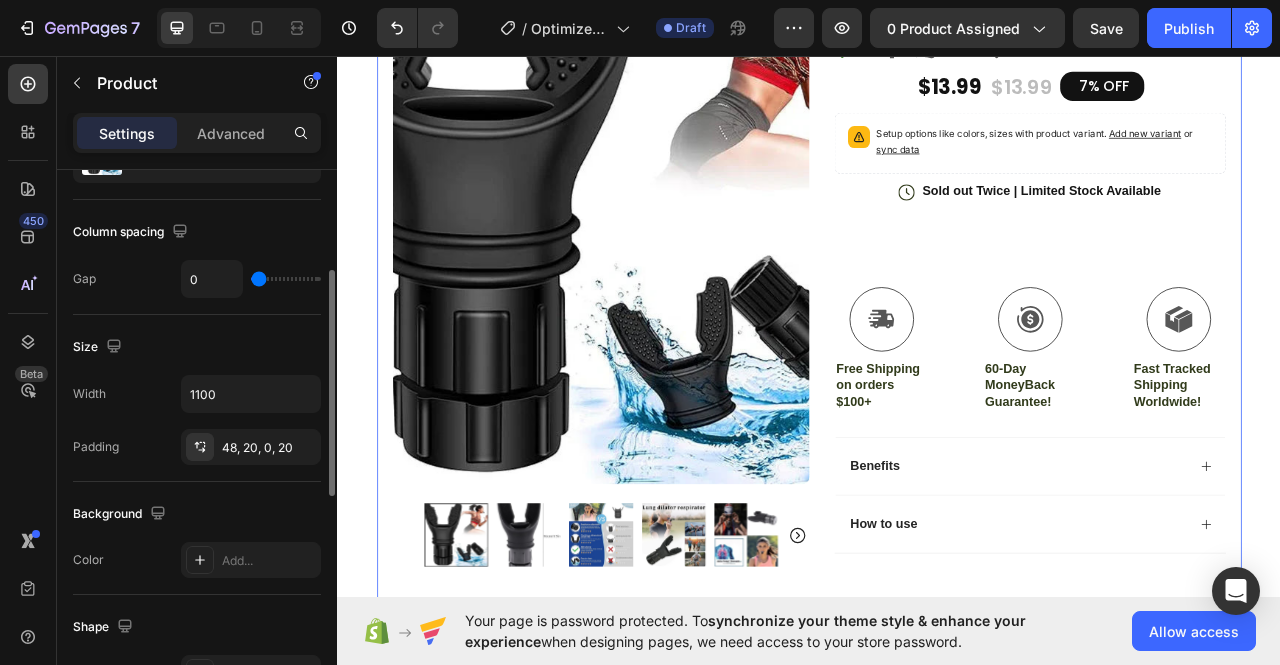 type on "80" 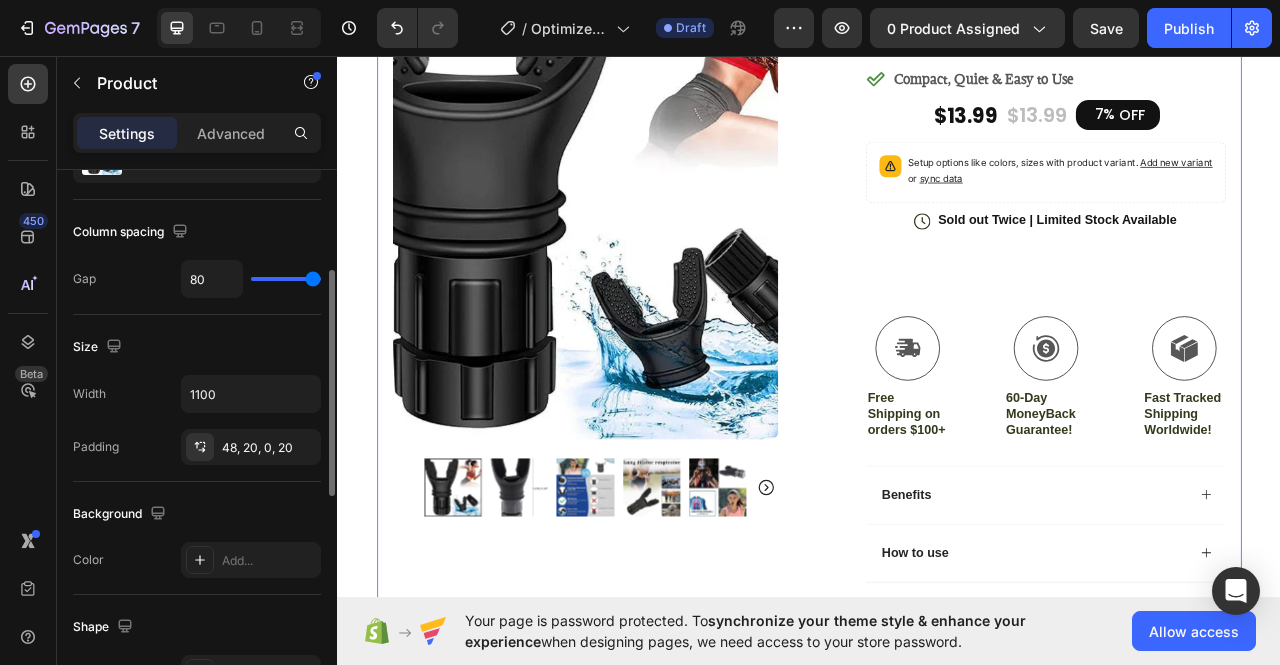 drag, startPoint x: 274, startPoint y: 275, endPoint x: 112, endPoint y: 327, distance: 170.14111 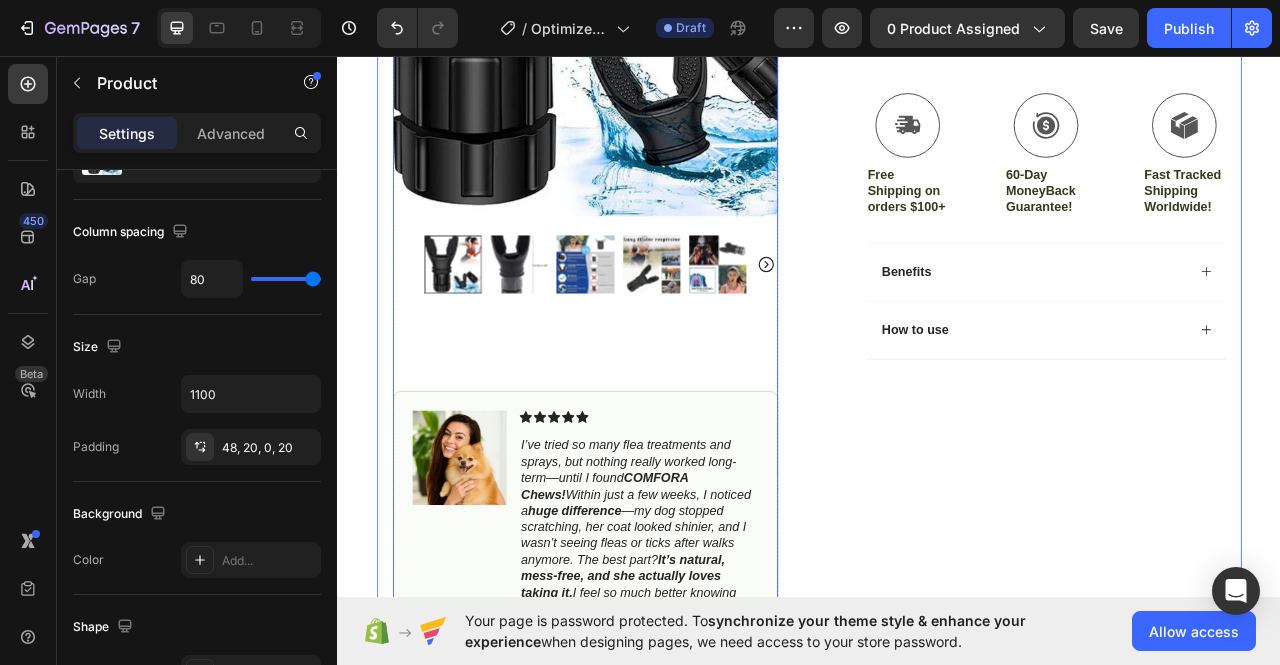 scroll, scrollTop: 743, scrollLeft: 0, axis: vertical 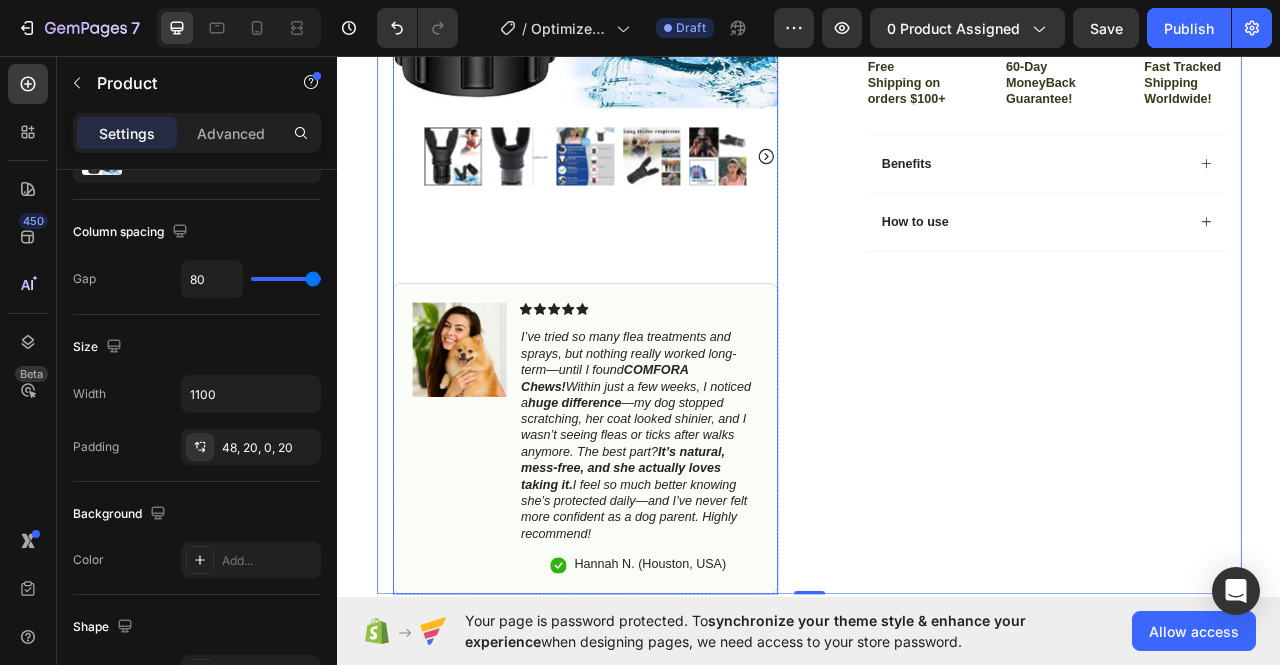 click on "I’ve tried so many flea treatments and sprays, but nothing really worked long-term—until I found  COMFORA Chews!  Within just a few weeks, I noticed a  huge difference —my dog stopped scratching, her coat looked shinier, and I wasn’t seeing fleas or ticks after walks anymore. The best part?  It’s natural, mess-free, and she actually loves taking it.  I feel so much better knowing she’s protected daily—and I’ve never felt more confident as a dog parent. Highly recommend!" at bounding box center (716, 539) 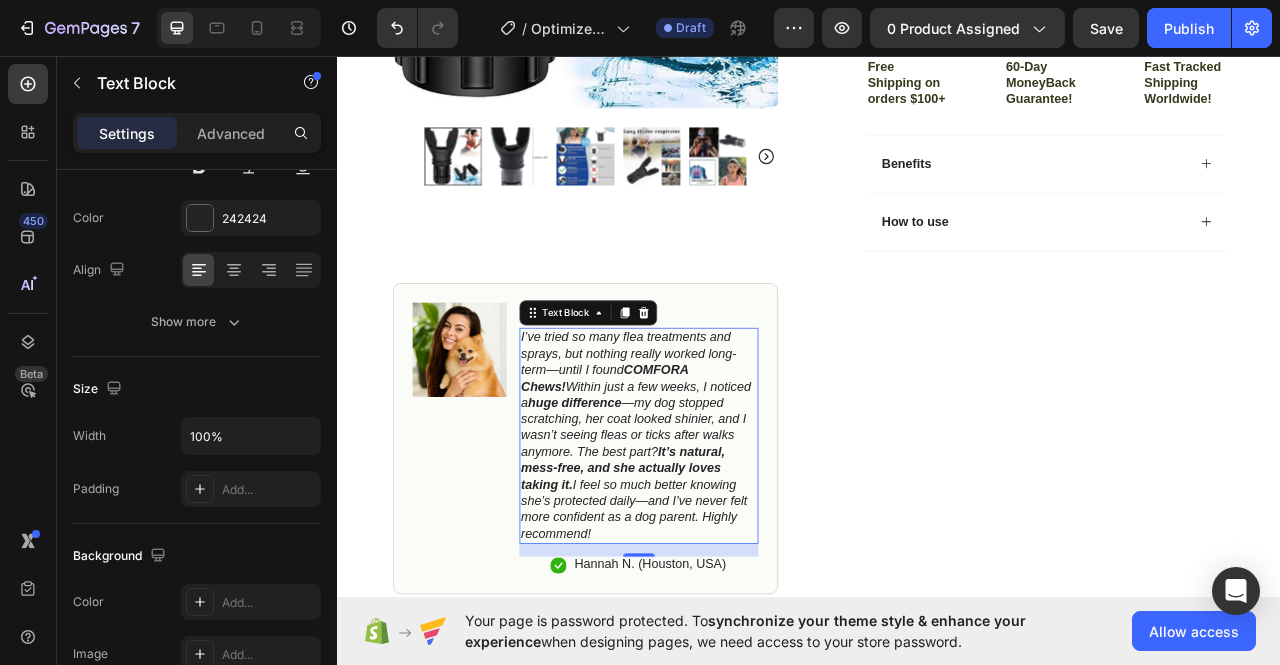 scroll, scrollTop: 0, scrollLeft: 0, axis: both 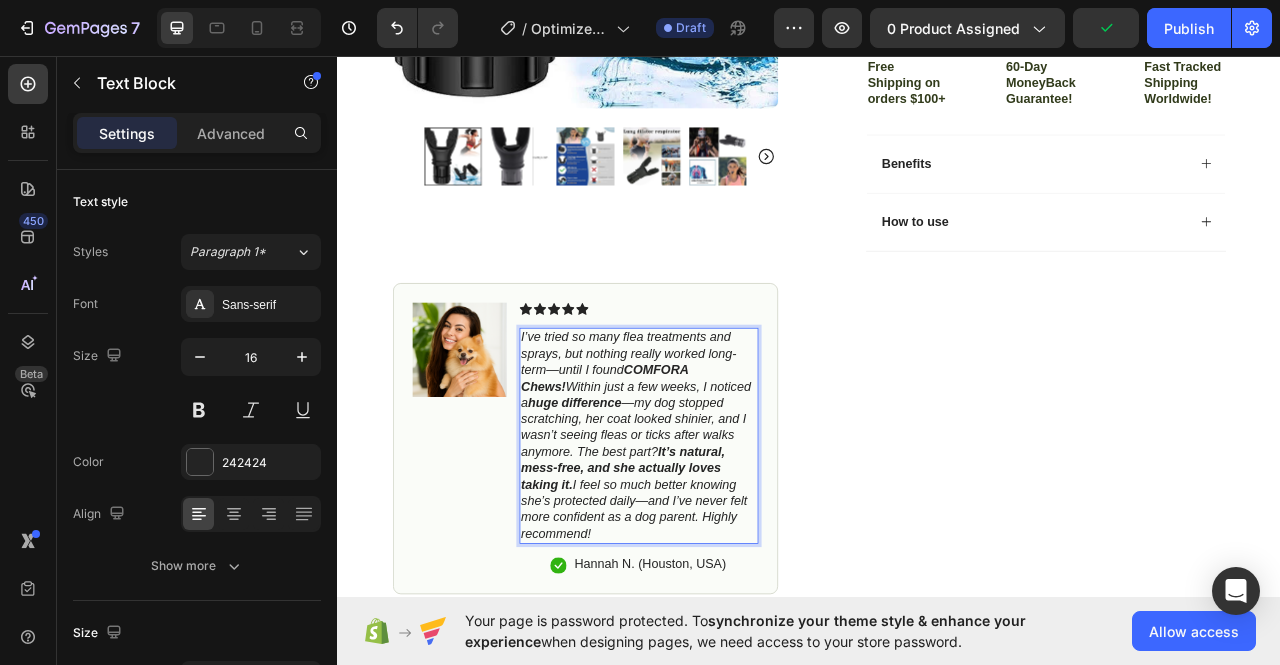 click on "huge difference" at bounding box center [638, 498] 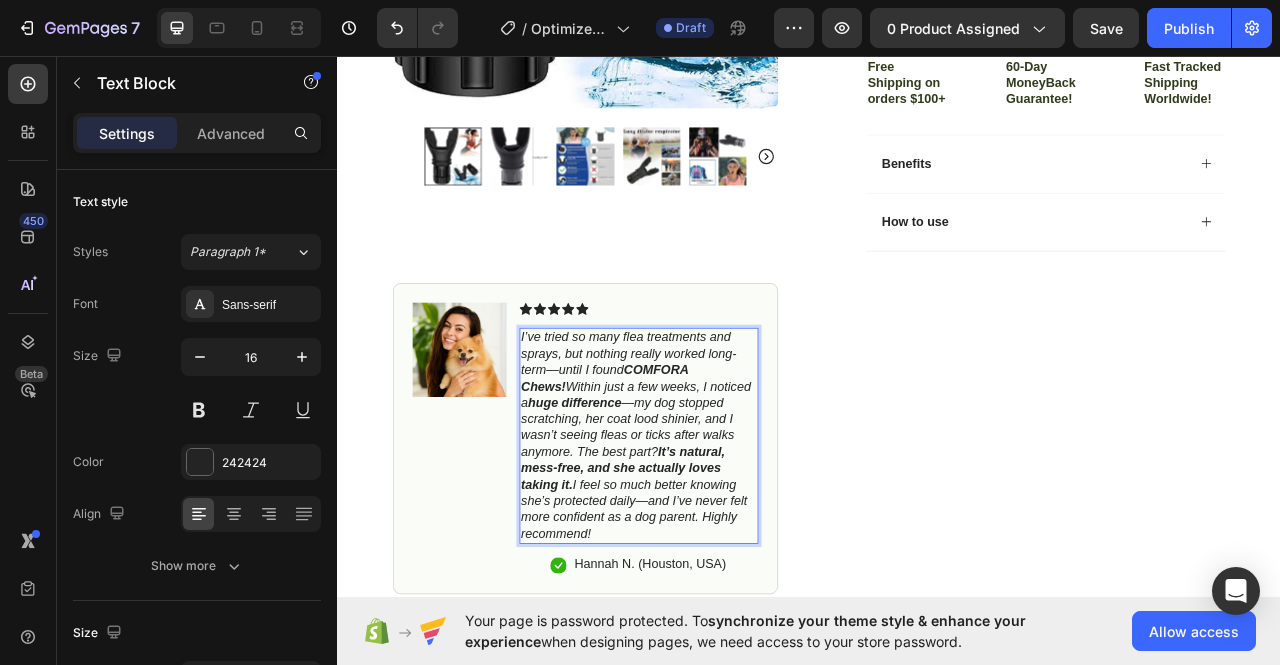 click on "I’ve tried so many flea treatments and sprays, but nothing really worked long-term—until I found  COMFORA Chews!  Within just a few weeks, I noticed a  huge difference —my dog stopped scratching, her coat lood shinier, and I wasn’t seeing fleas or ticks after walks anymore. The best part?  It’s natural, mess-free, and she actually loves taking it.  I feel so much better knowing she’s protected daily—and I’ve never felt more confident as a dog parent. Highly recommend!" at bounding box center (720, 540) 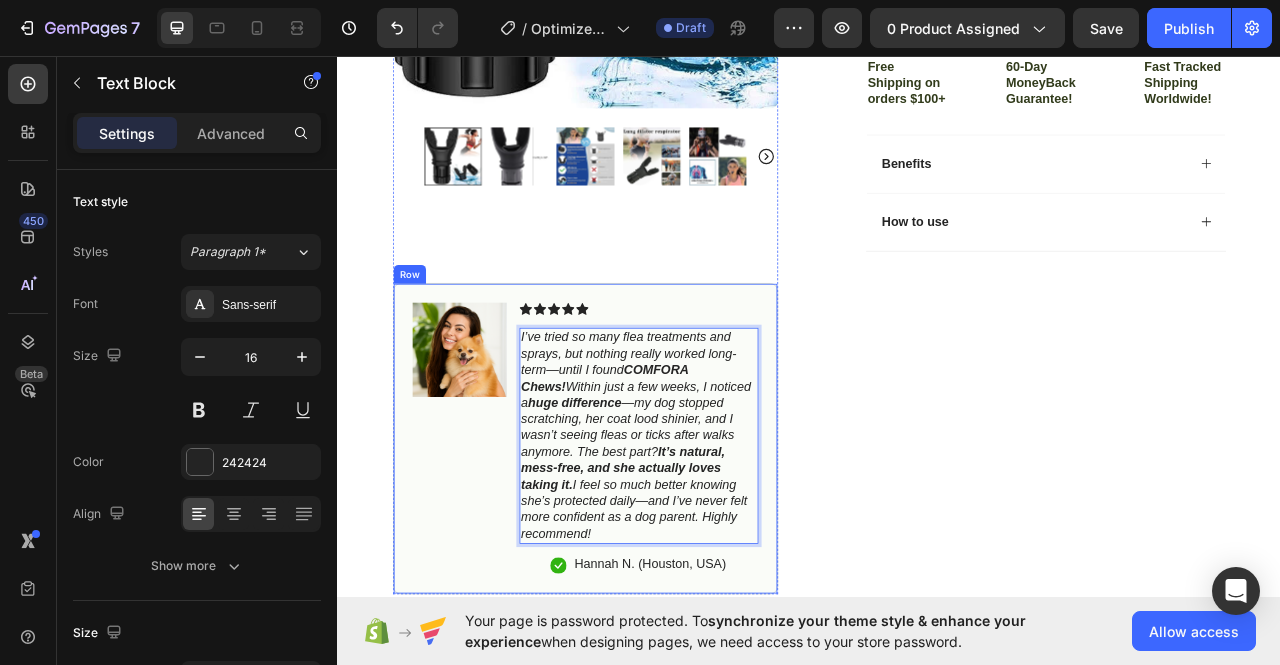 click on "Image" at bounding box center [492, 543] 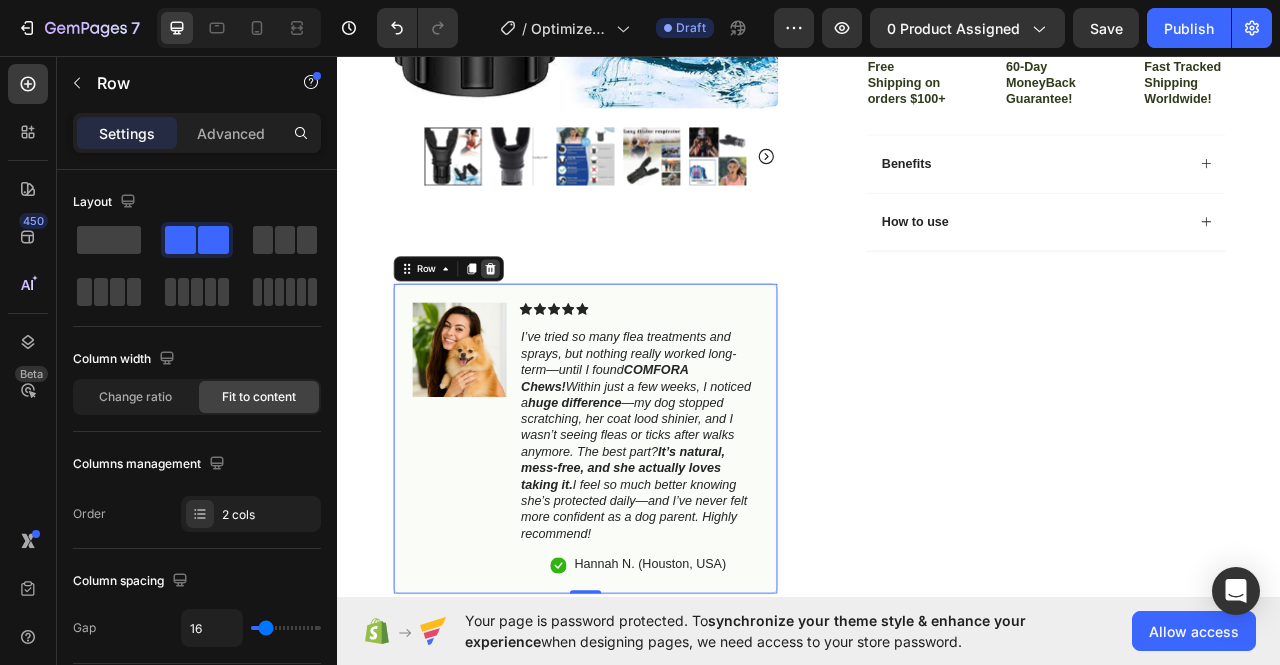 click at bounding box center [531, 328] 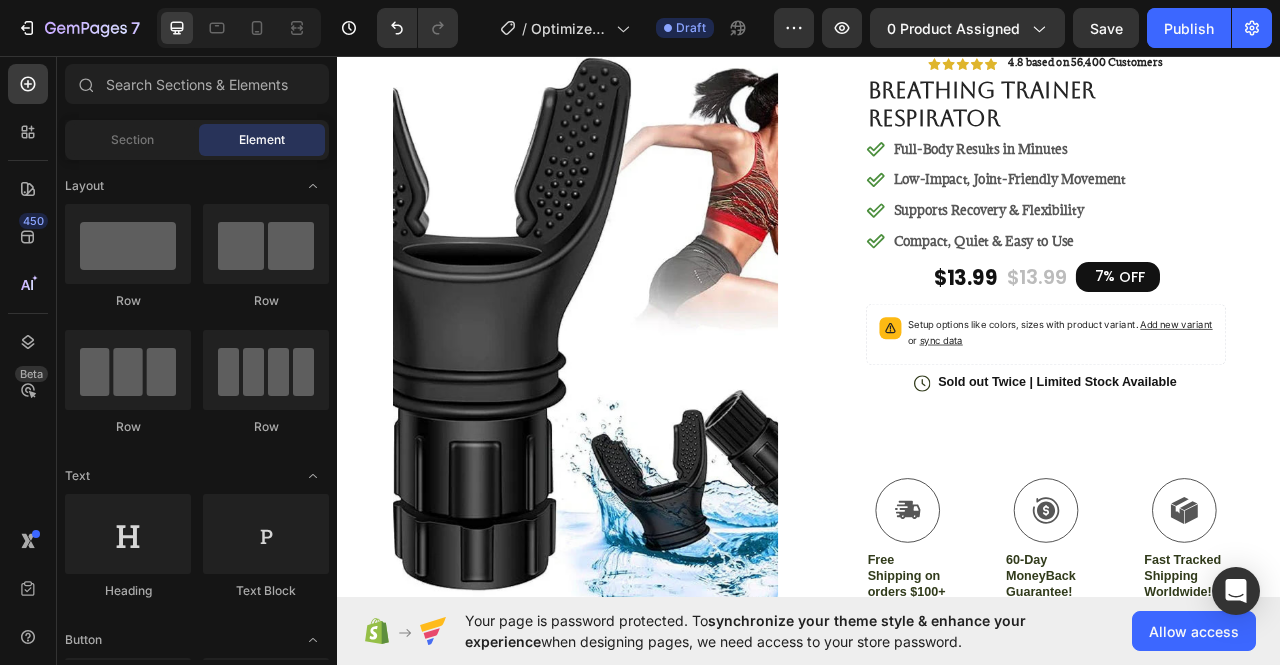 scroll, scrollTop: 104, scrollLeft: 0, axis: vertical 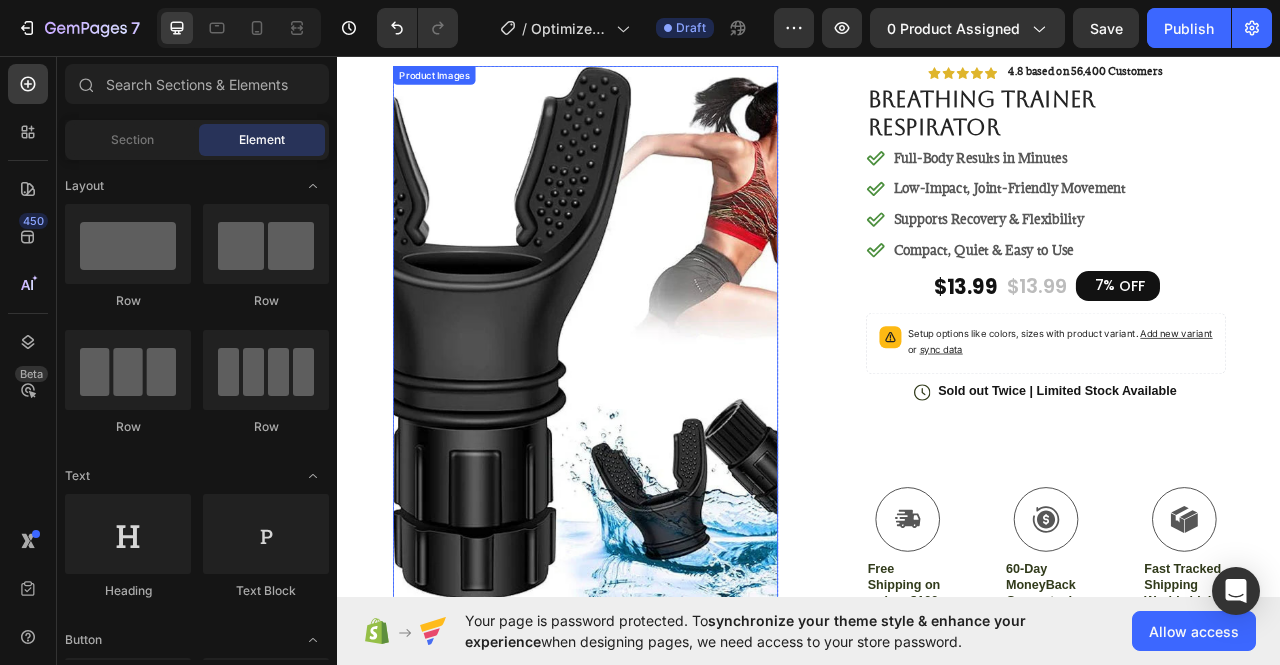 click at bounding box center (652, 416) 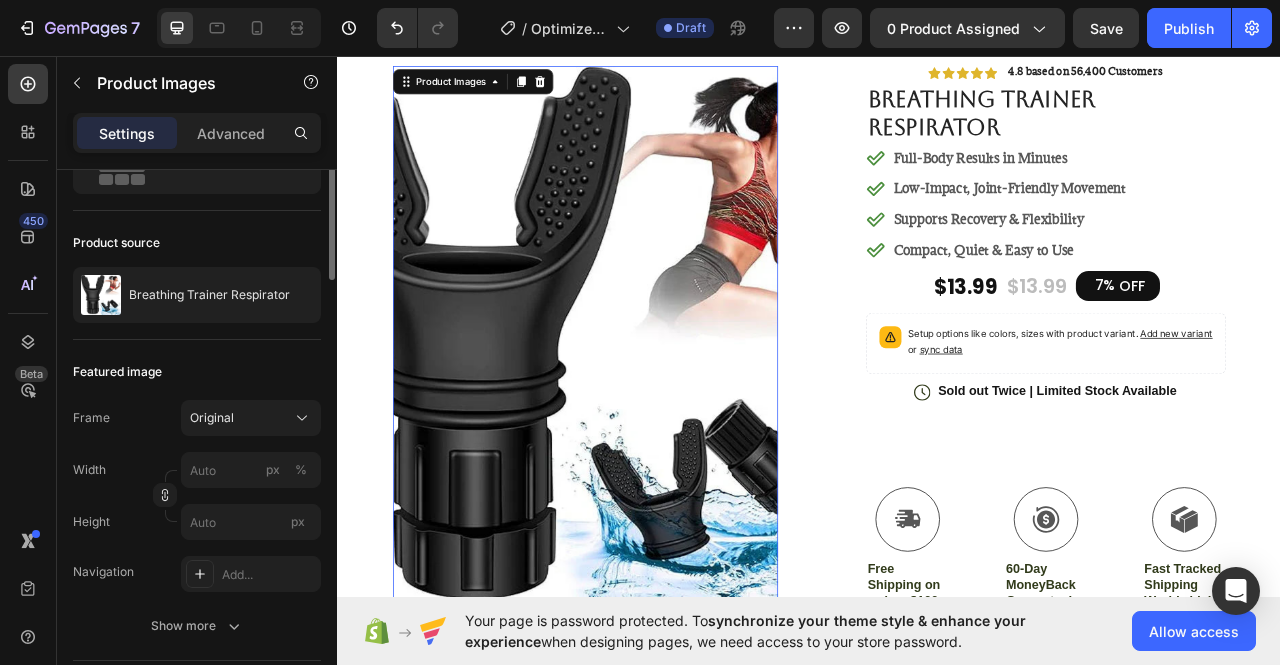 scroll, scrollTop: 0, scrollLeft: 0, axis: both 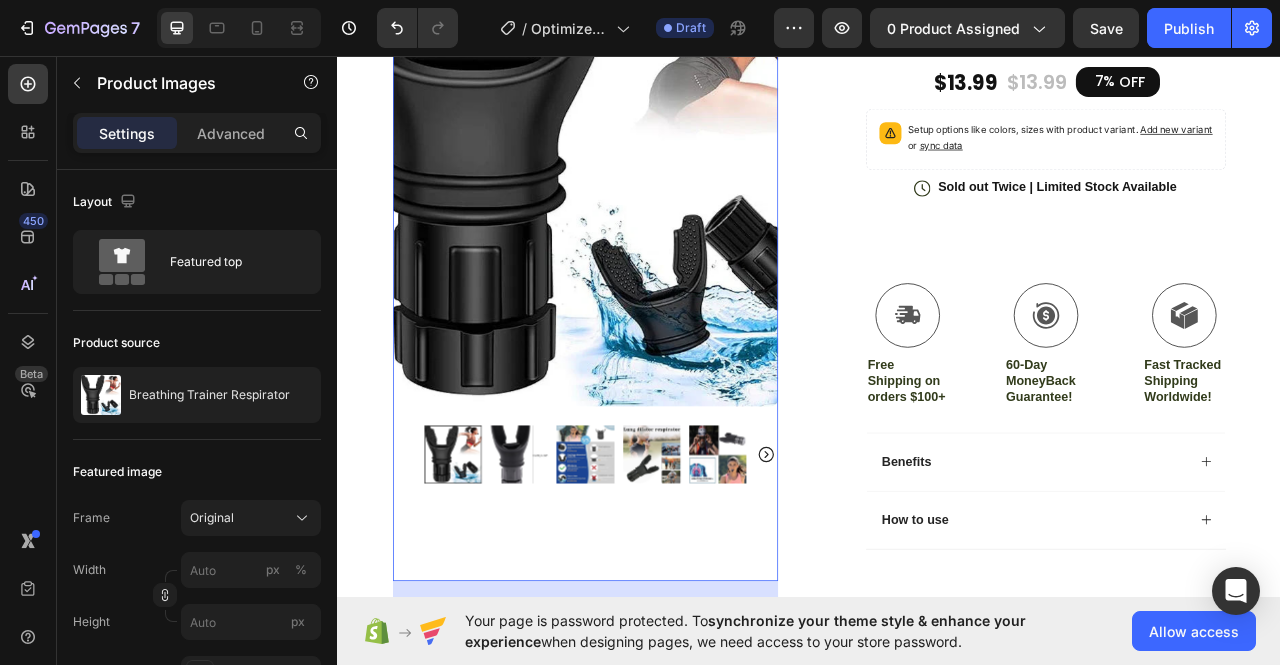 click at bounding box center (567, 564) 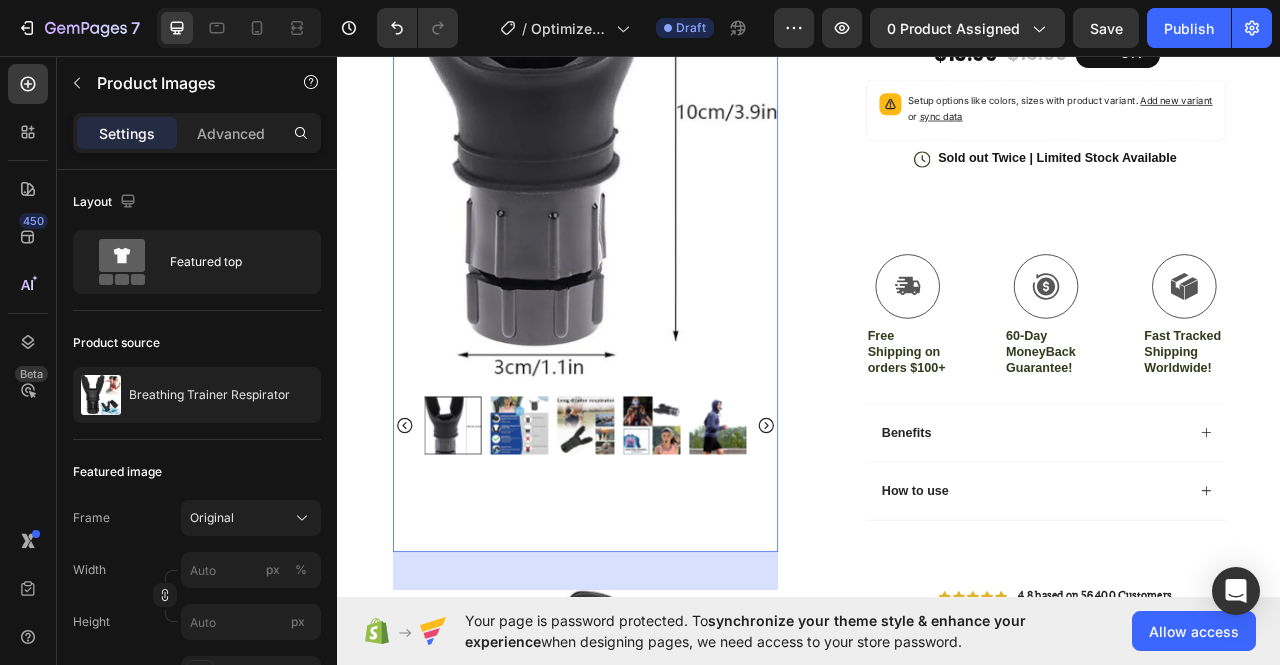 scroll, scrollTop: 401, scrollLeft: 0, axis: vertical 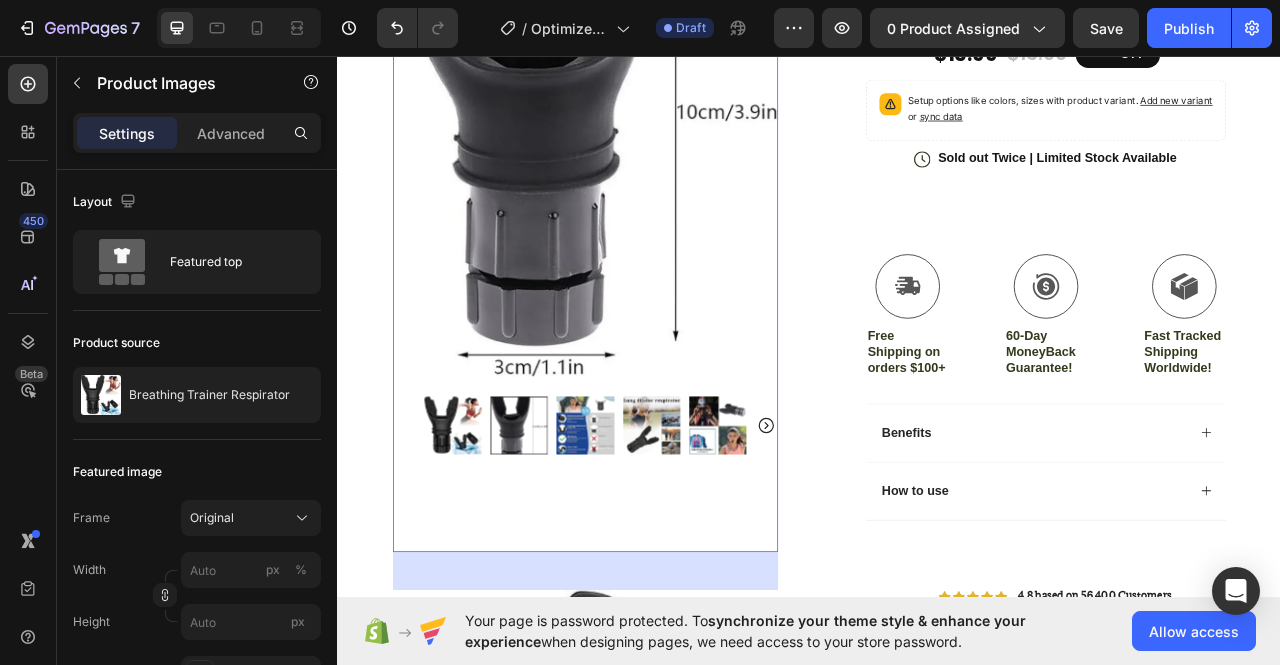 click at bounding box center [483, 526] 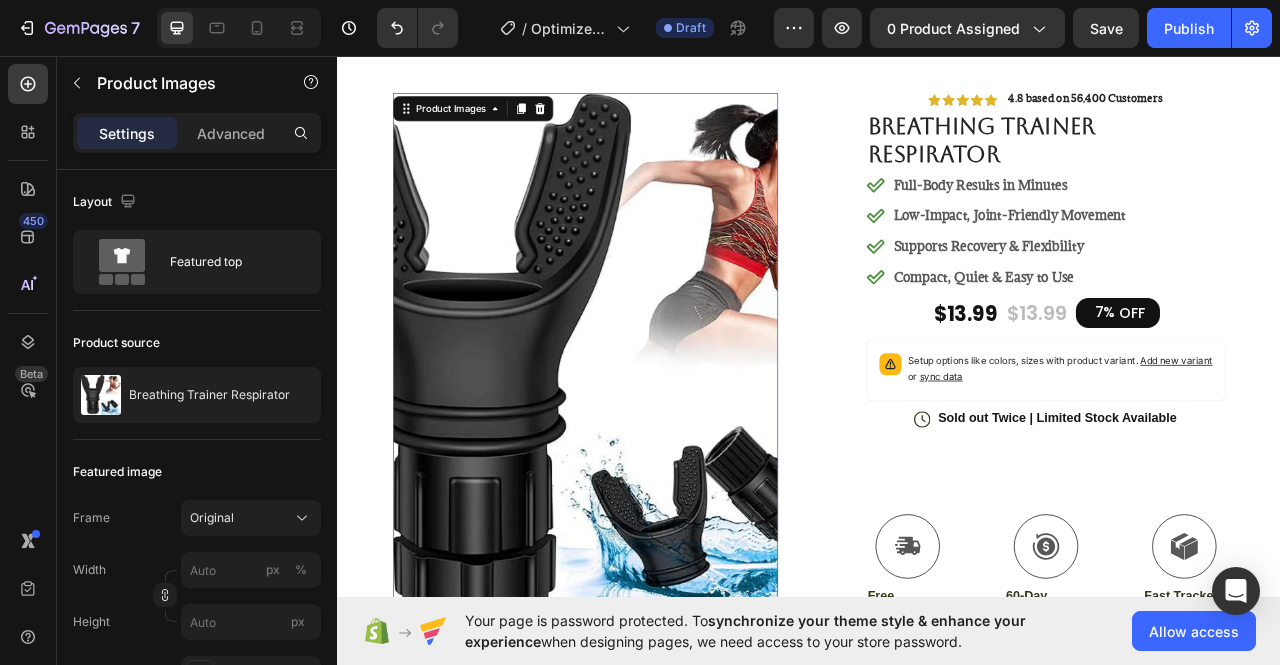 scroll, scrollTop: 69, scrollLeft: 0, axis: vertical 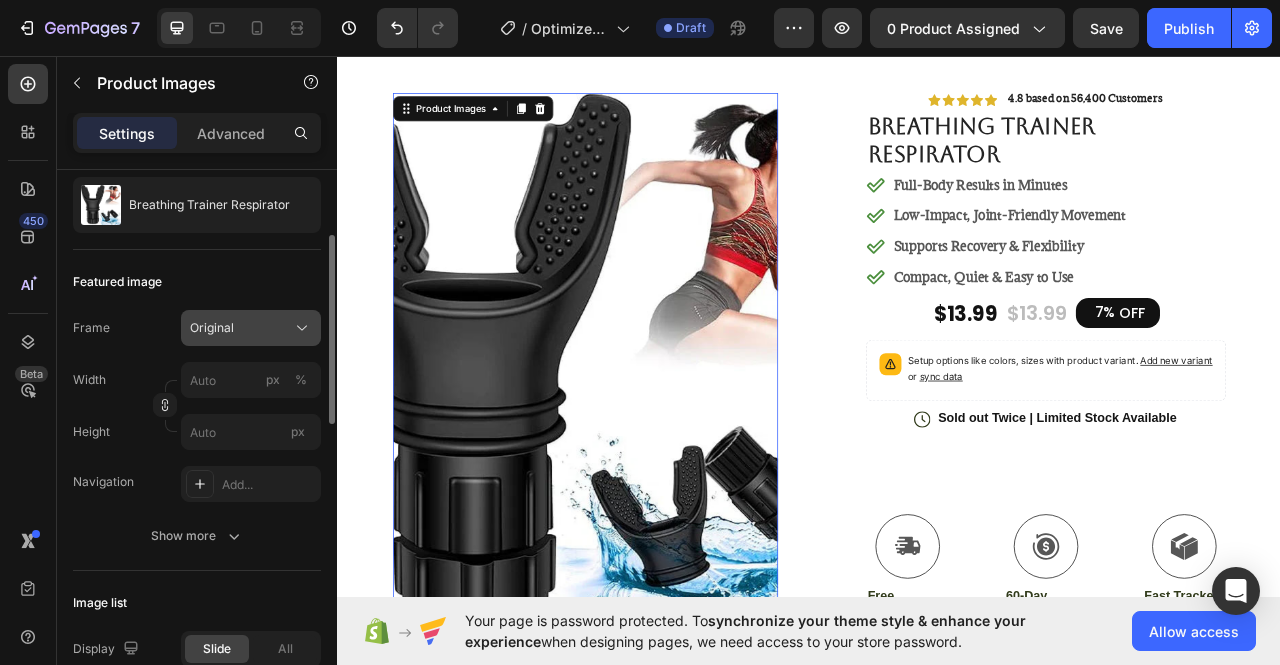 click on "Original" at bounding box center (212, 328) 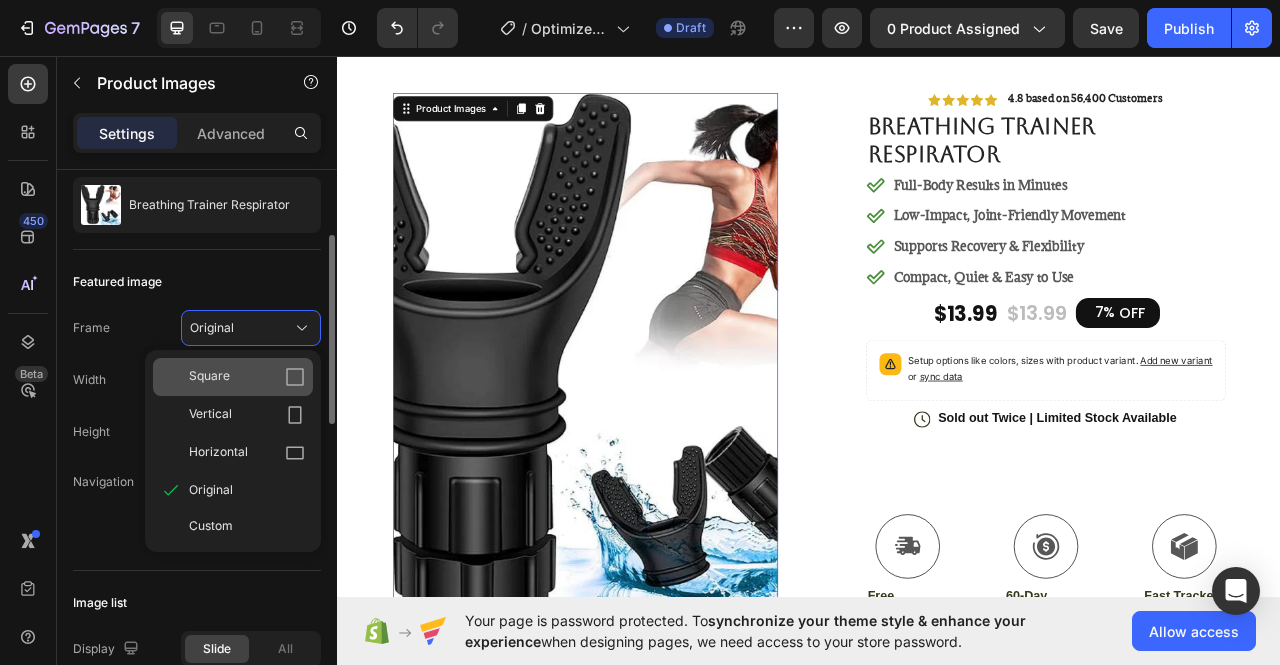 click on "Square" at bounding box center (247, 377) 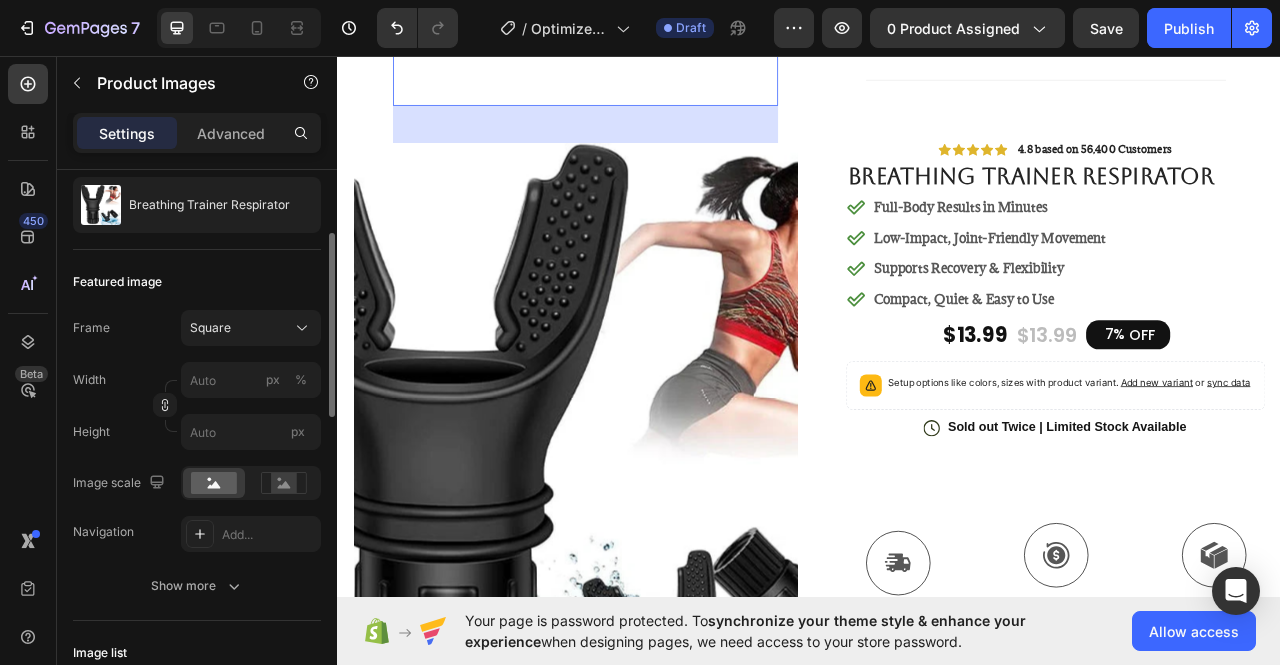scroll, scrollTop: 970, scrollLeft: 0, axis: vertical 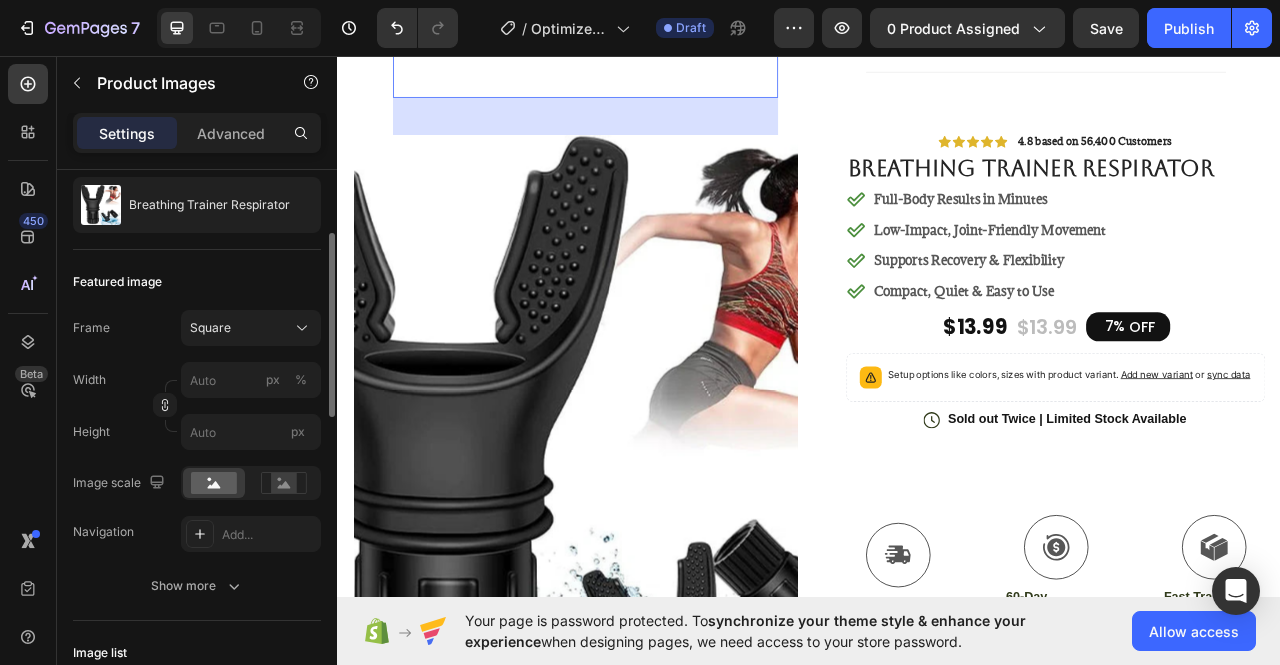 click at bounding box center [639, 558] 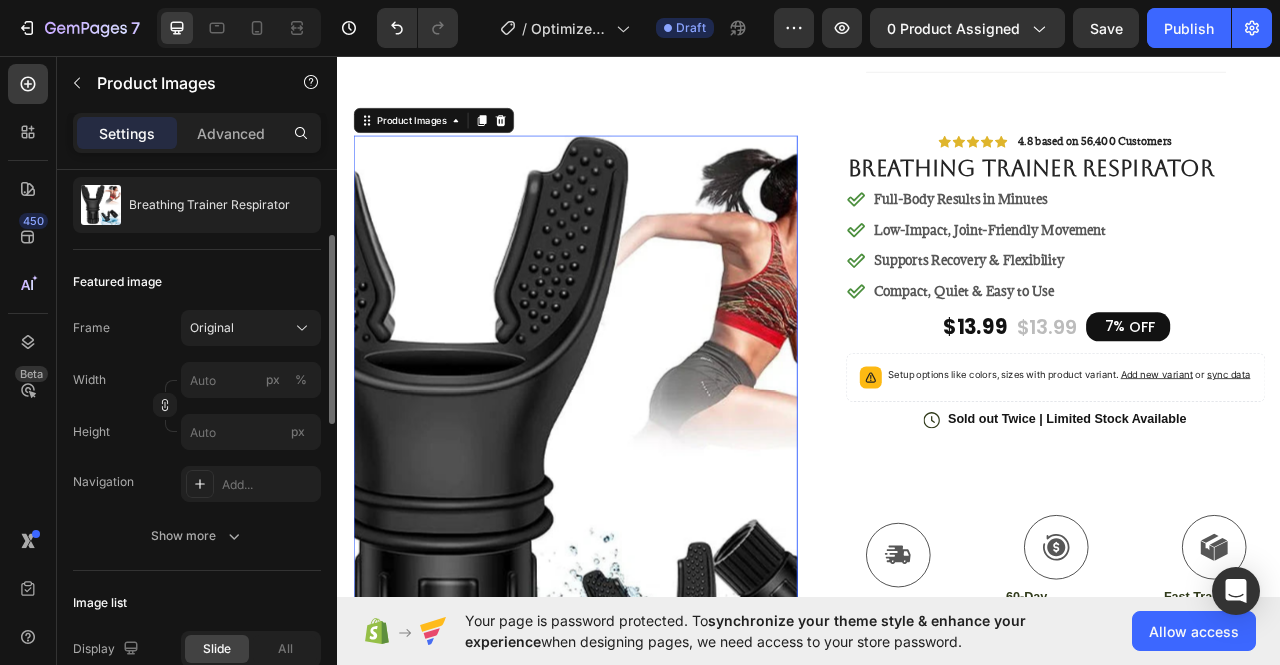 scroll, scrollTop: 190, scrollLeft: 0, axis: vertical 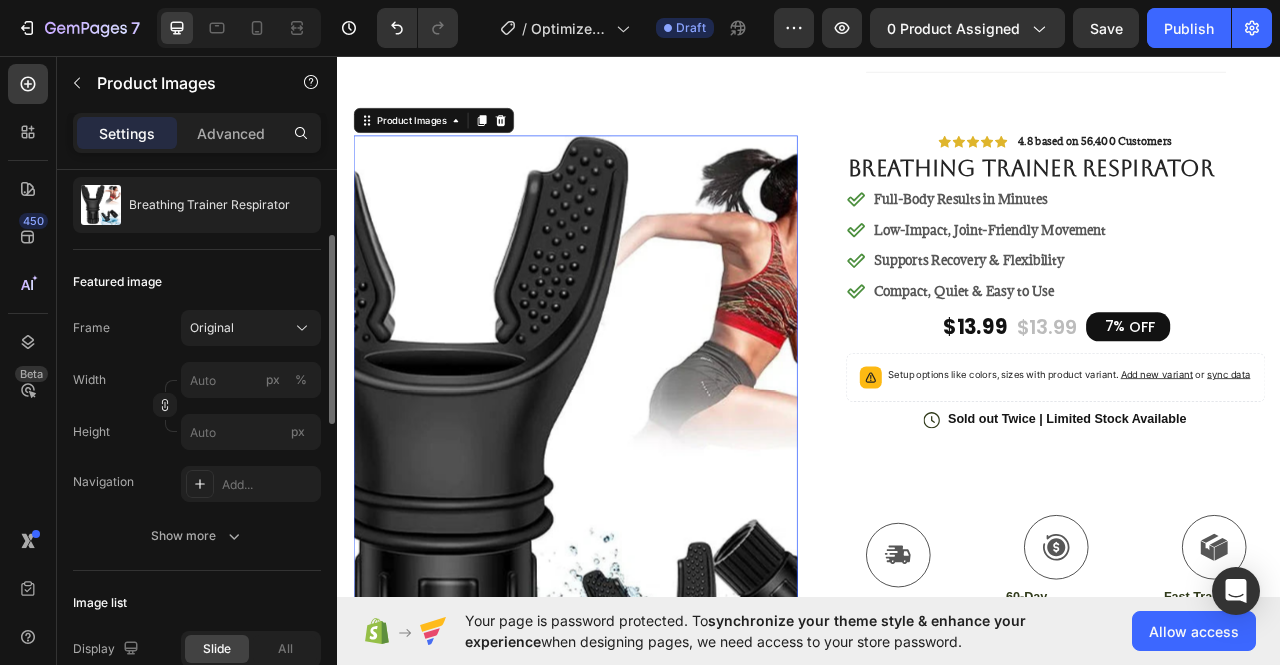 click at bounding box center [639, 558] 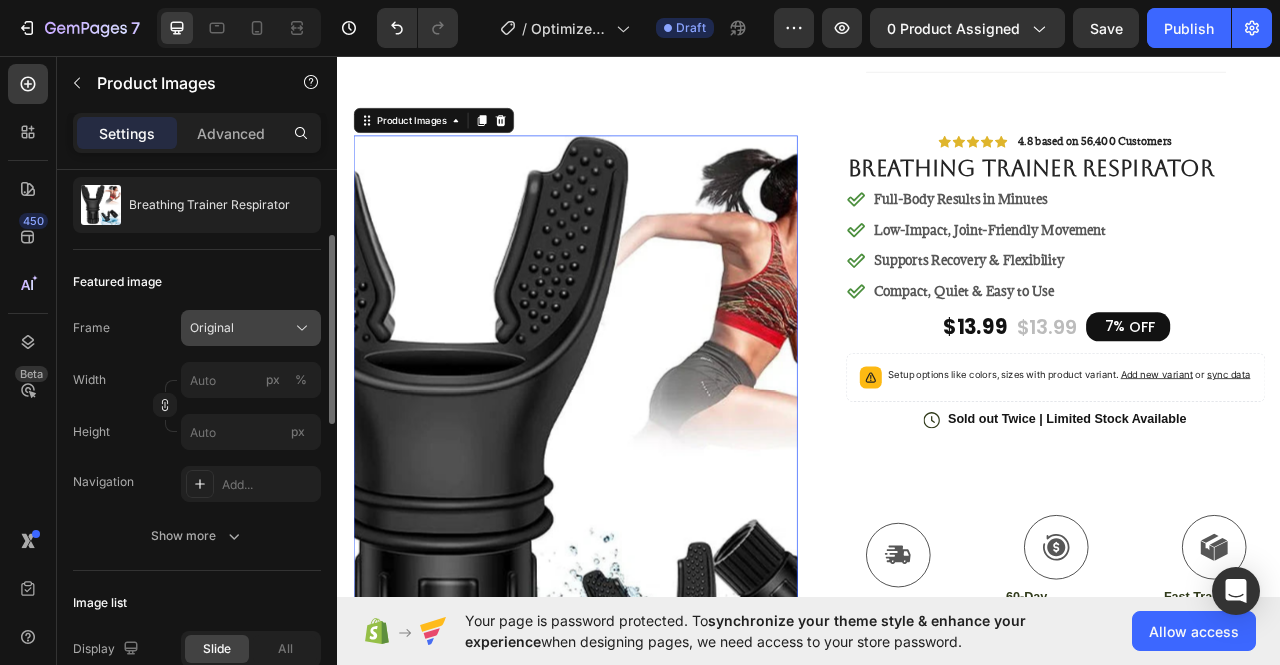 click on "Original" 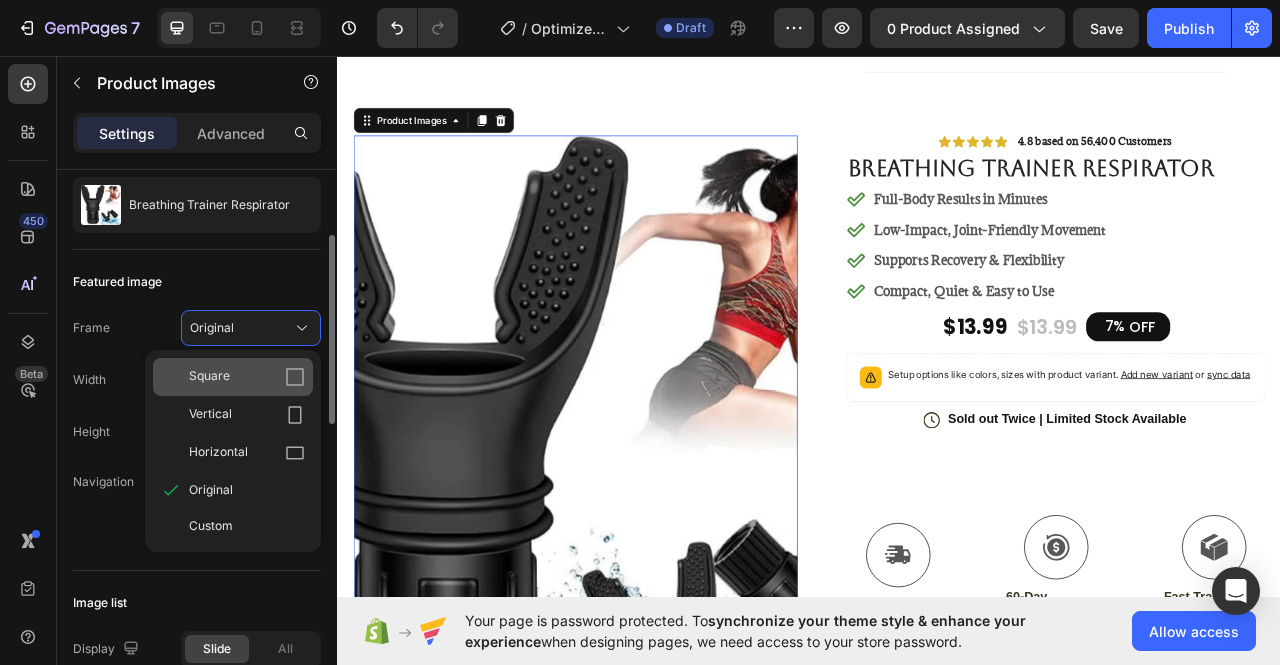 click on "Square" at bounding box center [247, 377] 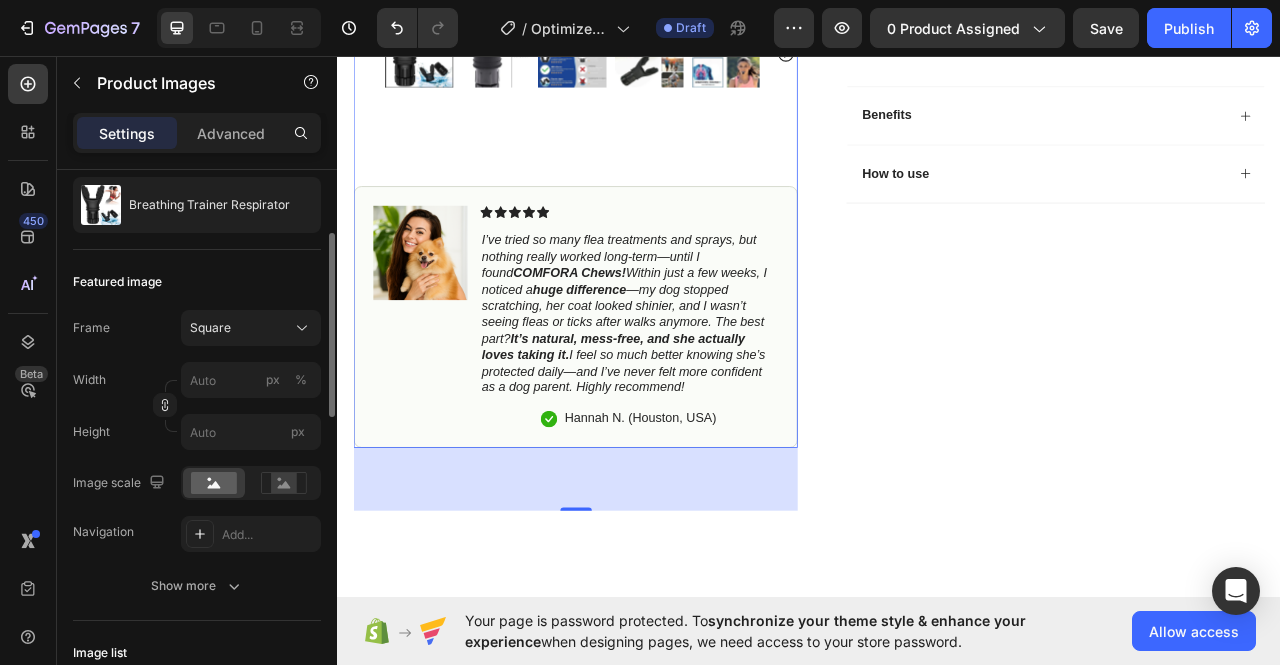 scroll, scrollTop: 1659, scrollLeft: 0, axis: vertical 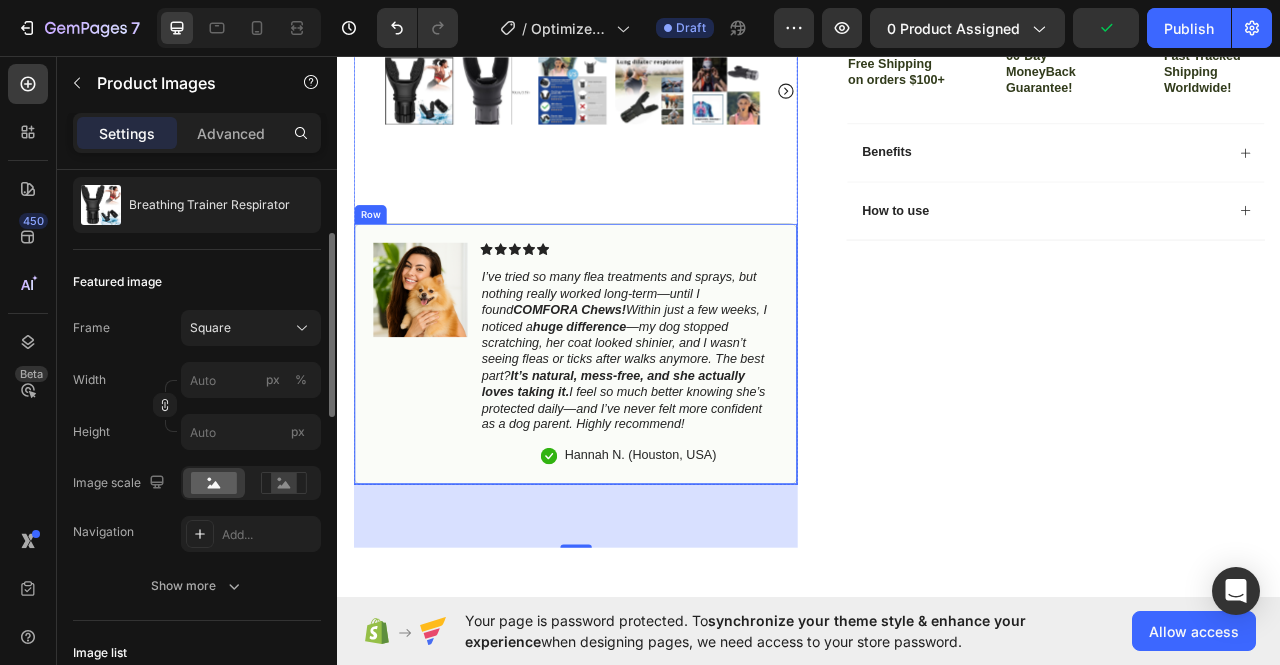 click on "Image" at bounding box center (442, 436) 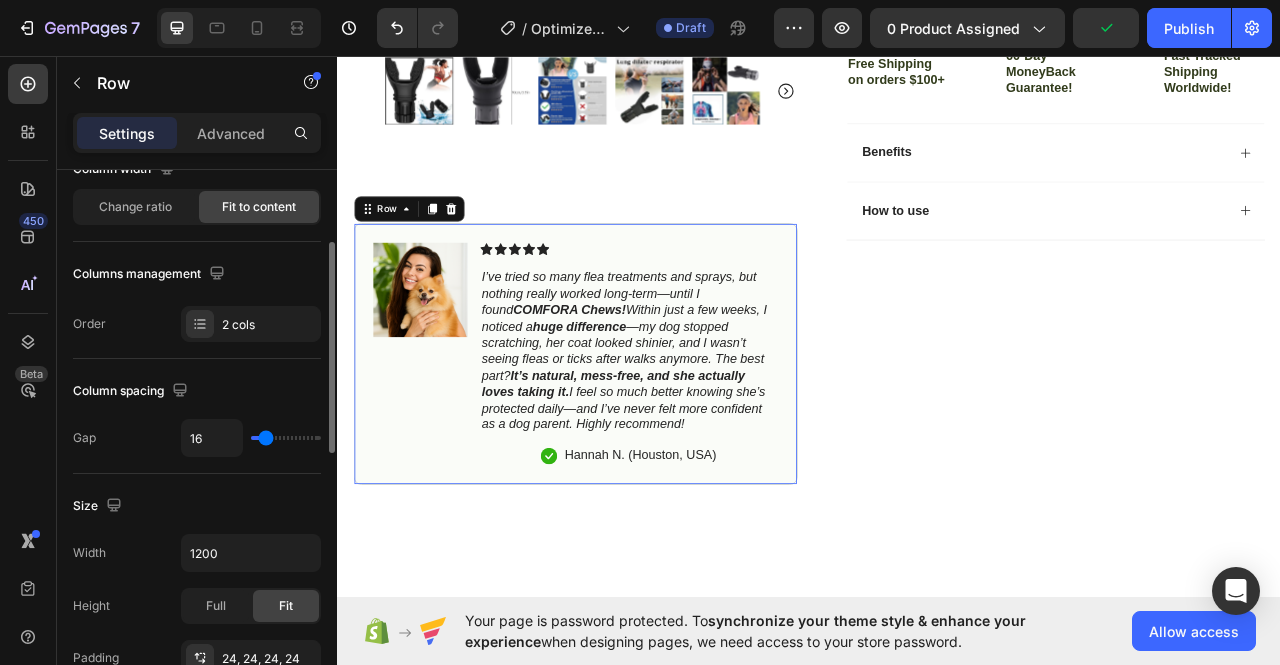 scroll, scrollTop: 0, scrollLeft: 0, axis: both 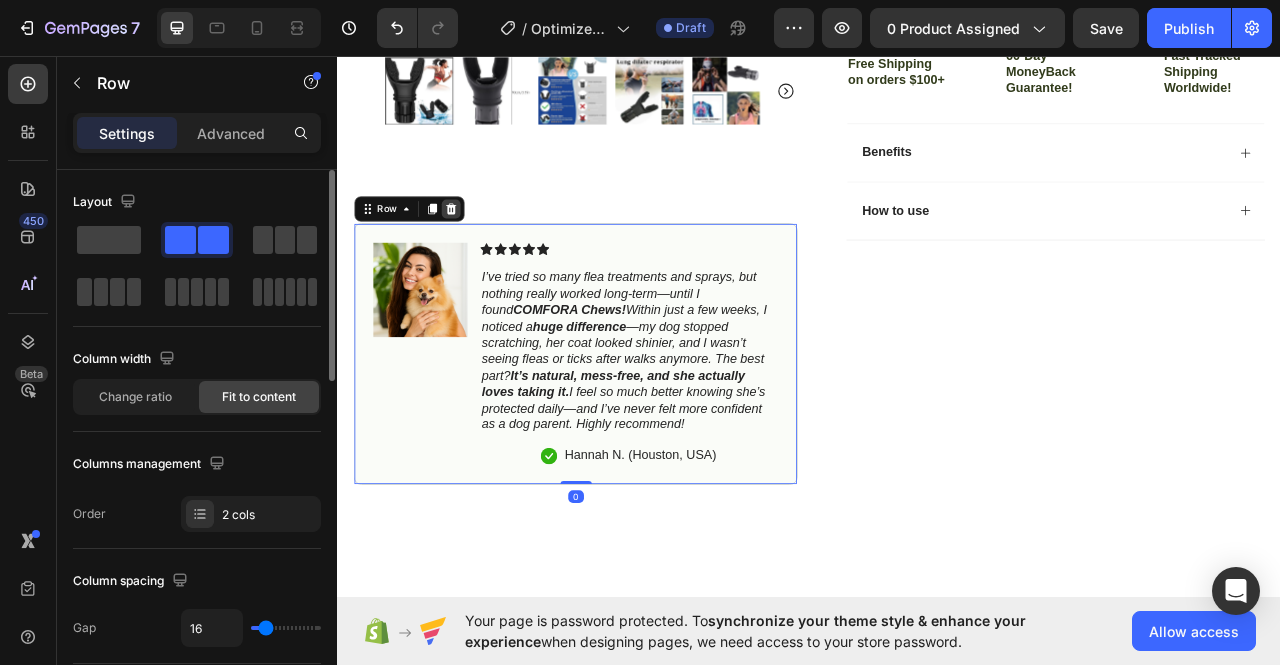 click 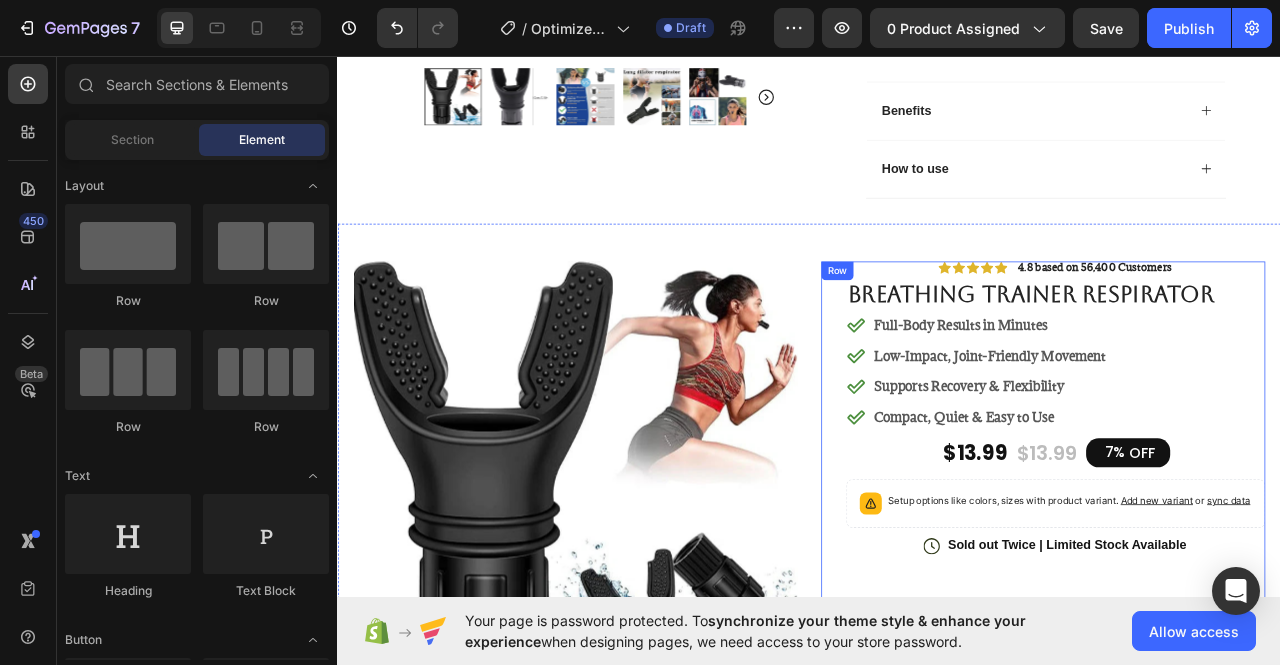 scroll, scrollTop: 828, scrollLeft: 0, axis: vertical 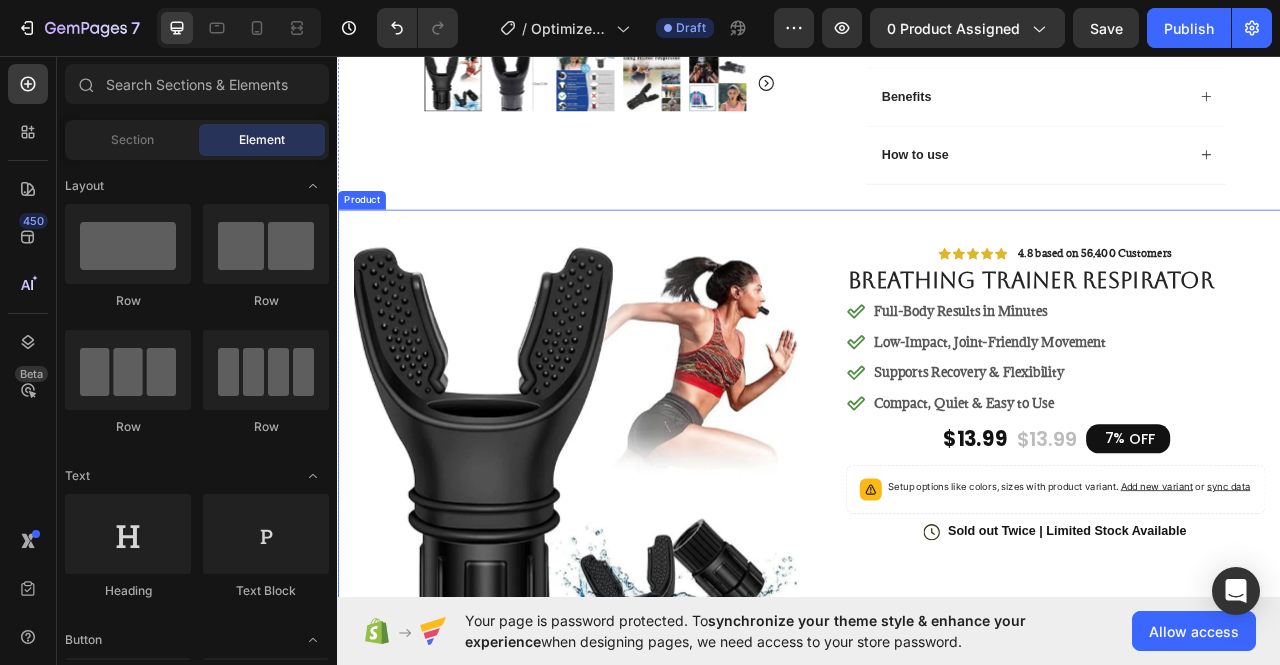 click on "Product Images #1 Home fitness Product of 2024 Text Block Row Icon Icon Icon Icon Icon Icon List 4.8 based on 56,400 Customers Text Block Row Breathing Trainer Respirator Product Title
Full-Body Results in Minutes
Low-Impact, Joint-Friendly Movement
Supports Recovery & Flexibility
Compact, Quiet & Easy to Use Item List $13.99 Product Price Product Price $13.99 Product Price Product Price 7% OFF Discount Tag Row Setup options like colors, sizes with product variant.       Add new variant   or   sync data Product Variants & Swatches
Icon Sold out Twice | Limited Stock Available Text Block Row Add to cart Add to Cart
Icon Free Shipping on orders $100+ Text Block
Icon 60-Day MoneyBack Guarantee! Text Block
Icon Fast Tracked Shipping Worldwide! Text Block Row Image Icon Icon Icon Icon Icon Icon List Text Block
Icon Text Block Row Row Row" at bounding box center [937, 704] 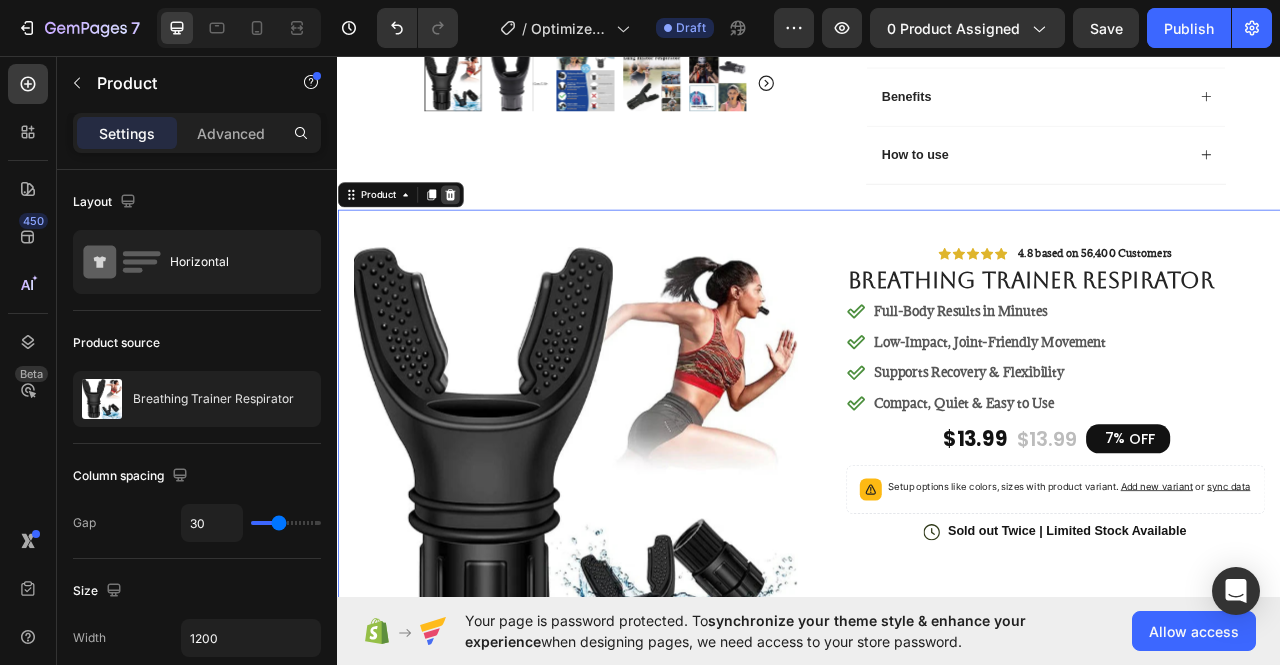 click 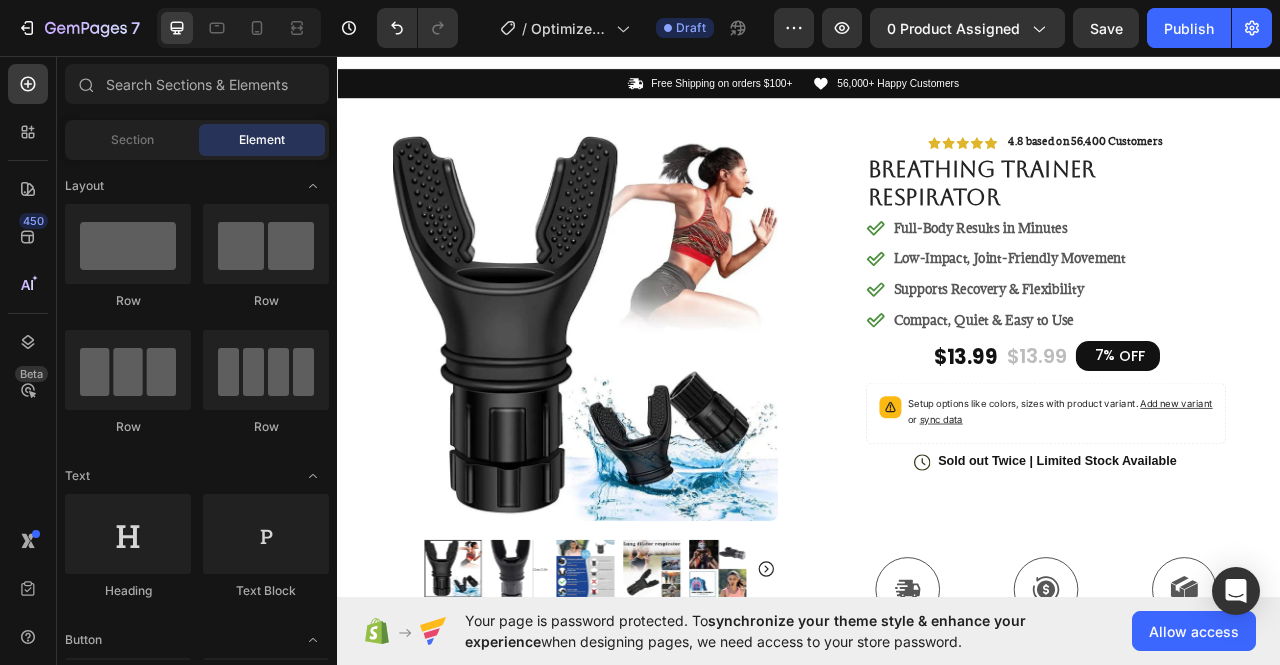scroll, scrollTop: 0, scrollLeft: 0, axis: both 